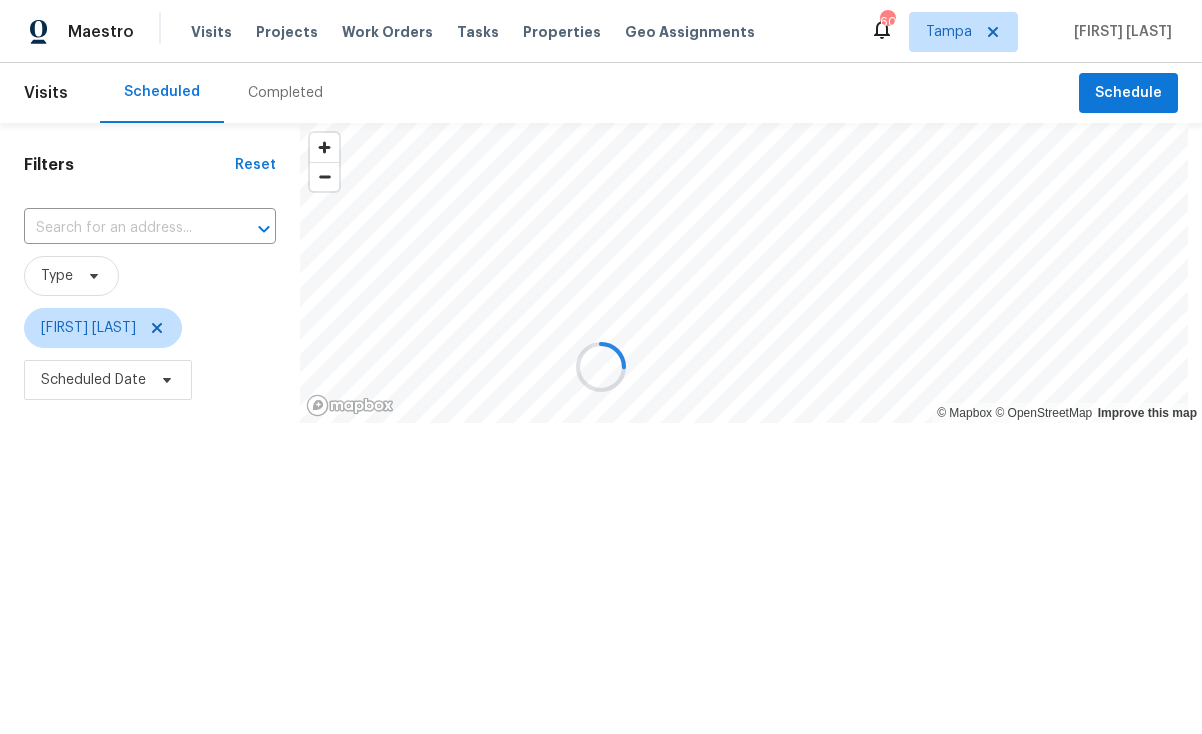 scroll, scrollTop: 0, scrollLeft: 0, axis: both 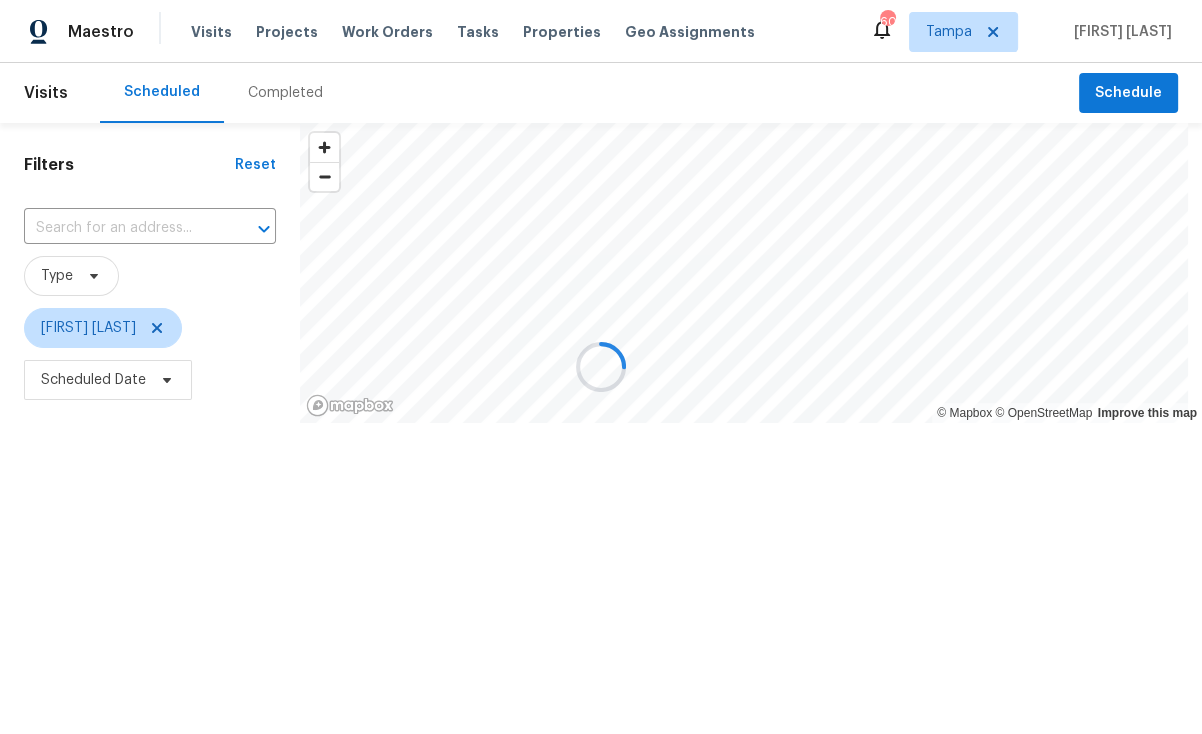 click at bounding box center [601, 367] 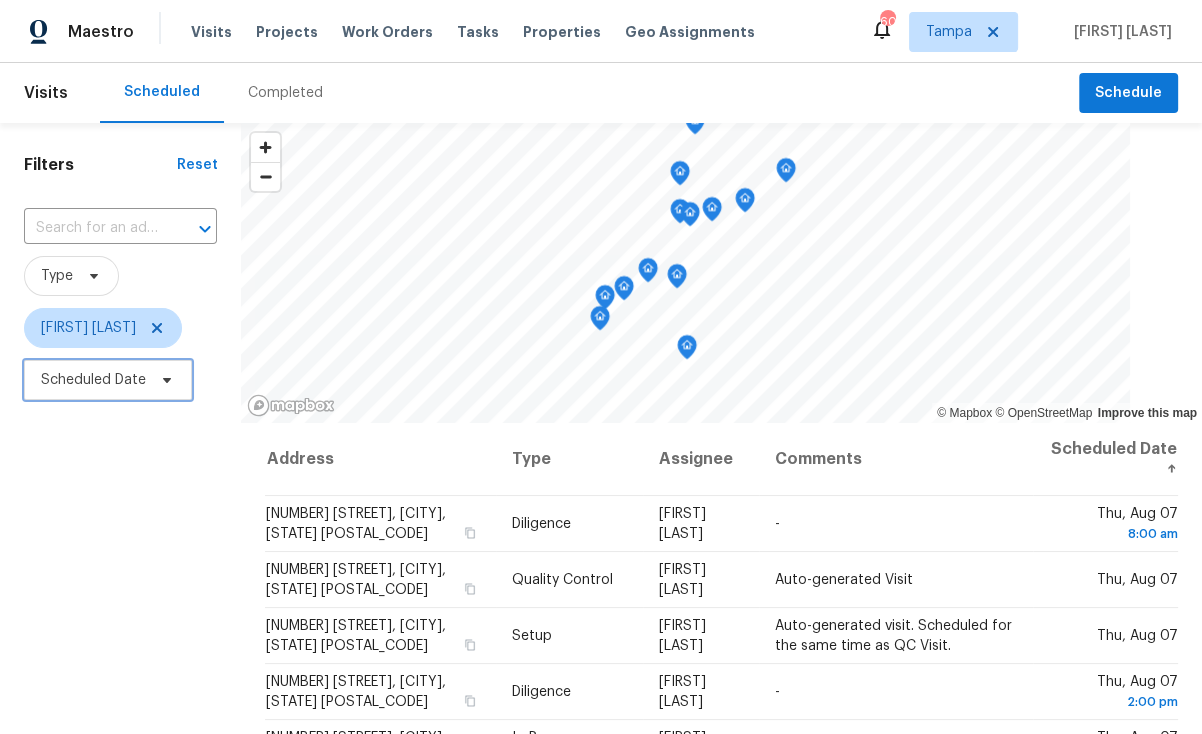click on "Scheduled Date" at bounding box center (93, 380) 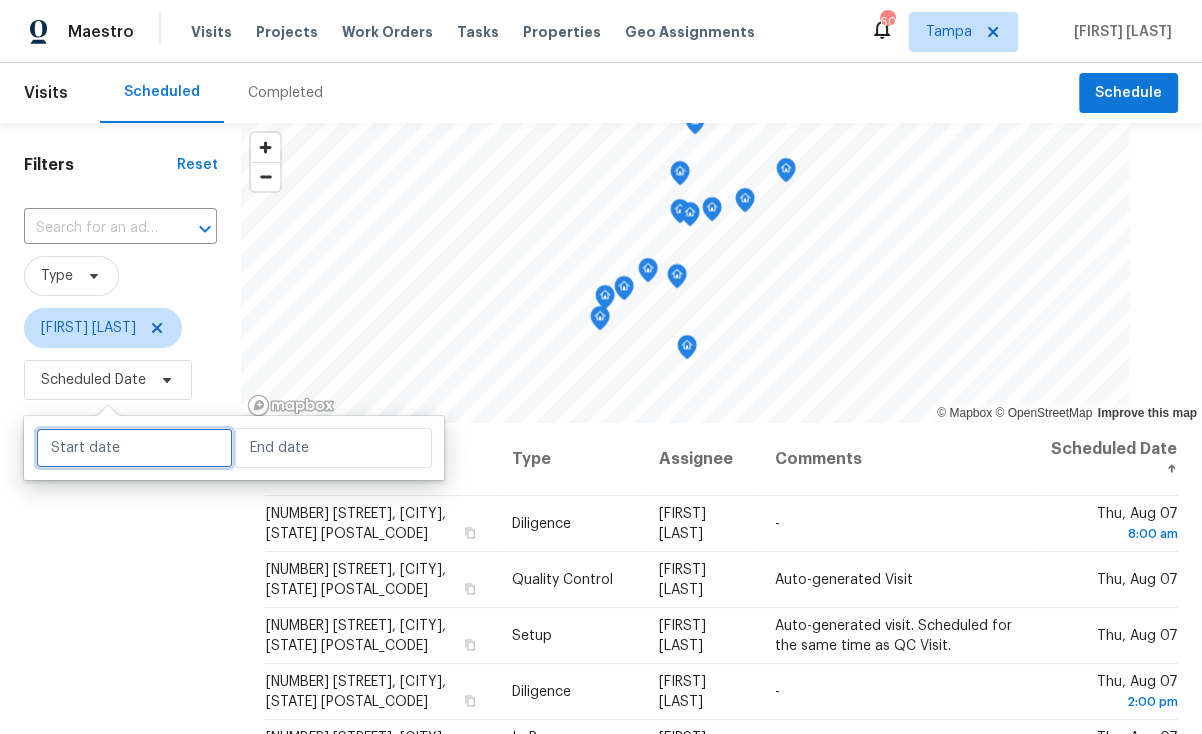 select on "7" 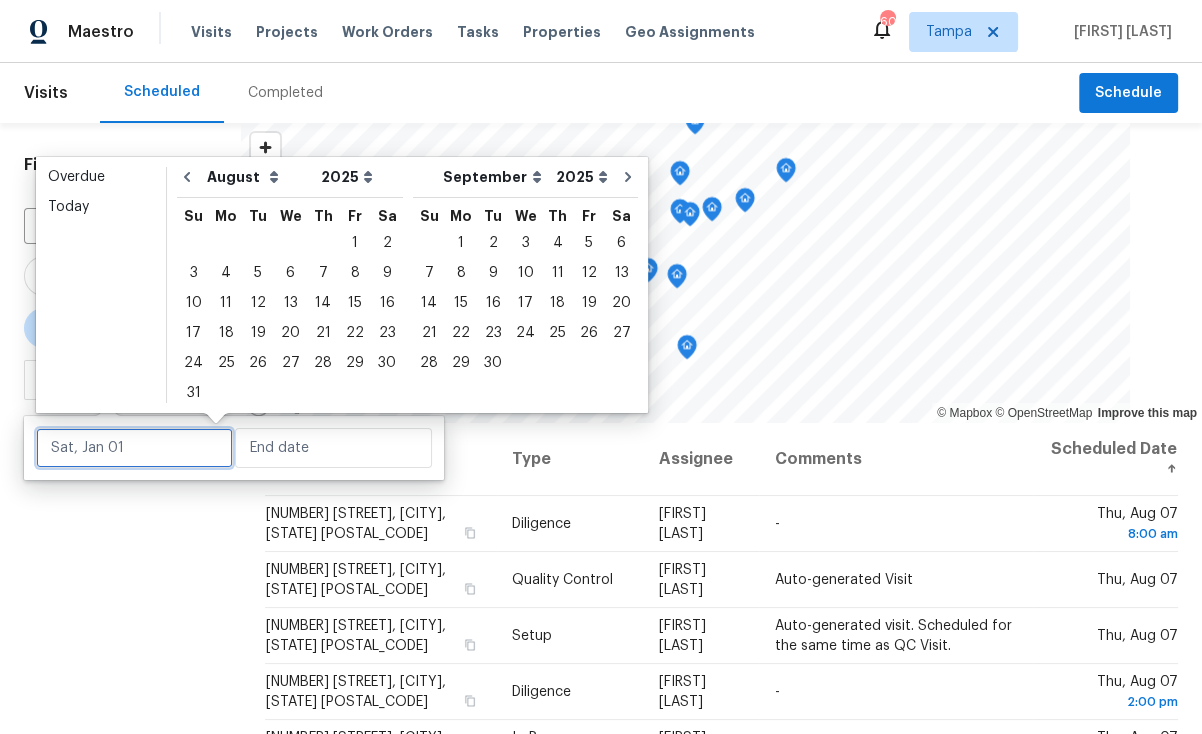 click at bounding box center (134, 448) 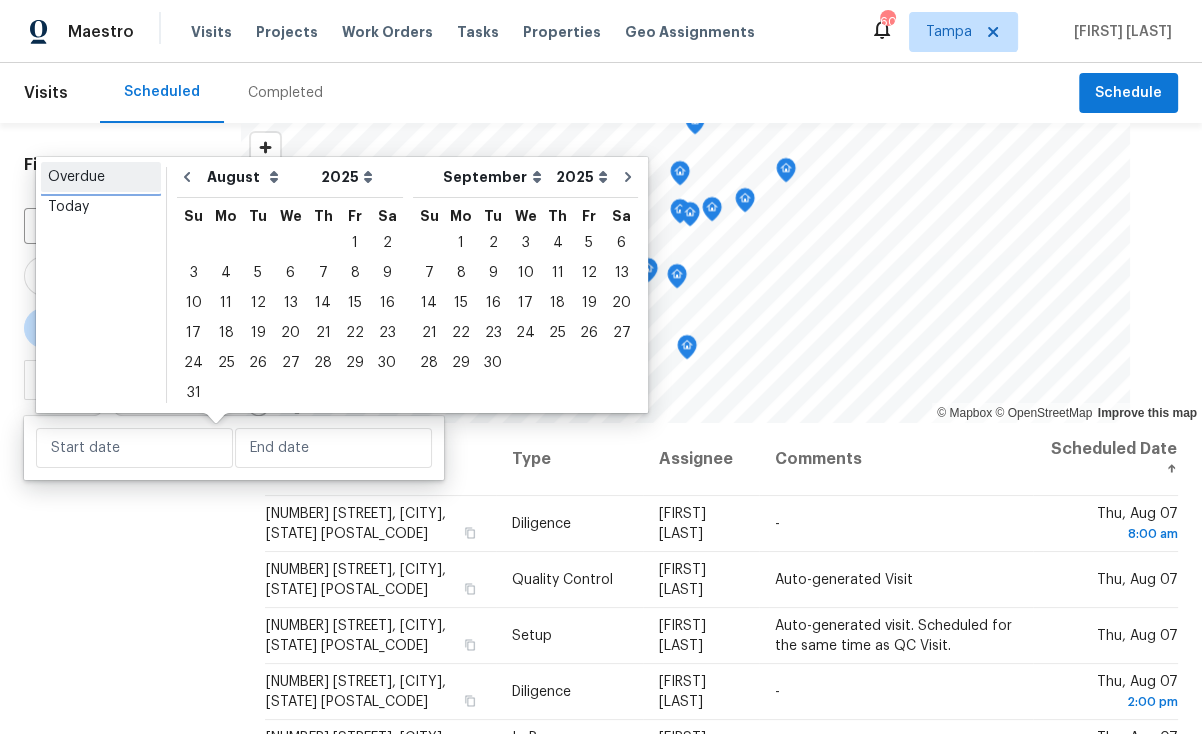 click on "Overdue" at bounding box center [101, 177] 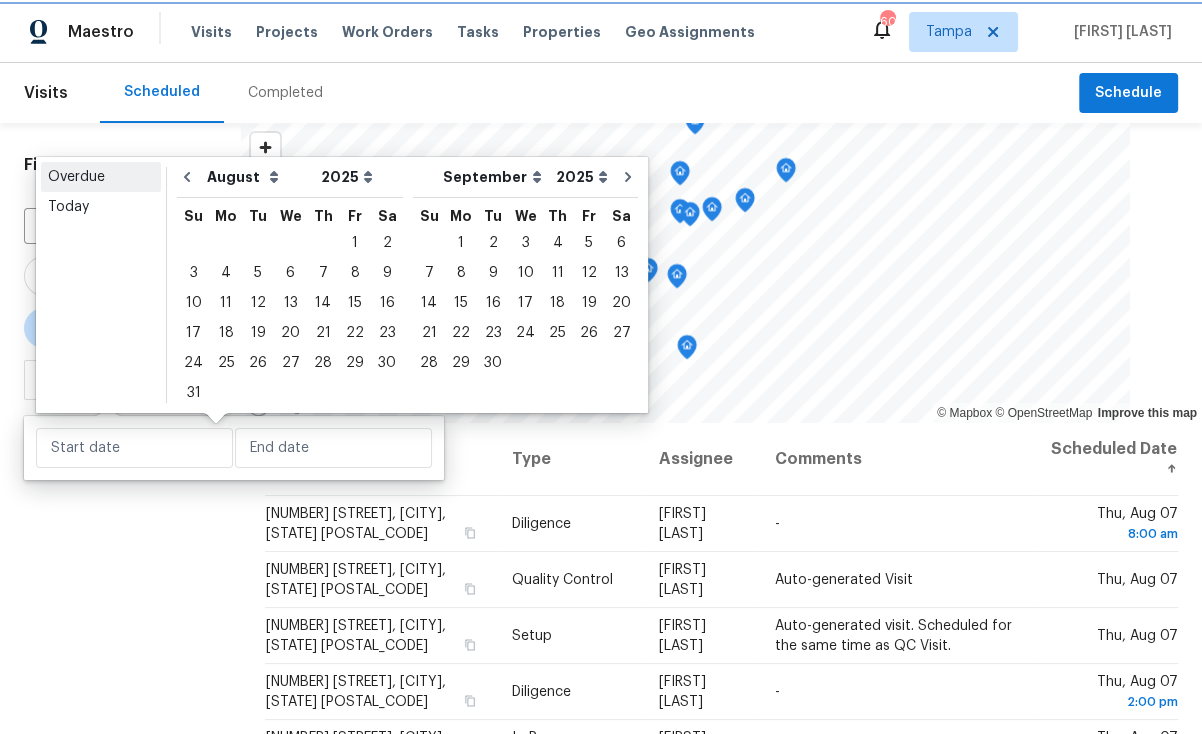 type on "Mon, Jul 07" 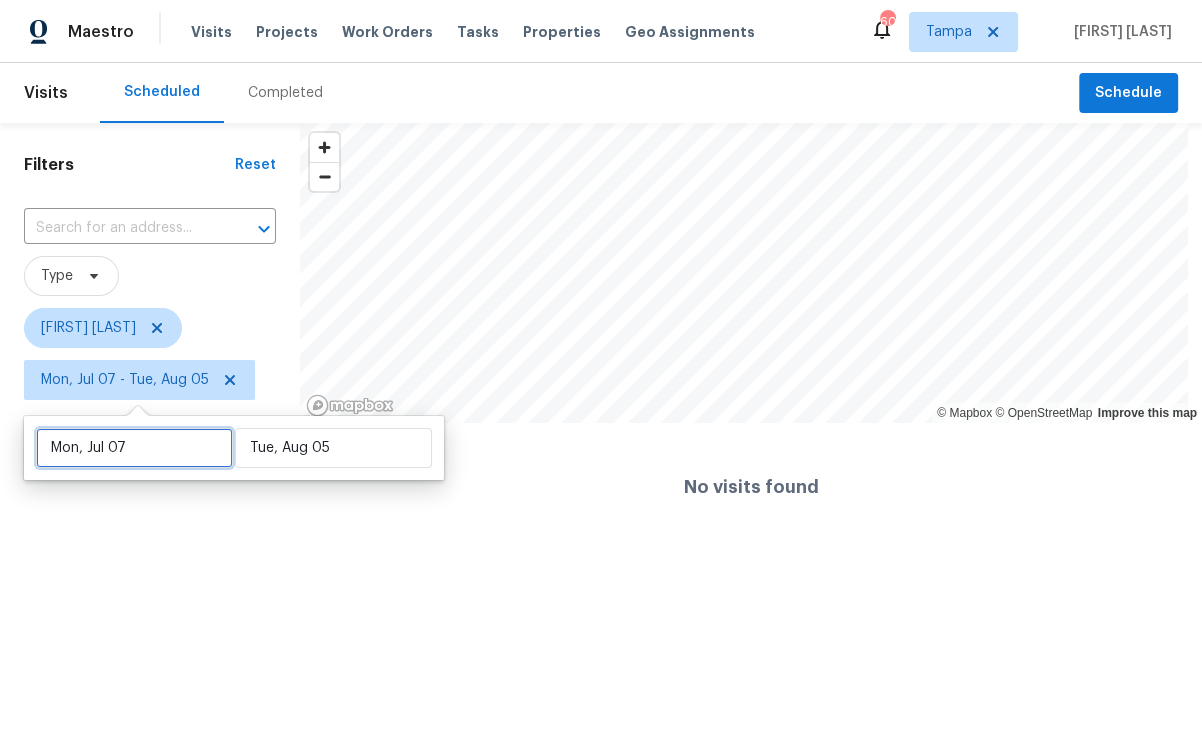 select on "6" 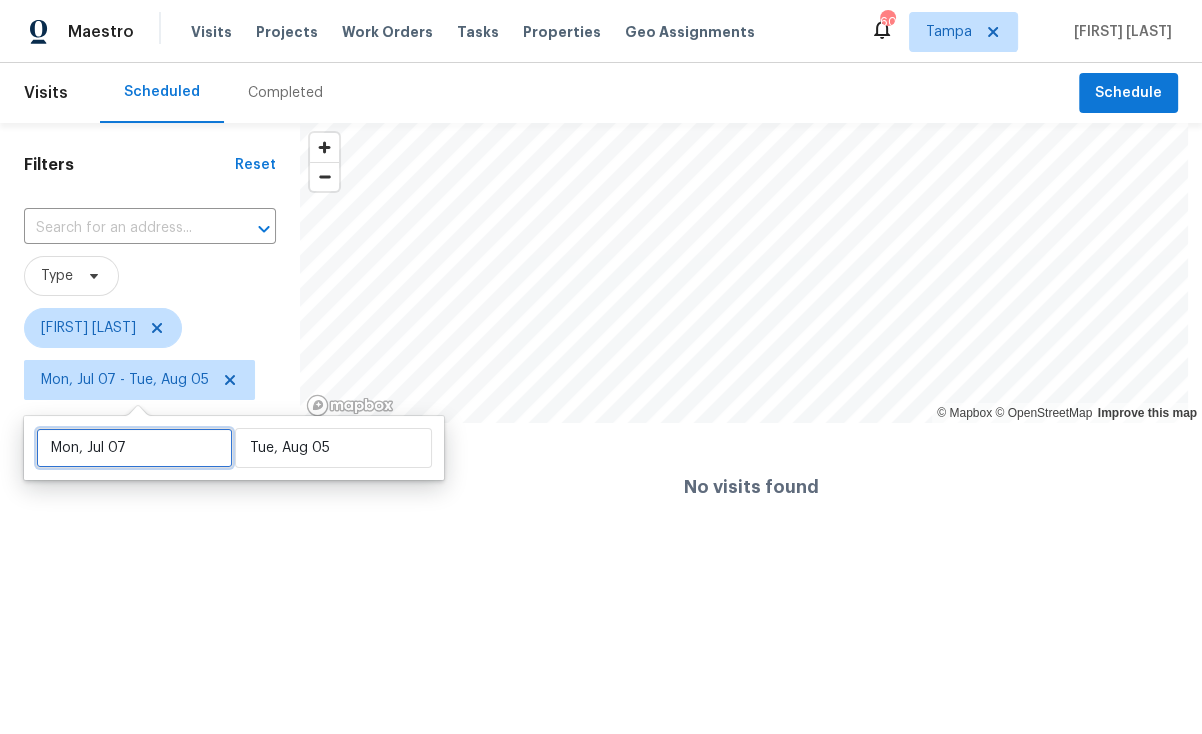select on "2025" 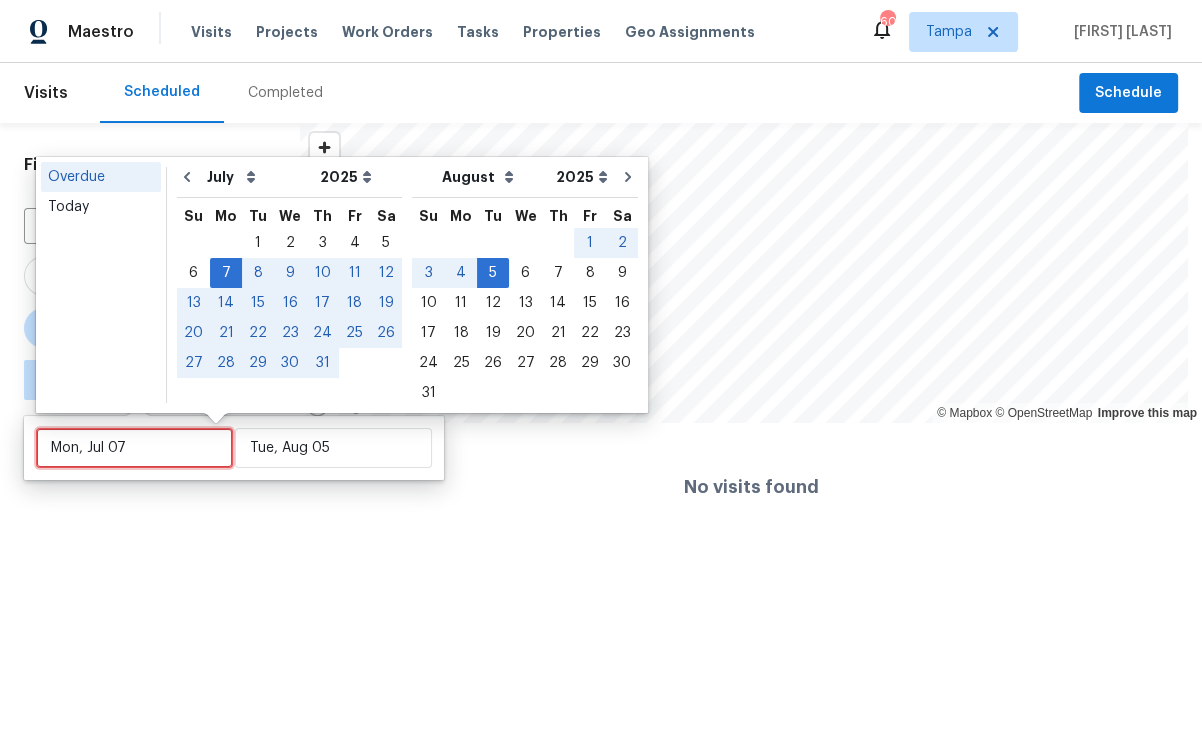 click on "Mon, Jul 07" at bounding box center [134, 448] 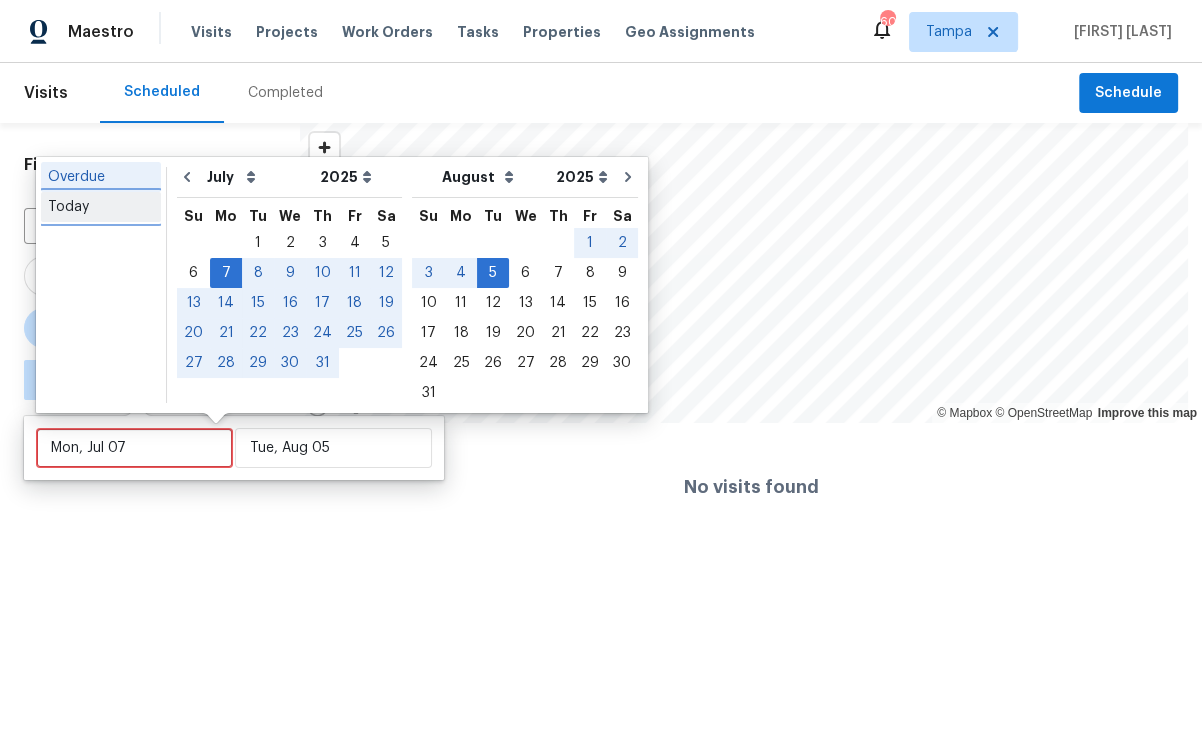 click on "Today" at bounding box center (101, 207) 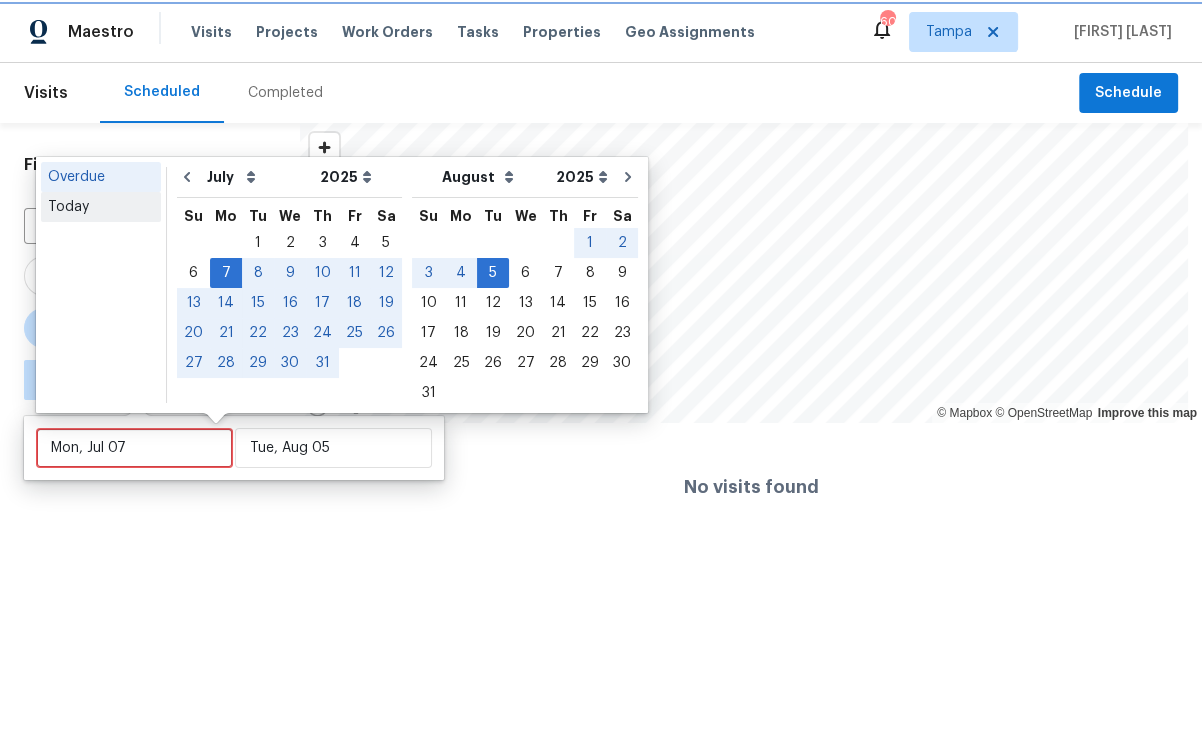 type on "Wed, Aug 06" 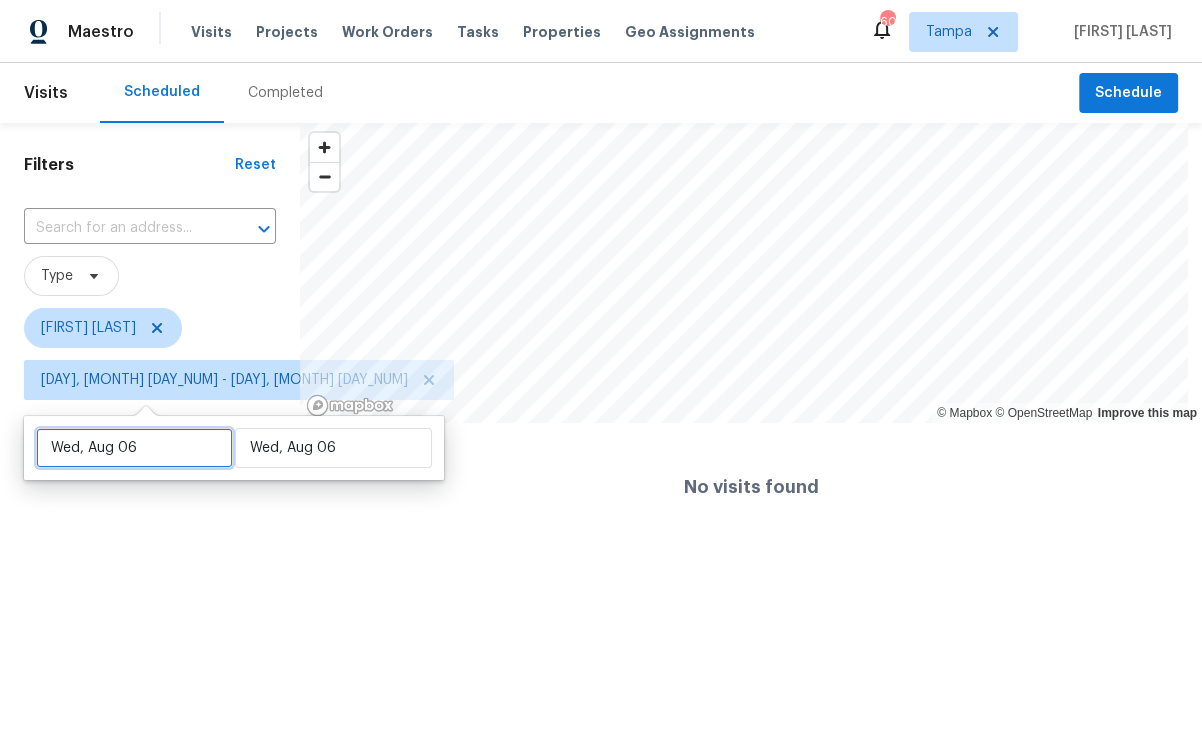 click on "Wed, Aug 06" at bounding box center (134, 448) 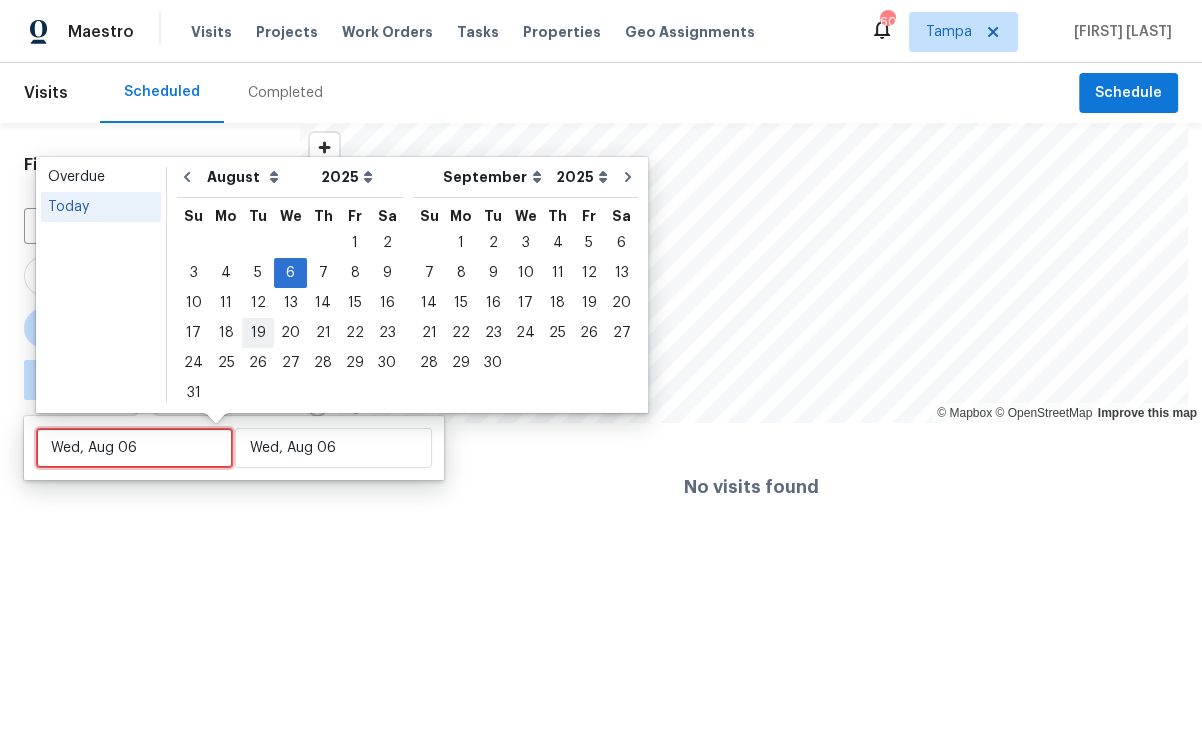 type on "Sun, Aug 31" 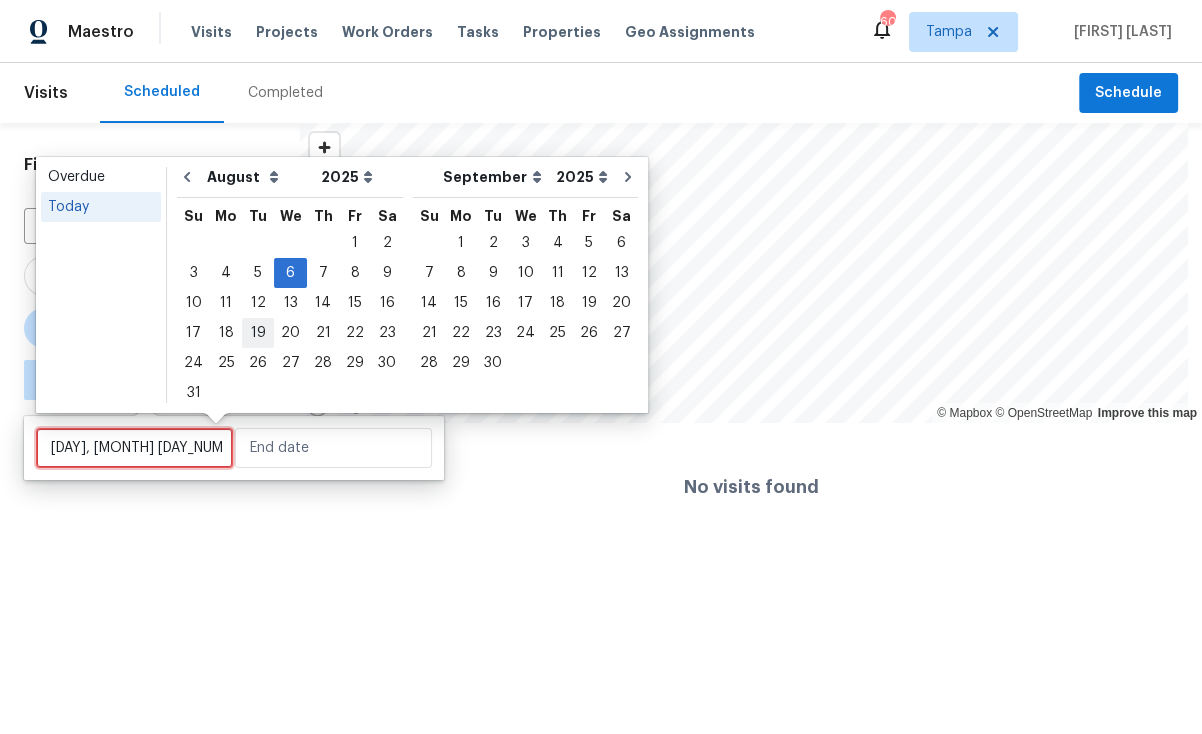 type on "Wed, Aug 06" 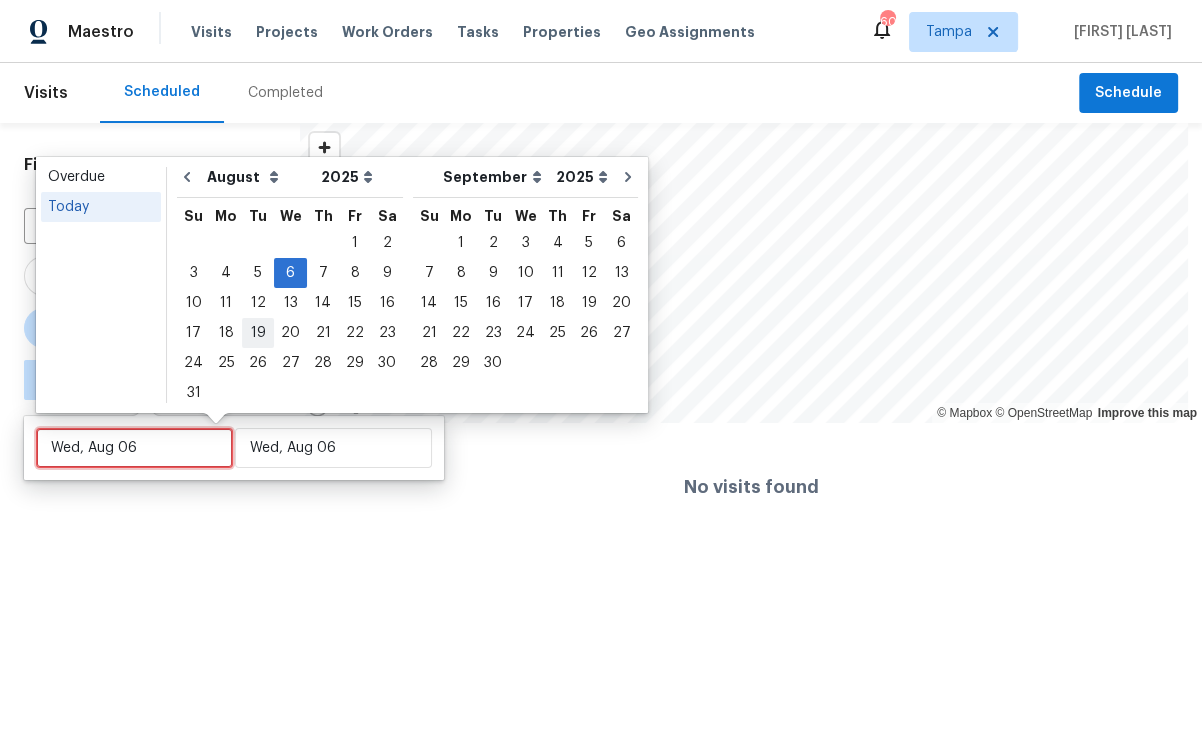 type on "Mon, Aug 25" 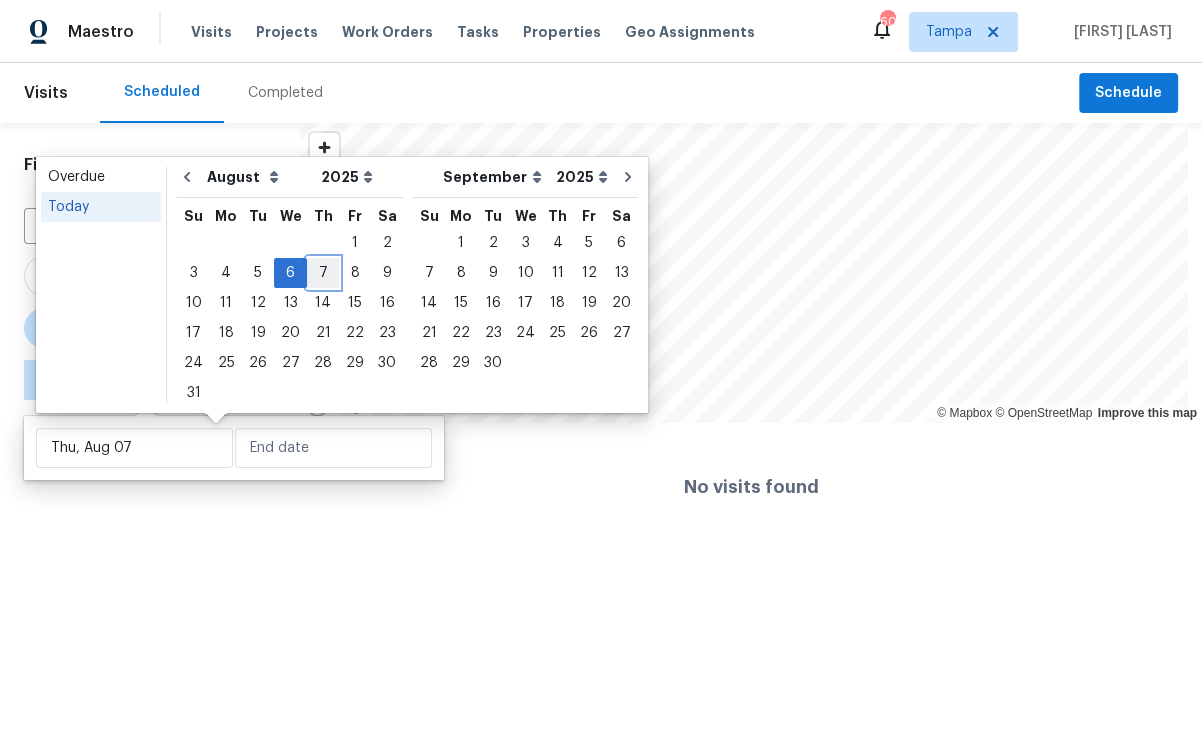 click on "7" at bounding box center (323, 273) 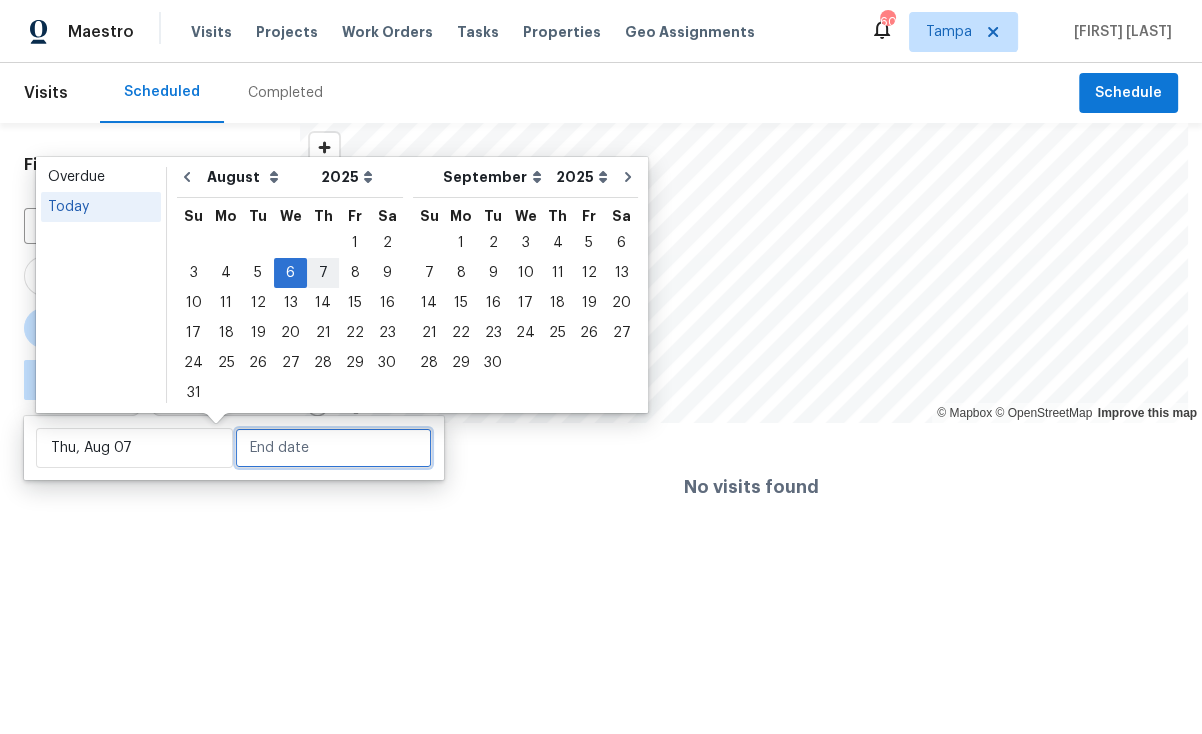 type on "Thu, Aug 07" 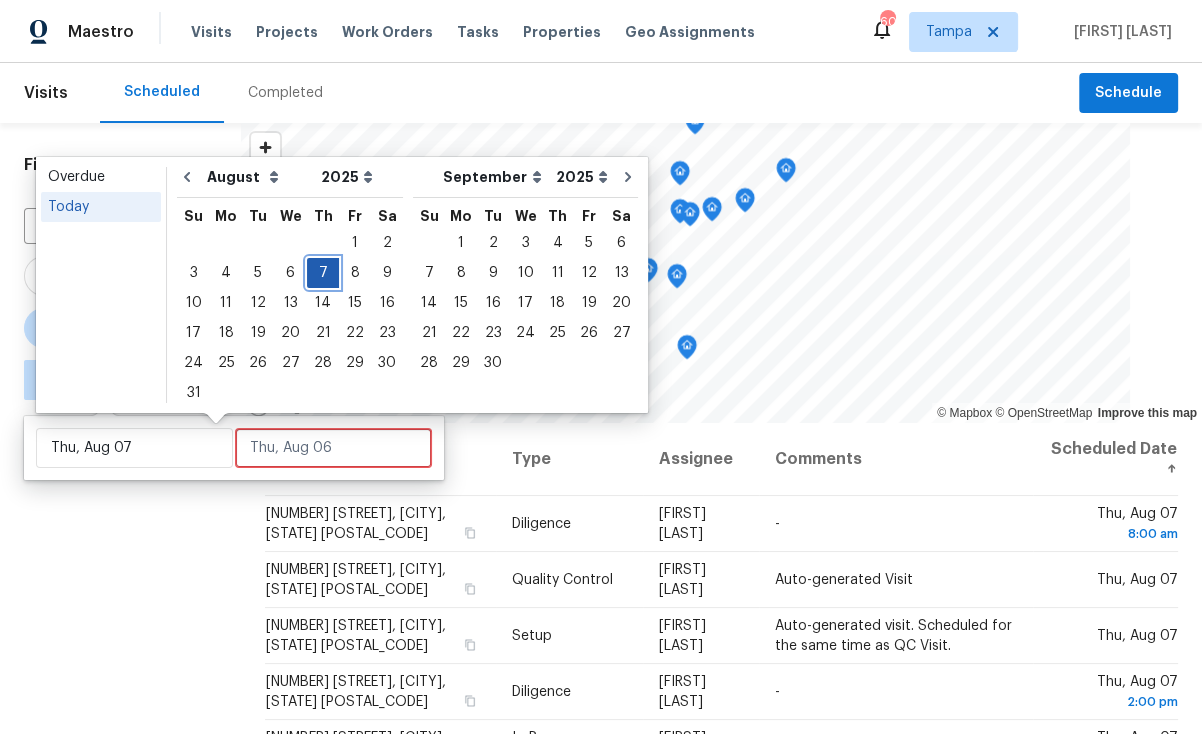 click on "7" at bounding box center (323, 273) 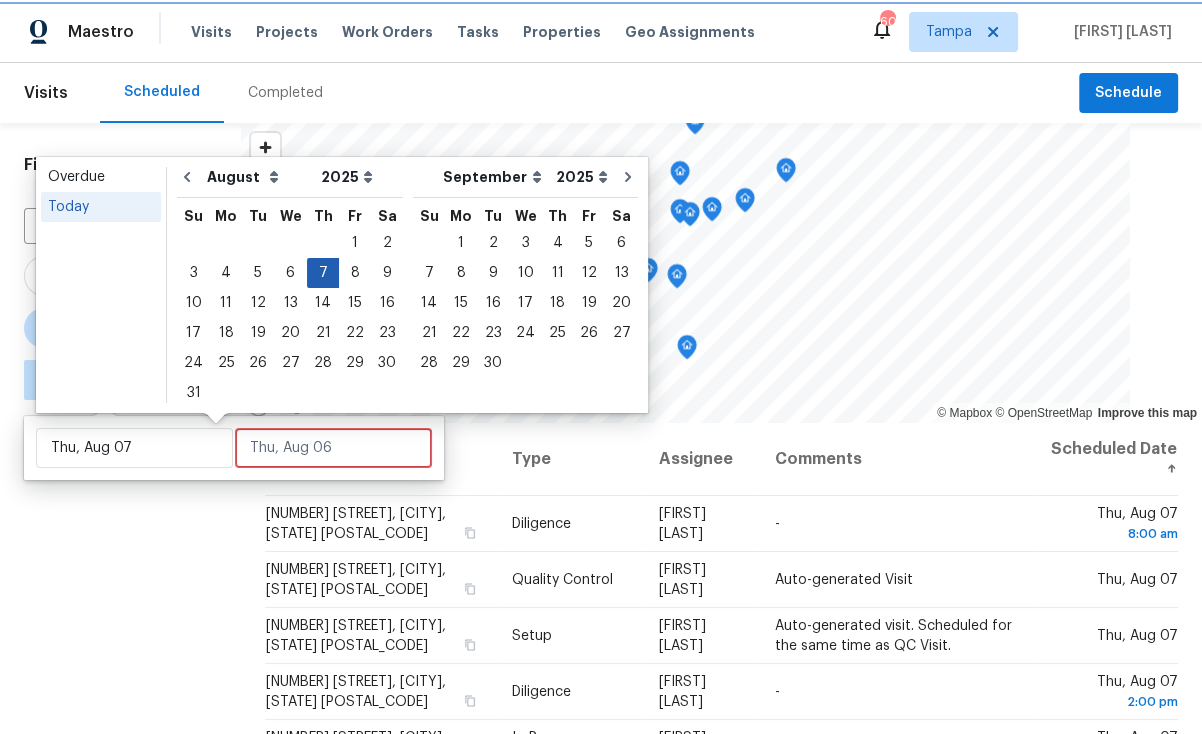 type on "Thu, Aug 07" 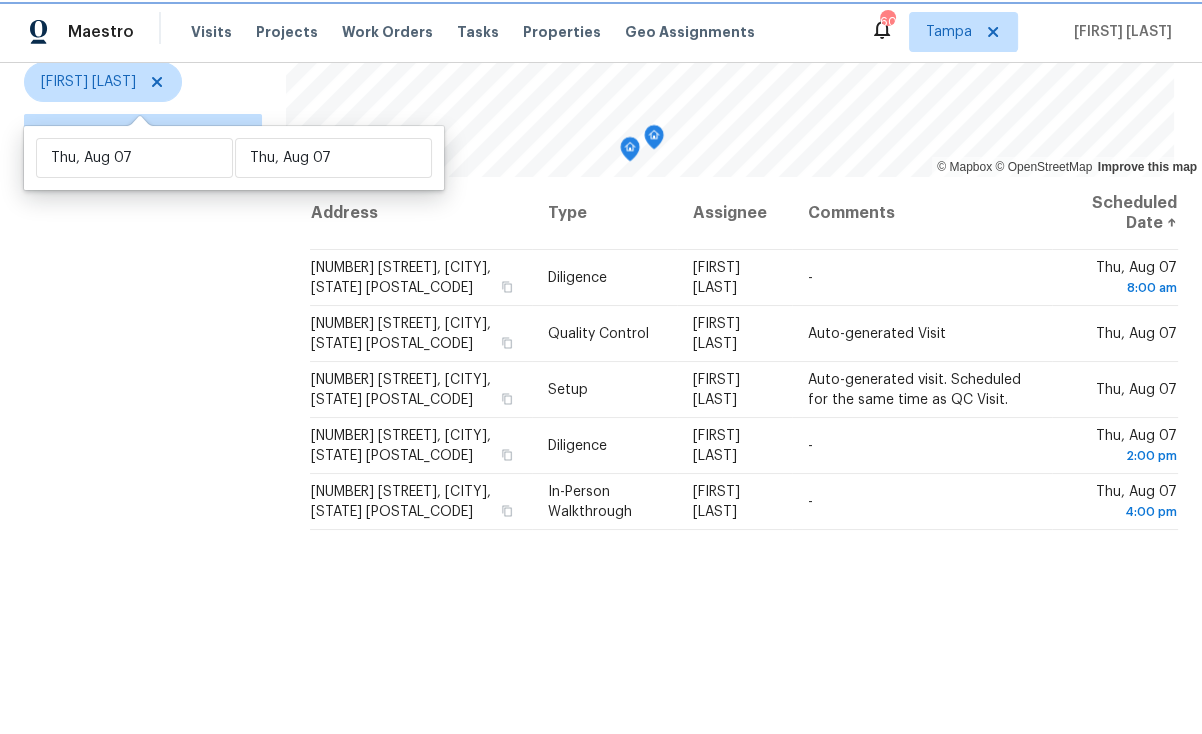 scroll, scrollTop: 290, scrollLeft: 0, axis: vertical 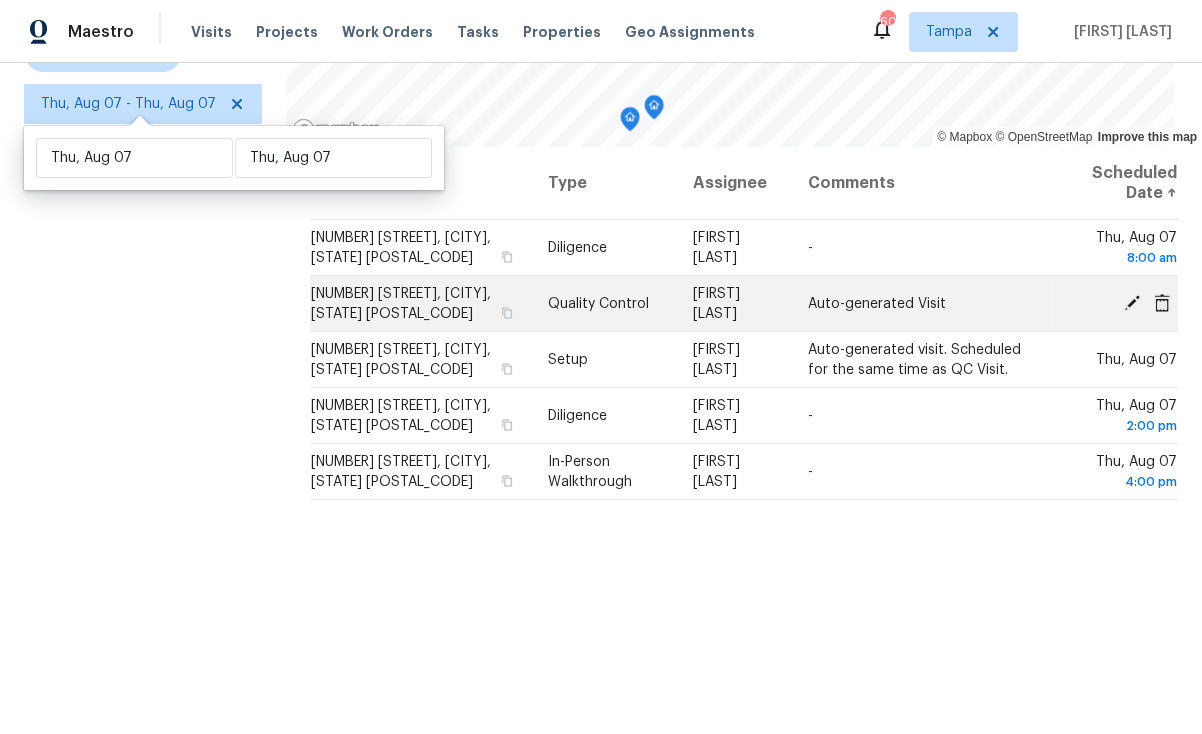 click 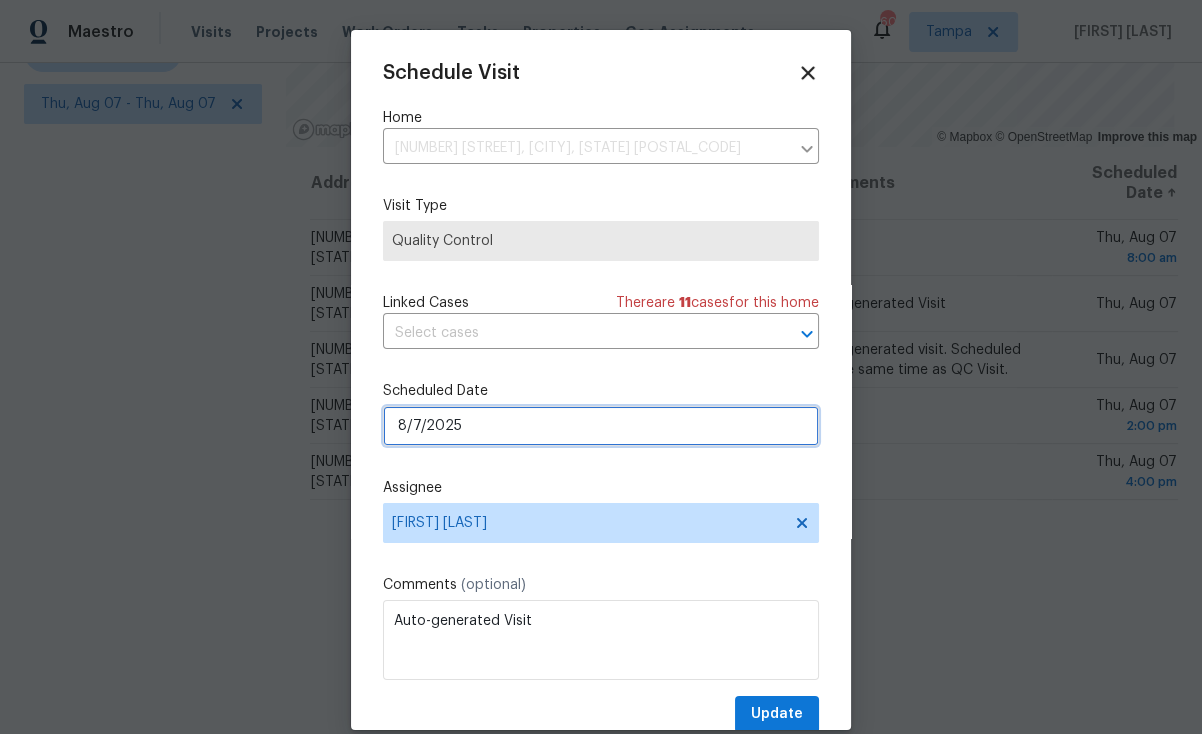 click on "8/7/2025" at bounding box center (601, 426) 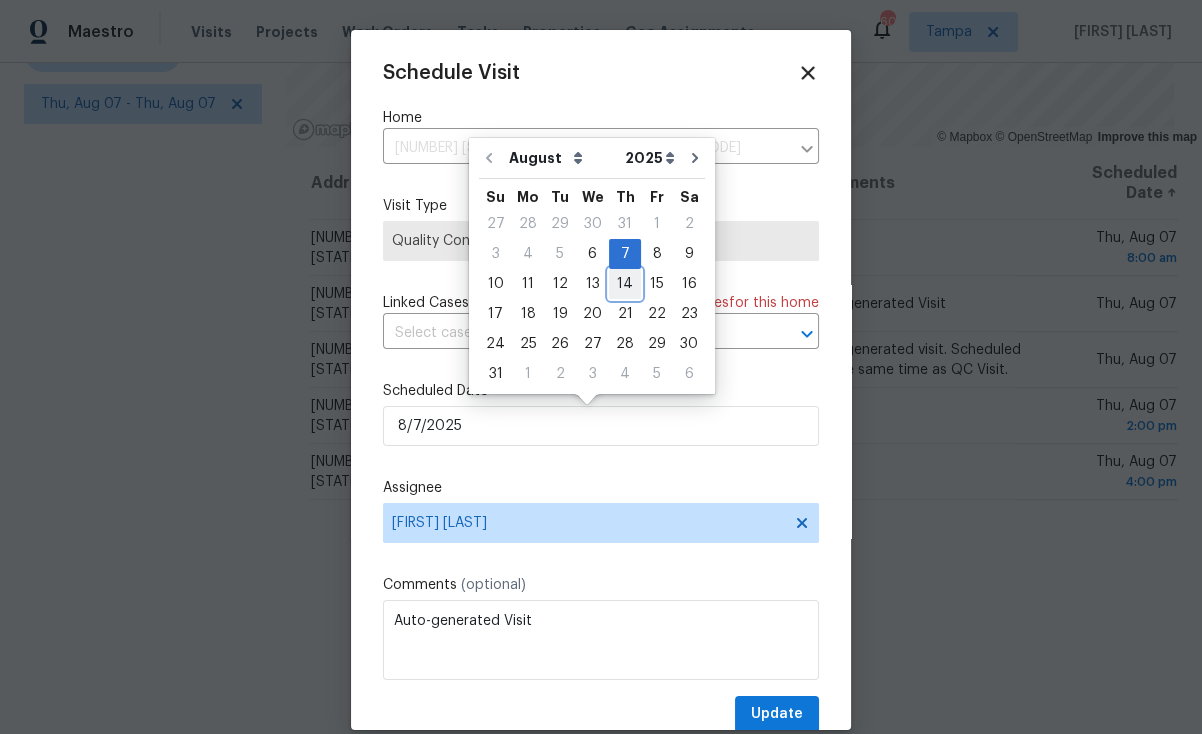 click on "14" at bounding box center (625, 284) 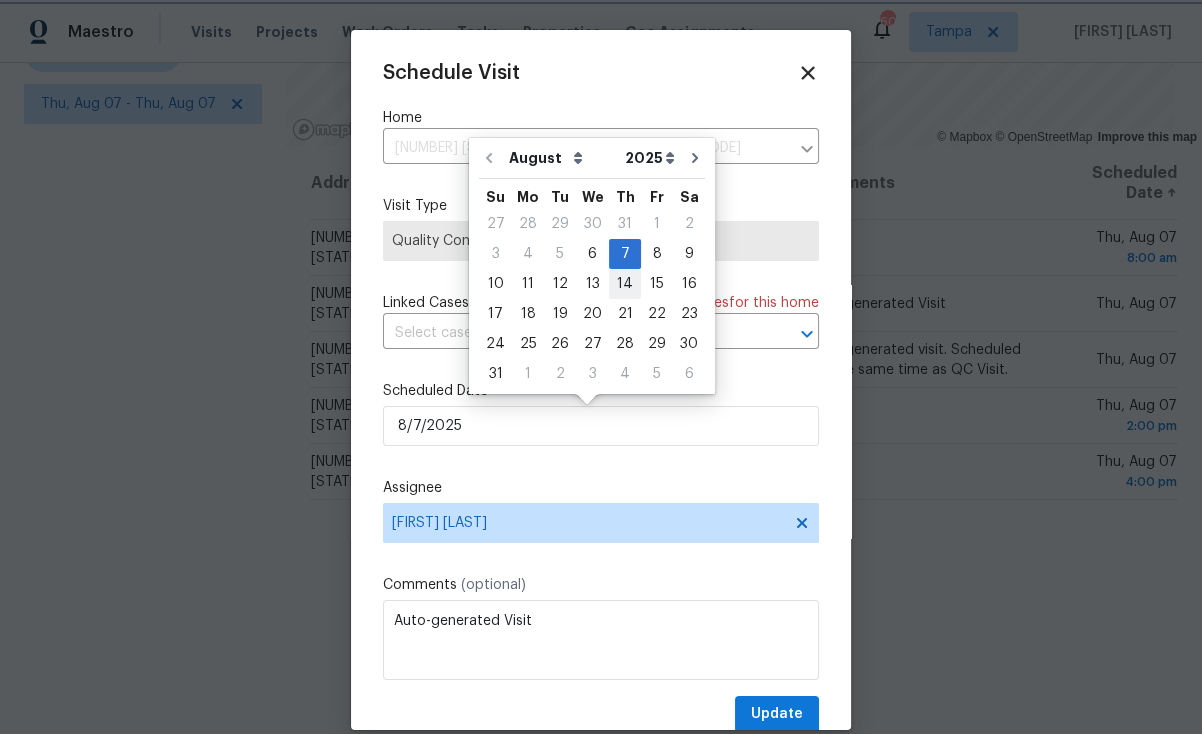 type on "8/14/2025" 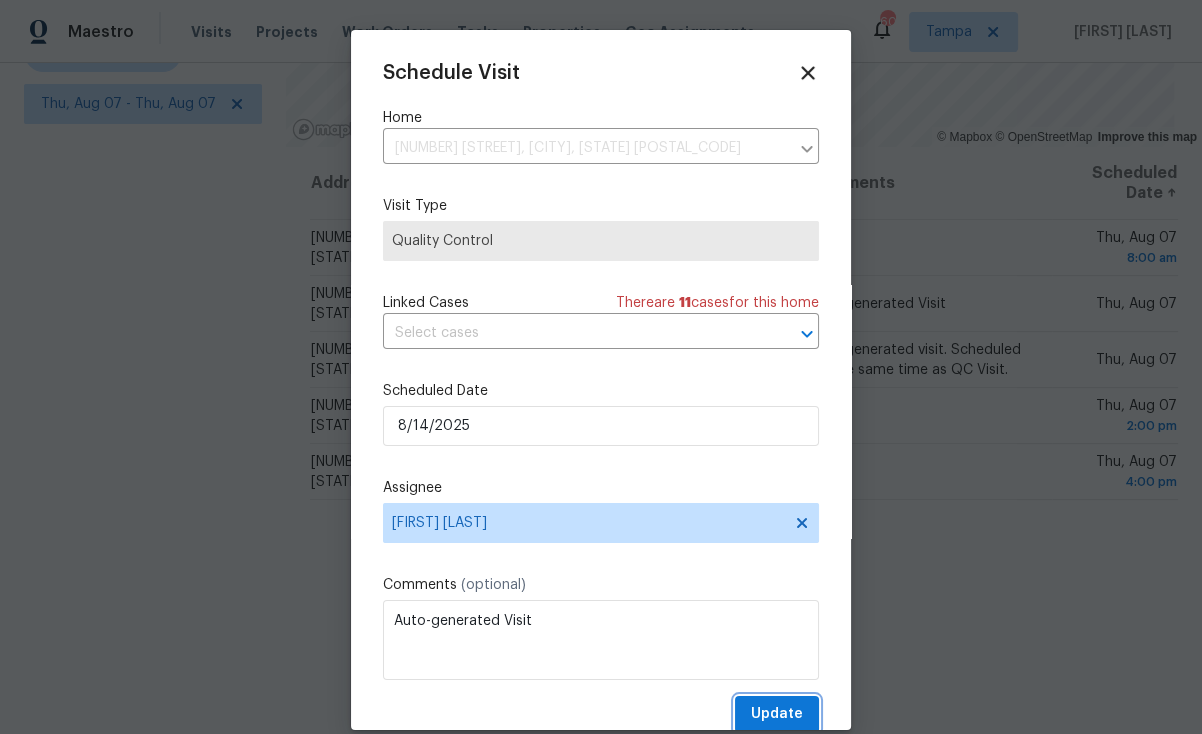 click on "Update" at bounding box center [777, 714] 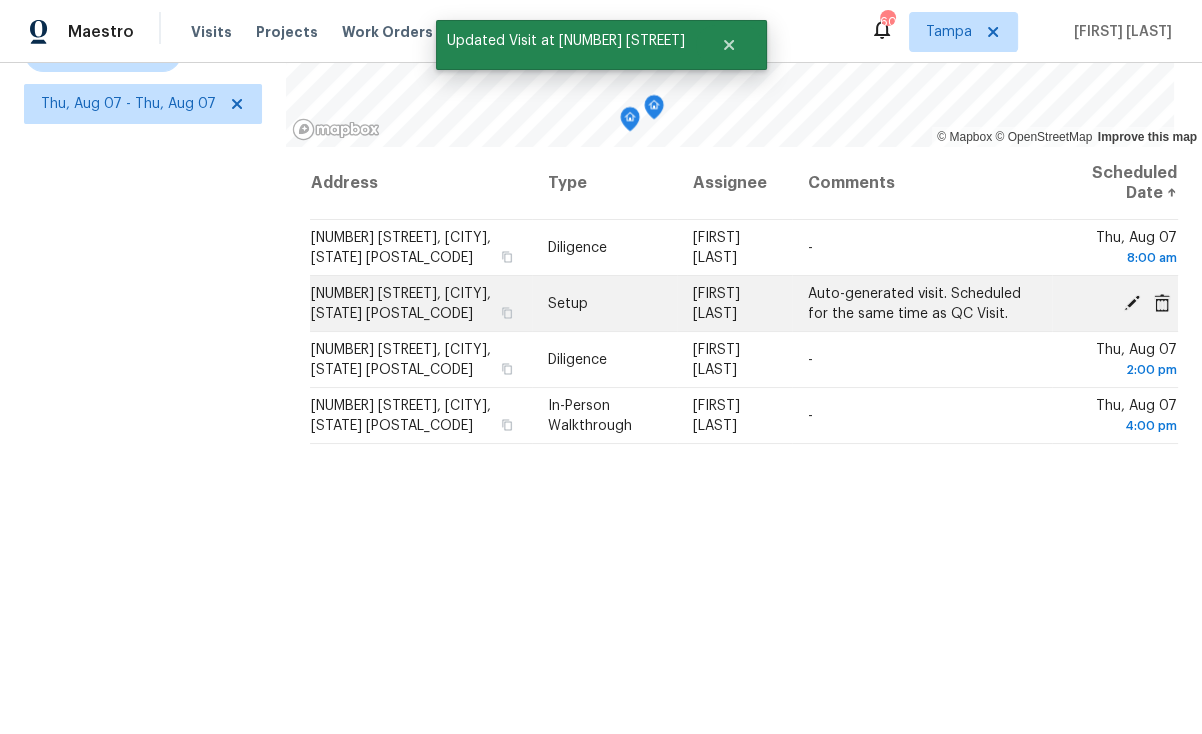 click 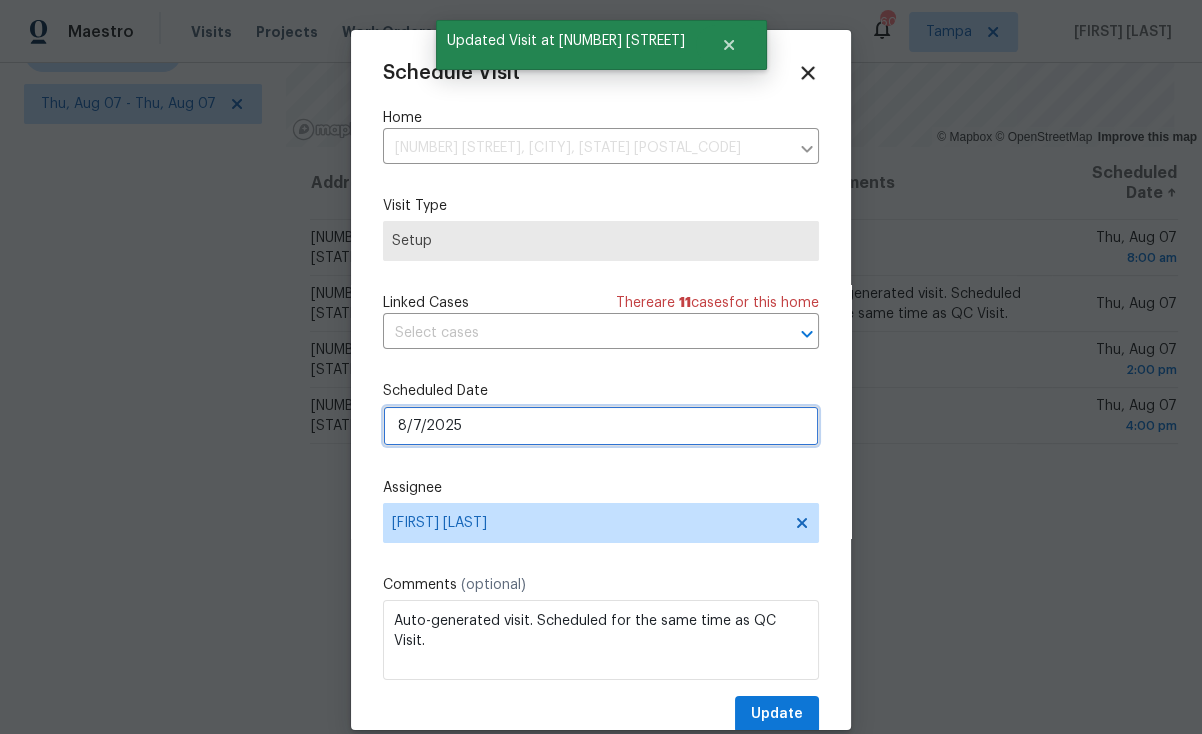 click on "8/7/2025" at bounding box center (601, 426) 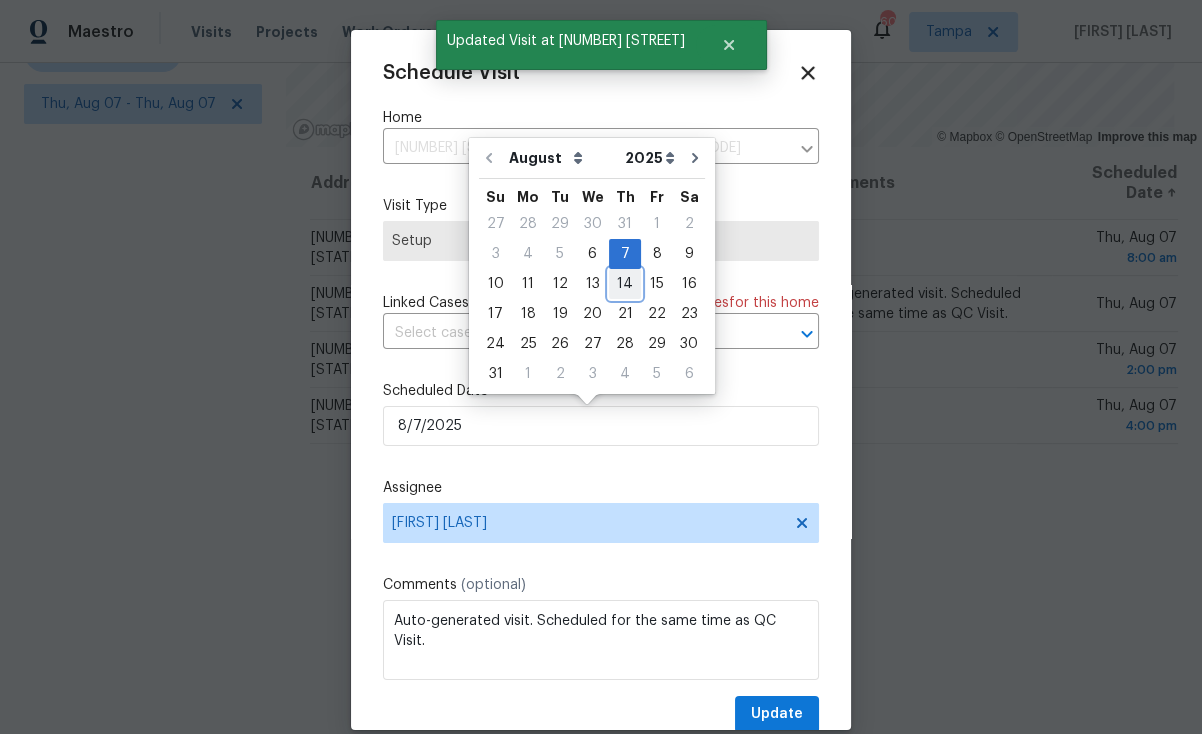 click on "14" at bounding box center (625, 284) 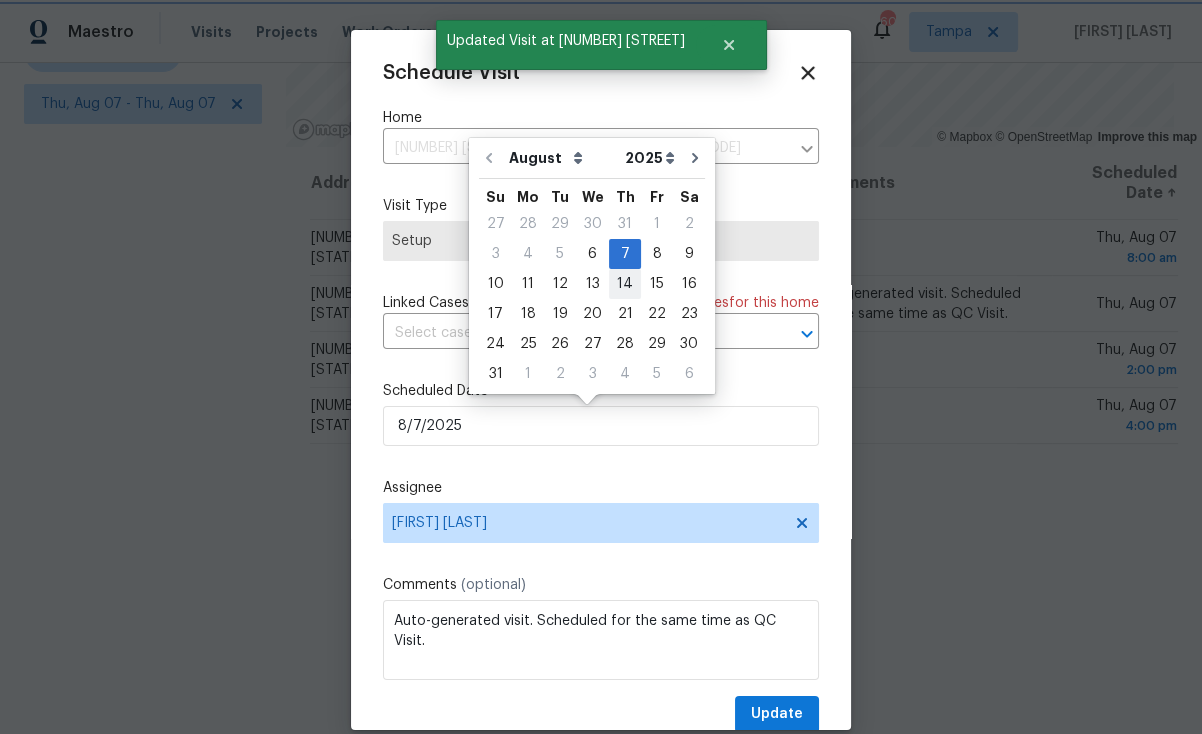 type on "8/14/2025" 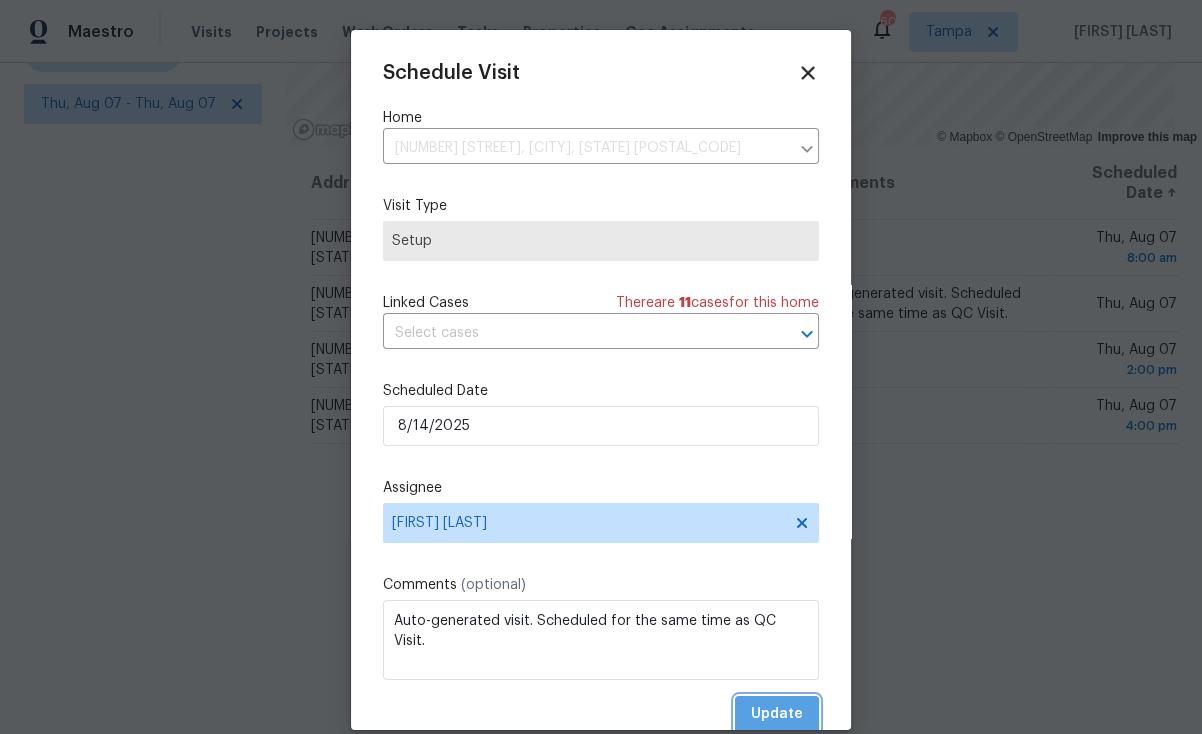 click on "Update" at bounding box center [777, 714] 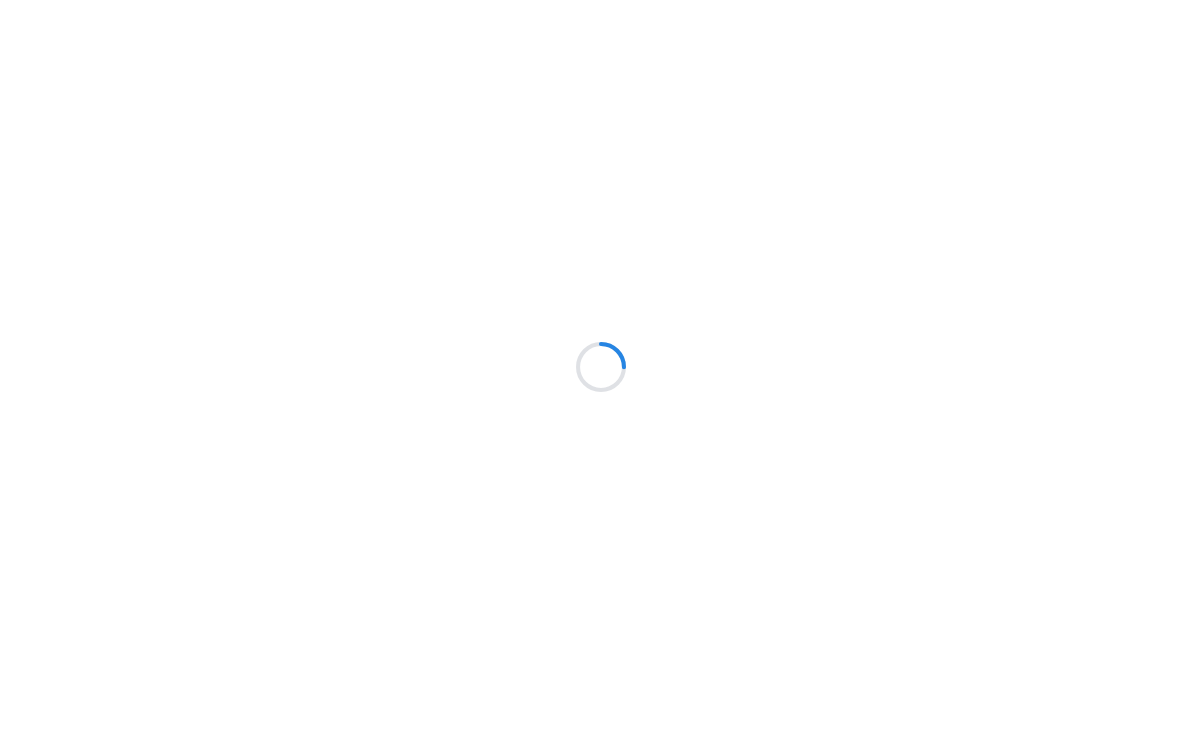 scroll, scrollTop: 0, scrollLeft: 0, axis: both 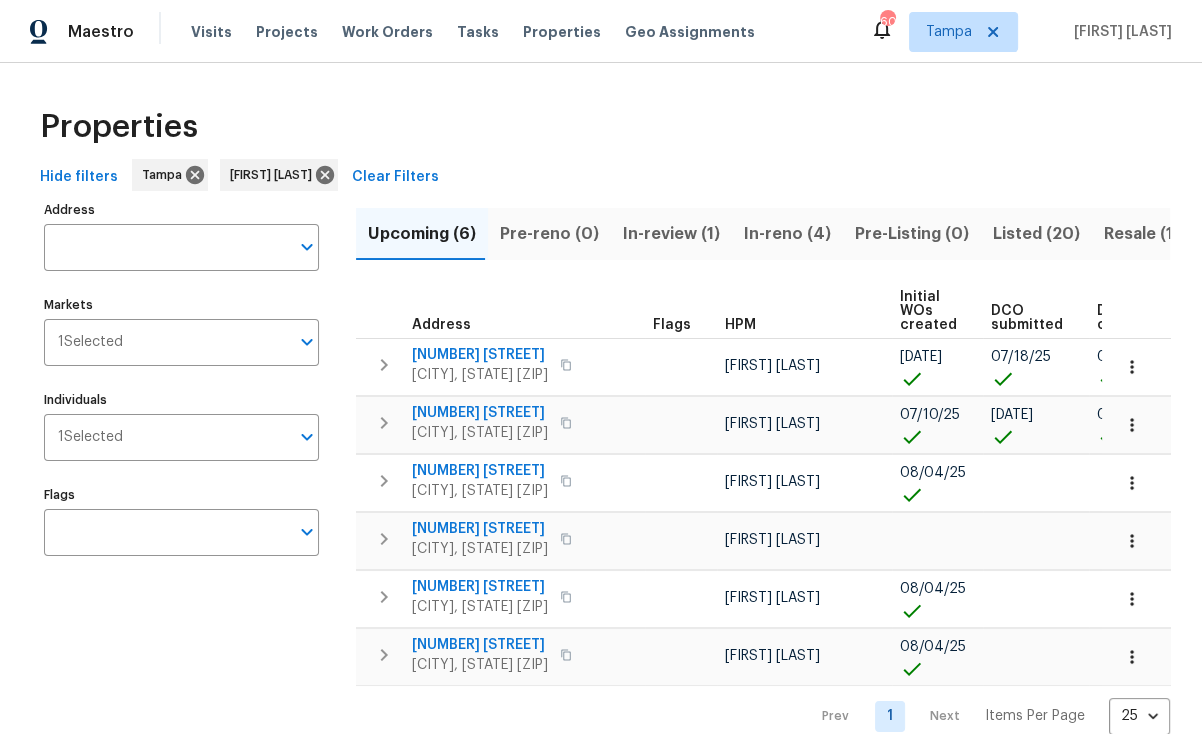click on "In-reno (4)" at bounding box center (787, 234) 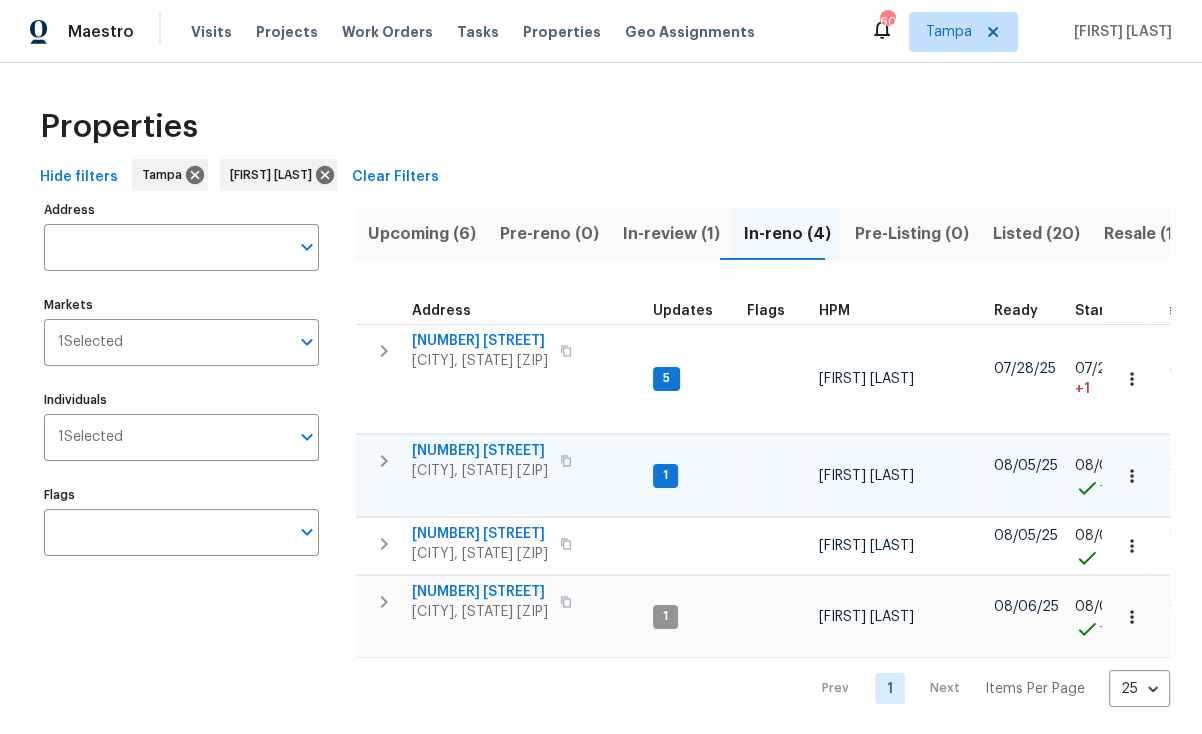click on "10121 Geese Trail Cir" at bounding box center [480, 451] 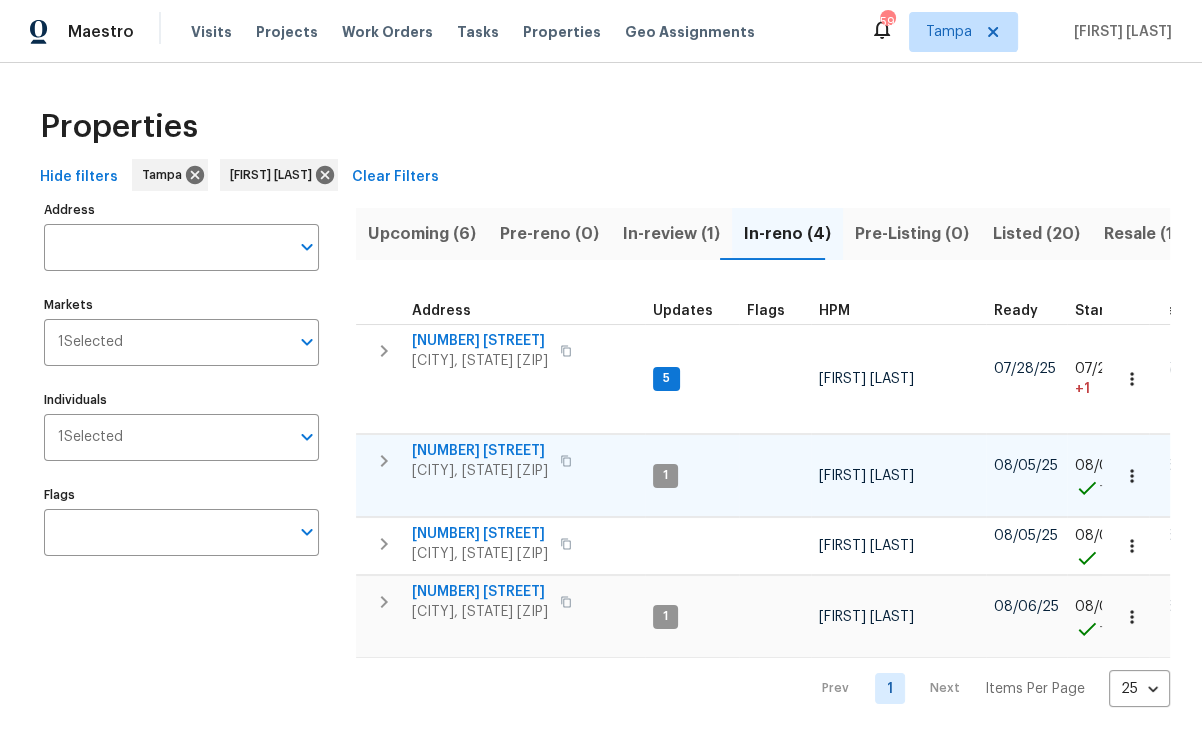 click on "10121 Geese Trail Cir" at bounding box center [480, 451] 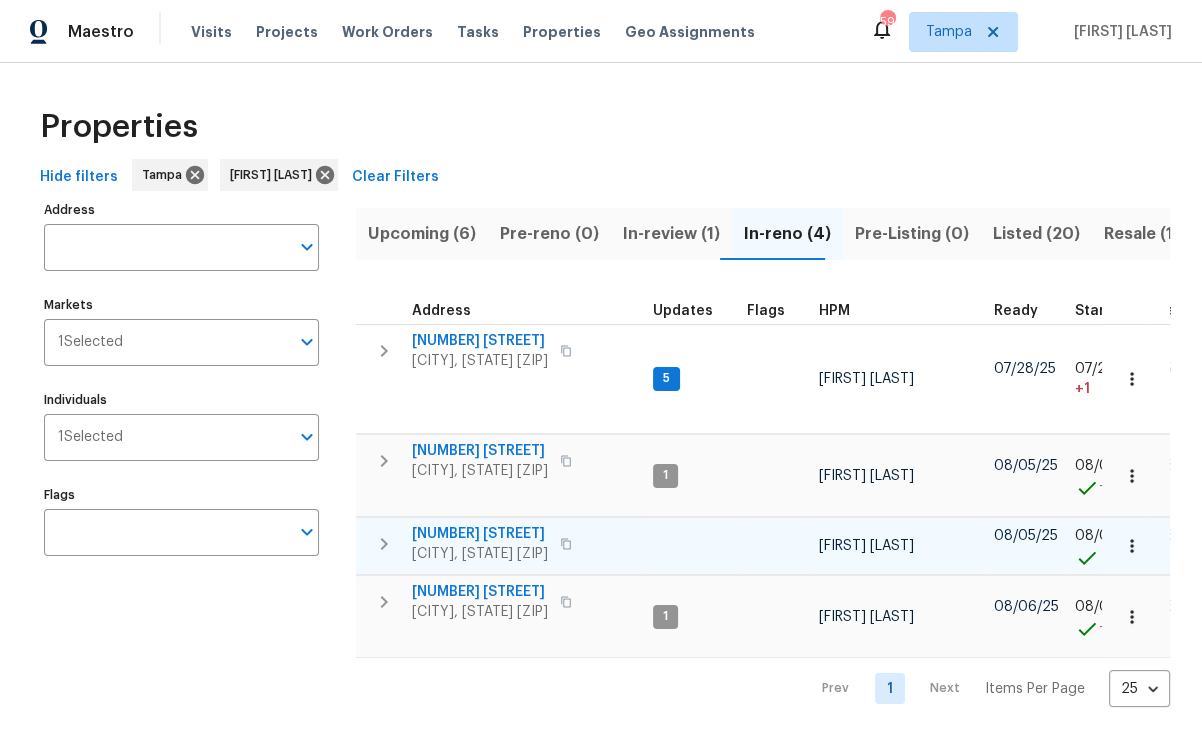 click on "513 Sandy Creek Dr" at bounding box center [480, 534] 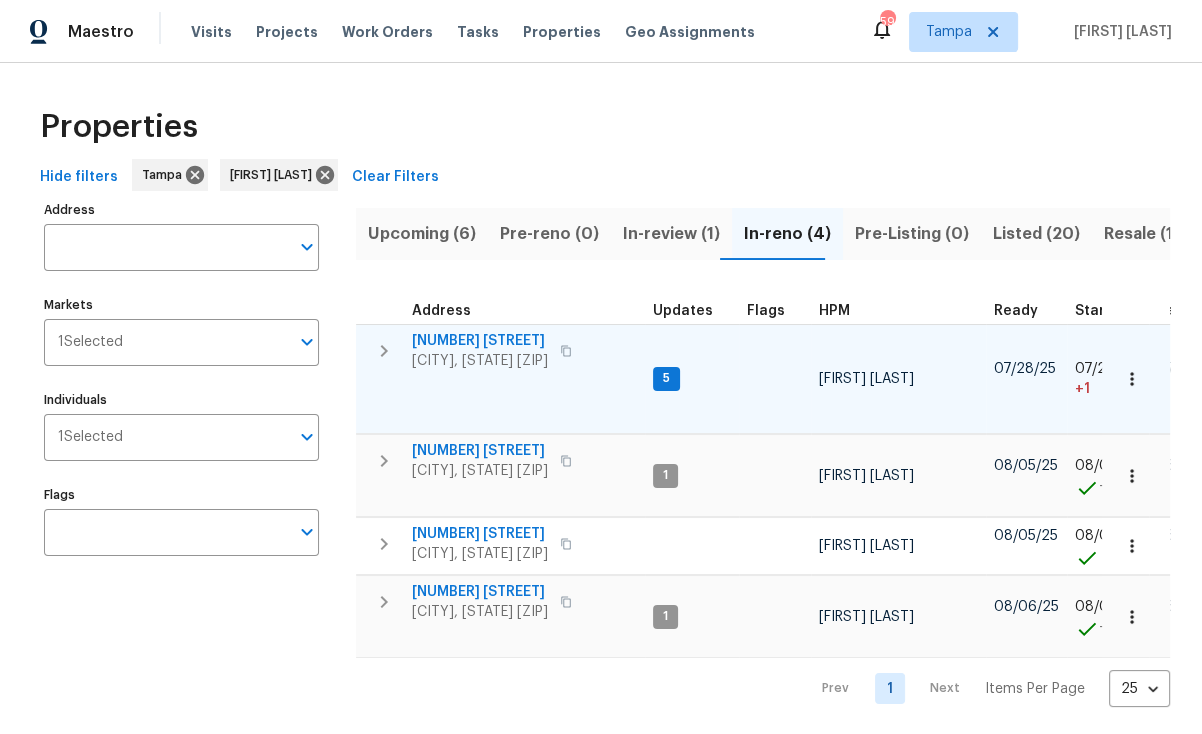 click on "2715 Golf Heights Cir" at bounding box center (480, 341) 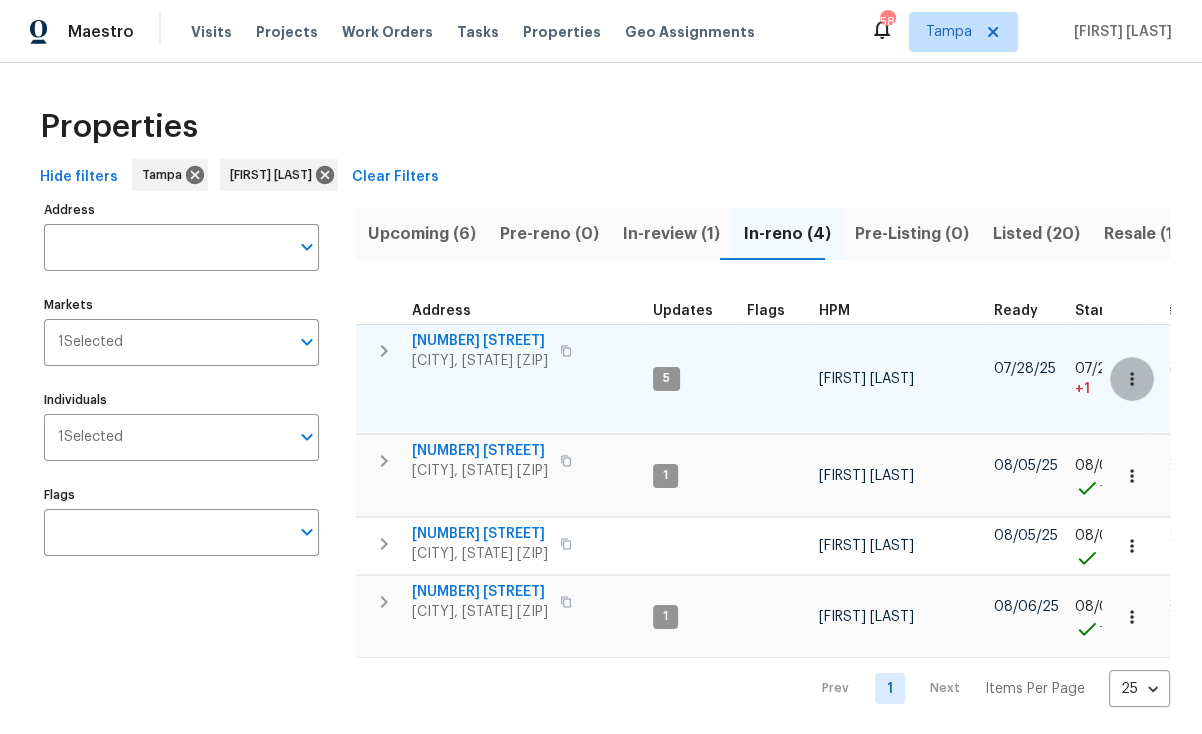 click 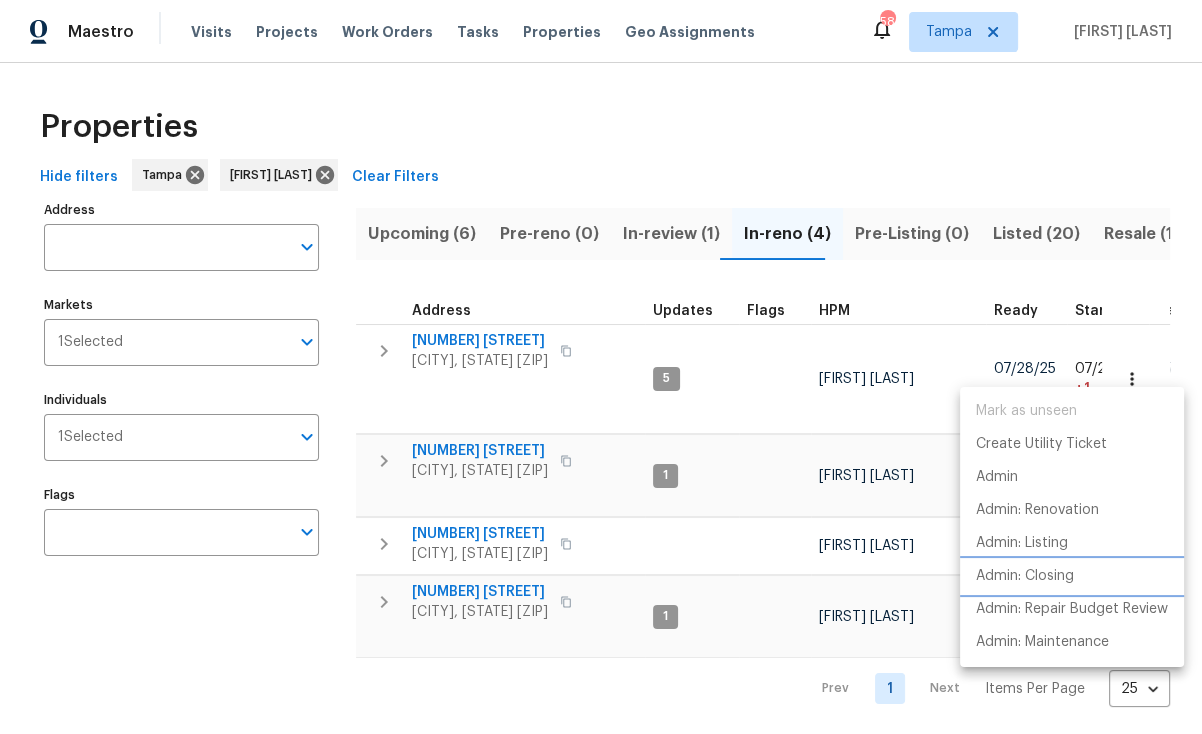 click on "Admin: Closing" at bounding box center [1025, 576] 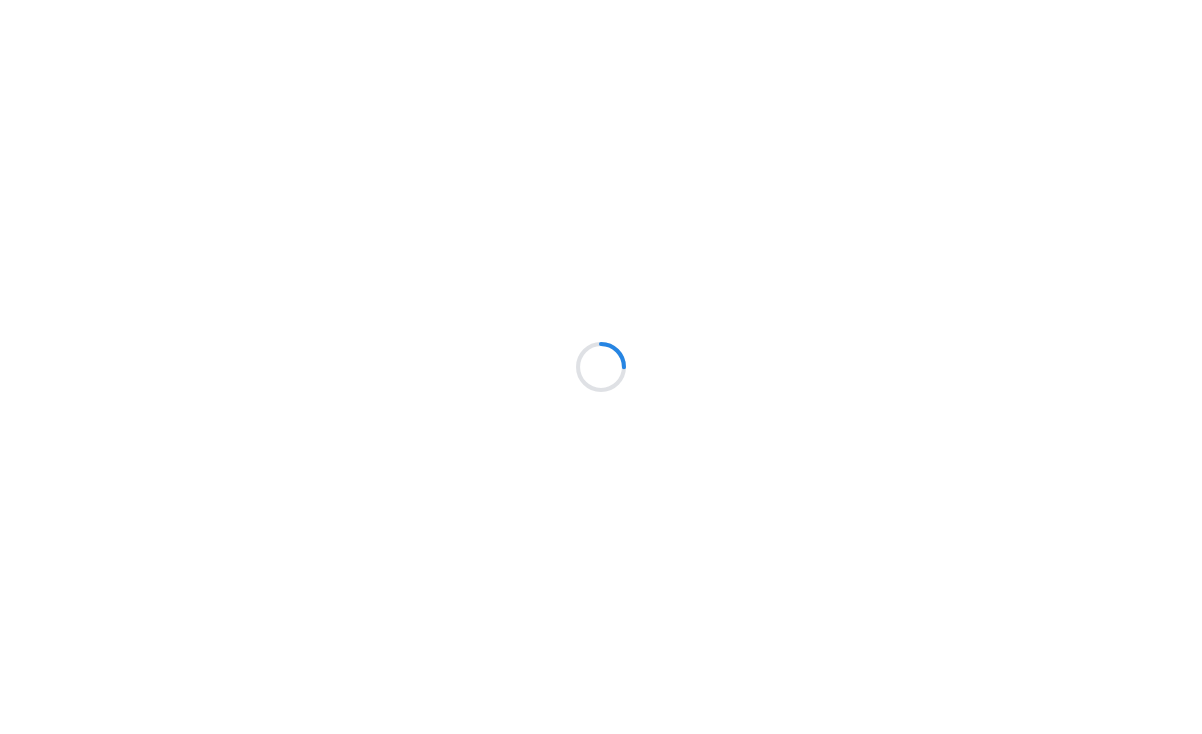 scroll, scrollTop: 0, scrollLeft: 0, axis: both 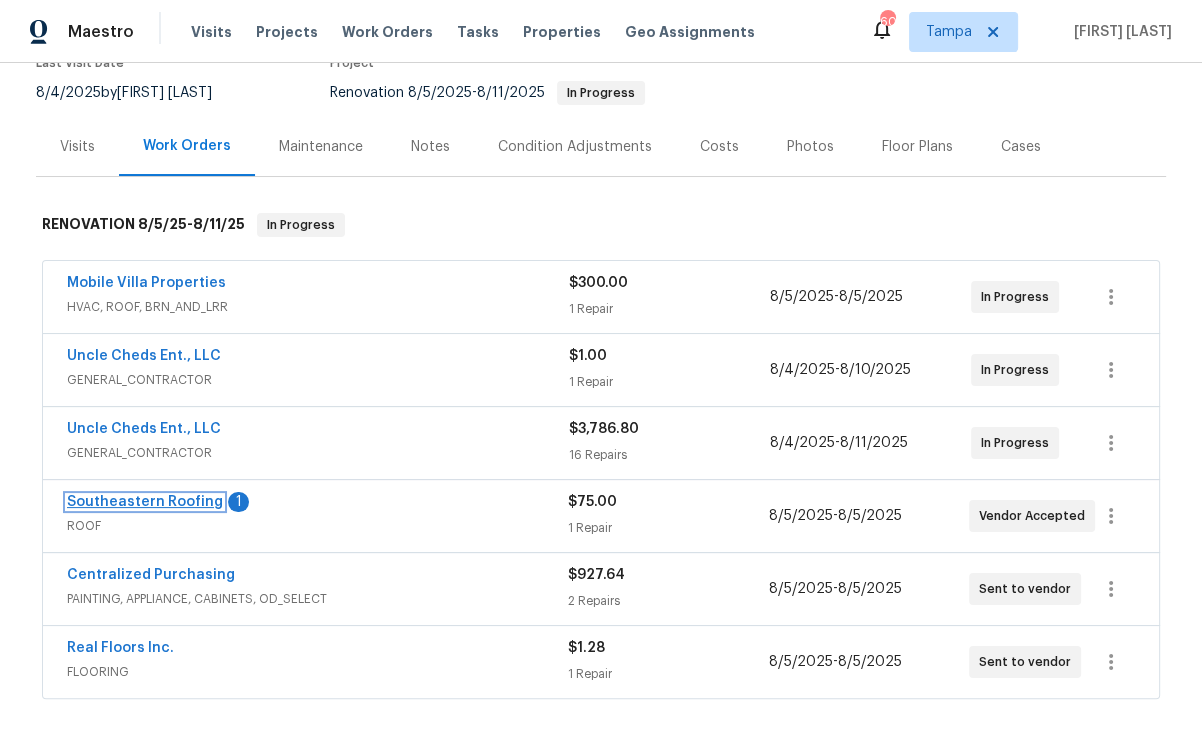 click on "Southeastern Roofing" at bounding box center [145, 502] 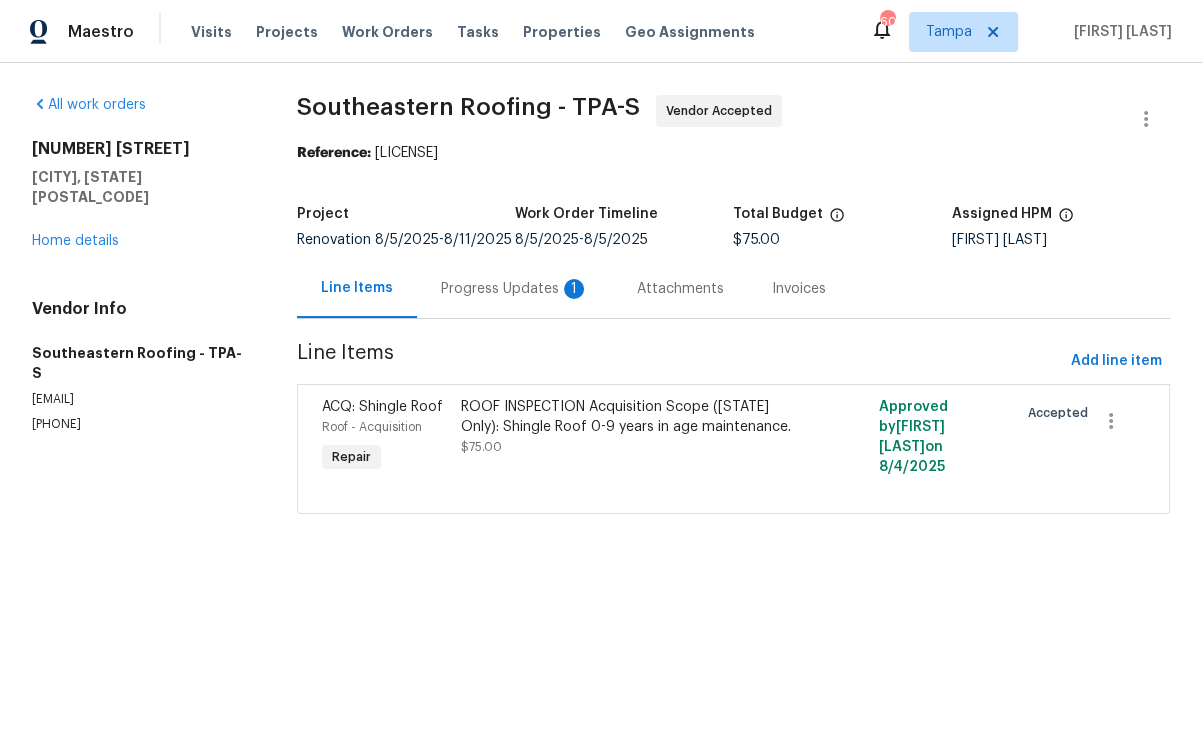 click on "Progress Updates 1" at bounding box center (515, 289) 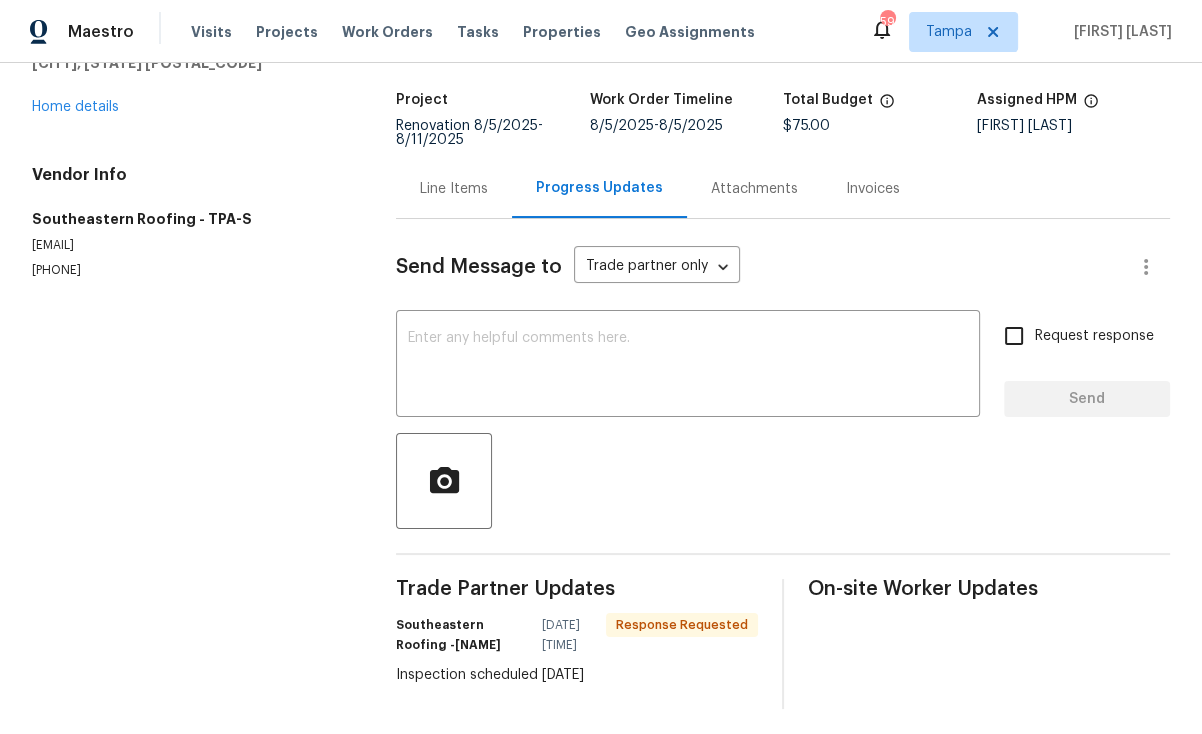 scroll, scrollTop: 113, scrollLeft: 0, axis: vertical 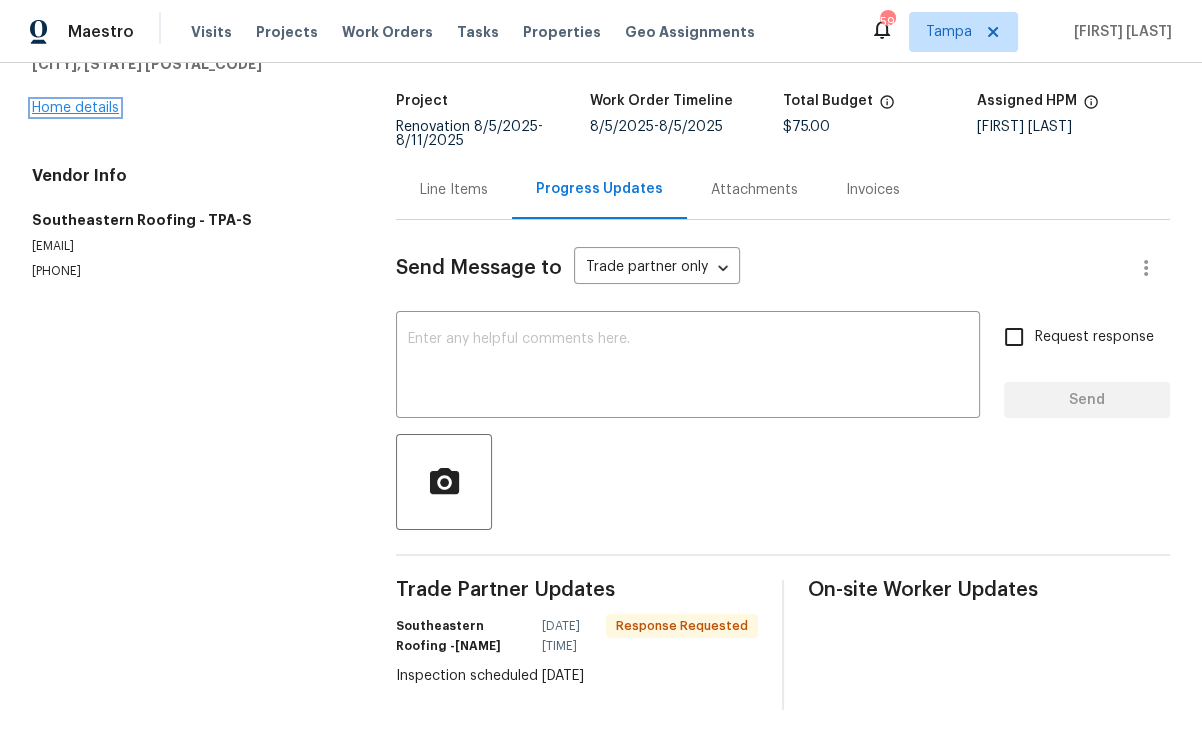 click on "Home details" at bounding box center (75, 108) 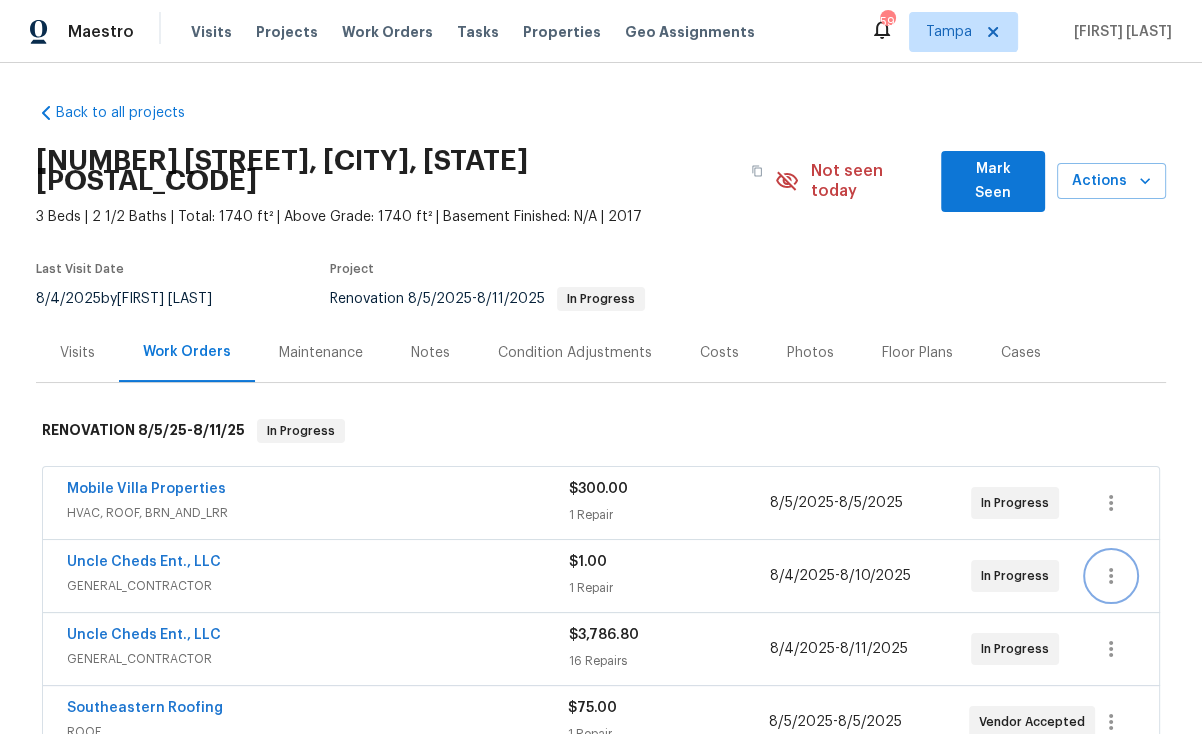 click 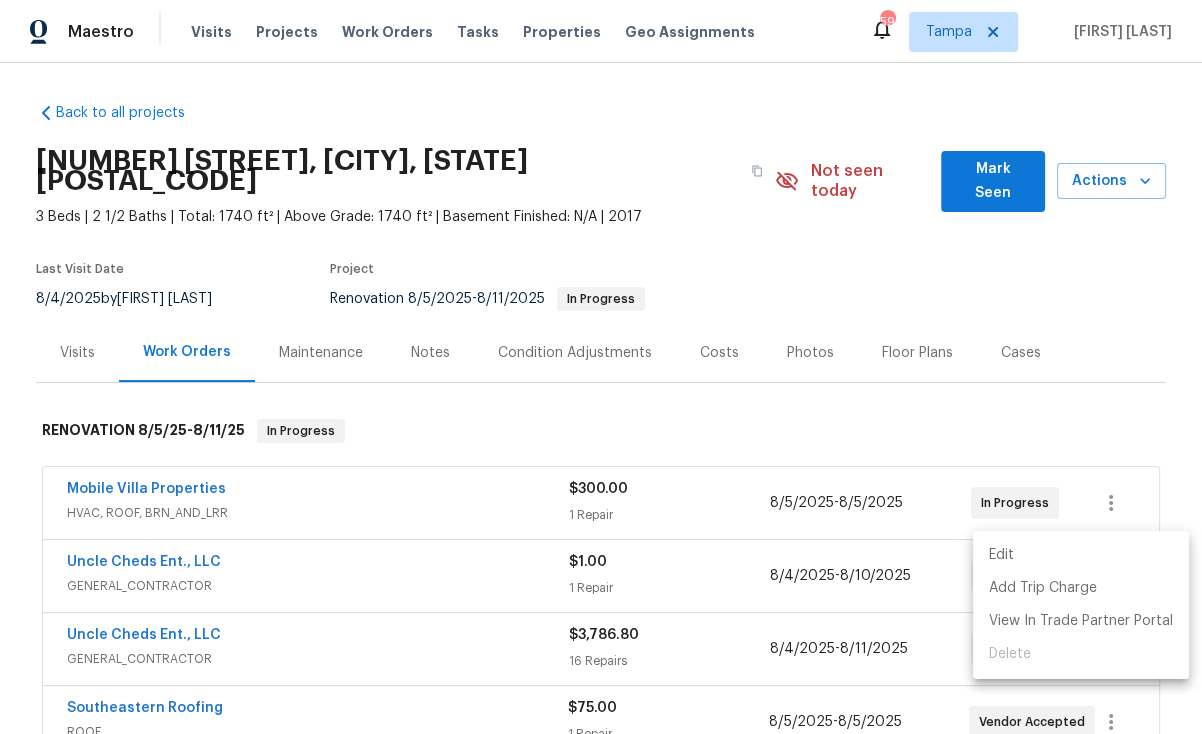 click on "Edit" at bounding box center (1081, 555) 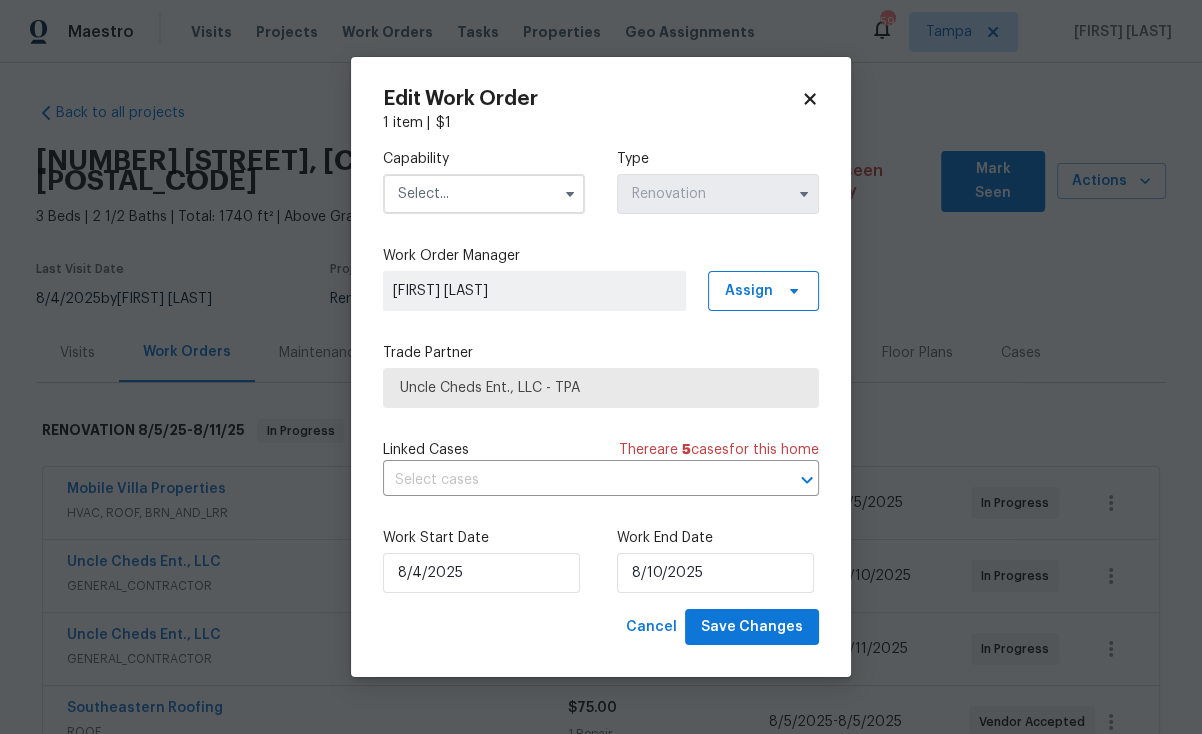 click 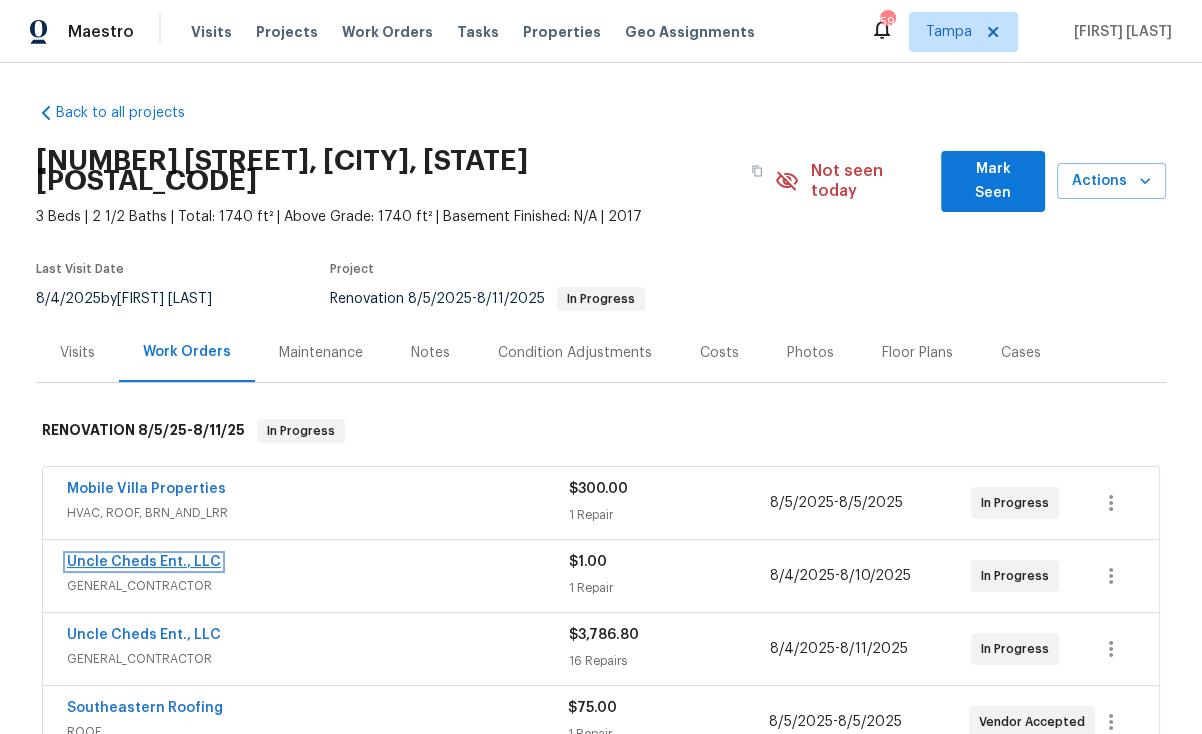 click on "Uncle Cheds Ent., LLC" at bounding box center (144, 562) 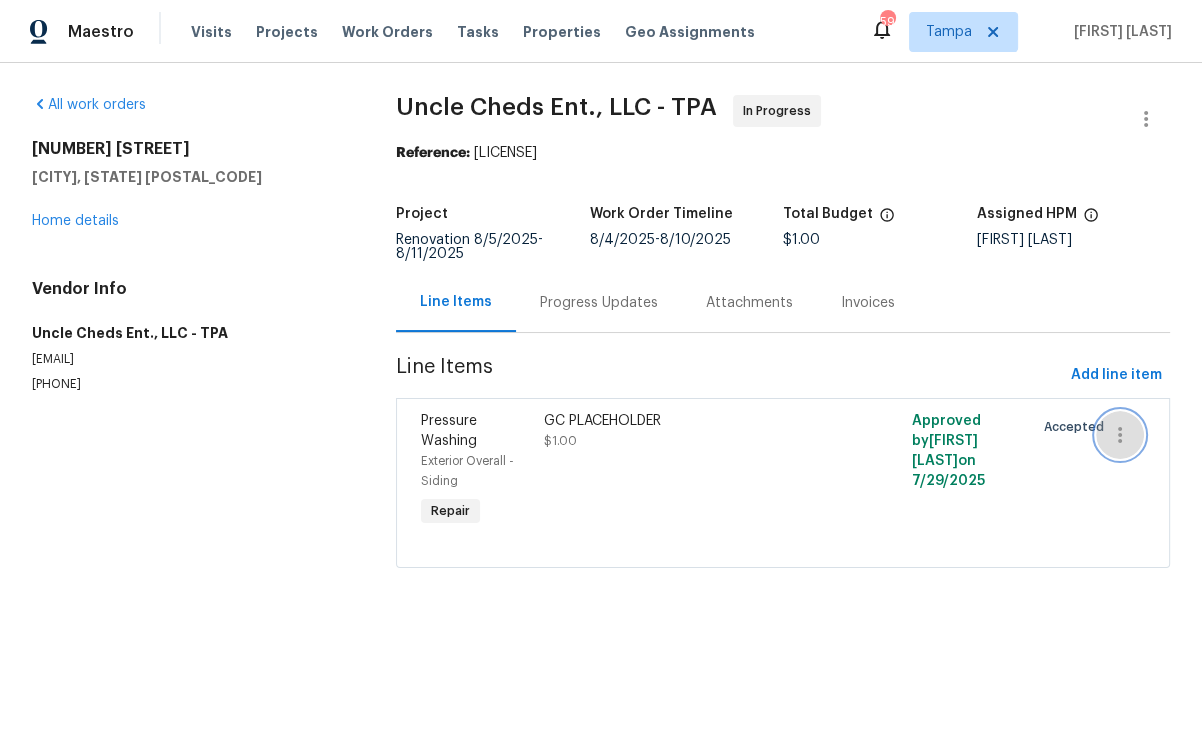 click 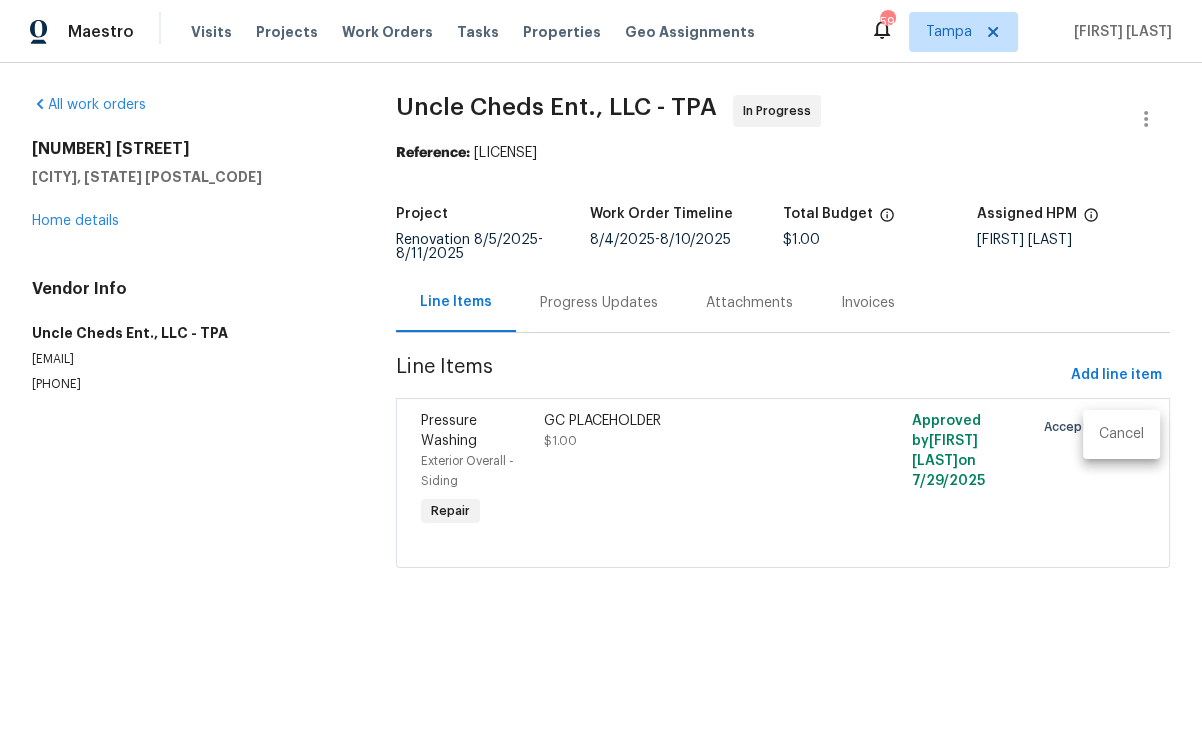 click on "Cancel" at bounding box center [1121, 434] 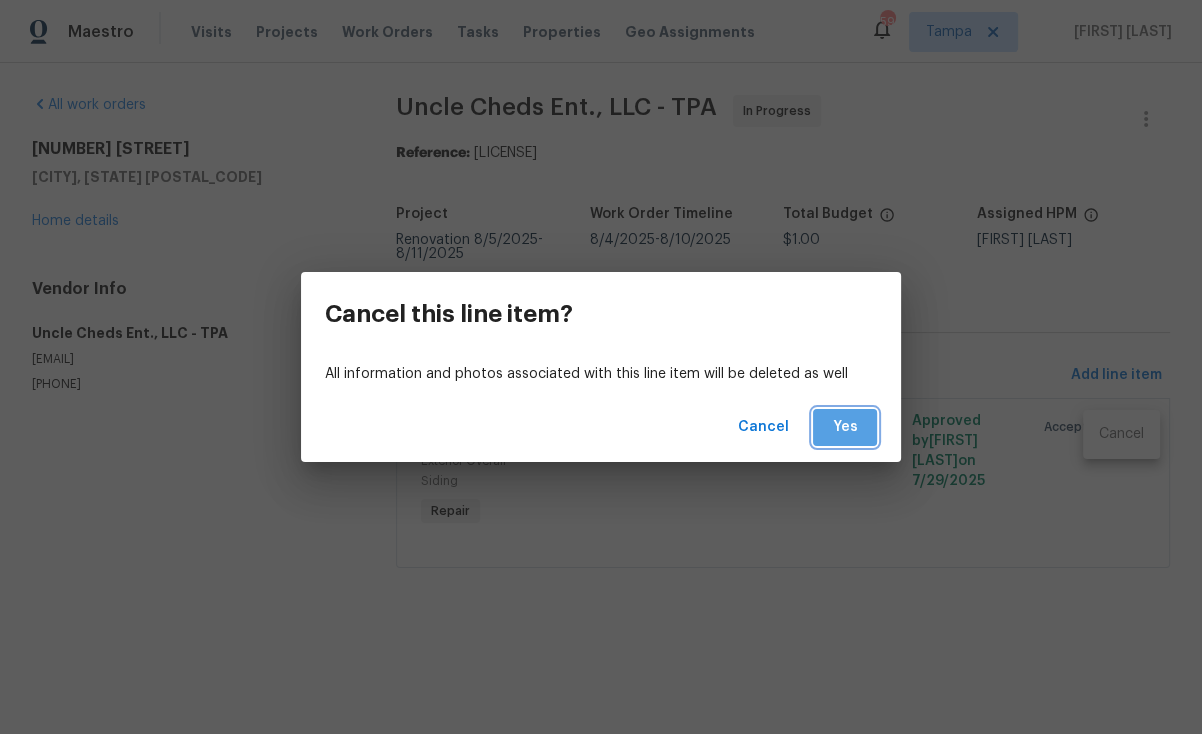 click on "Yes" at bounding box center (845, 427) 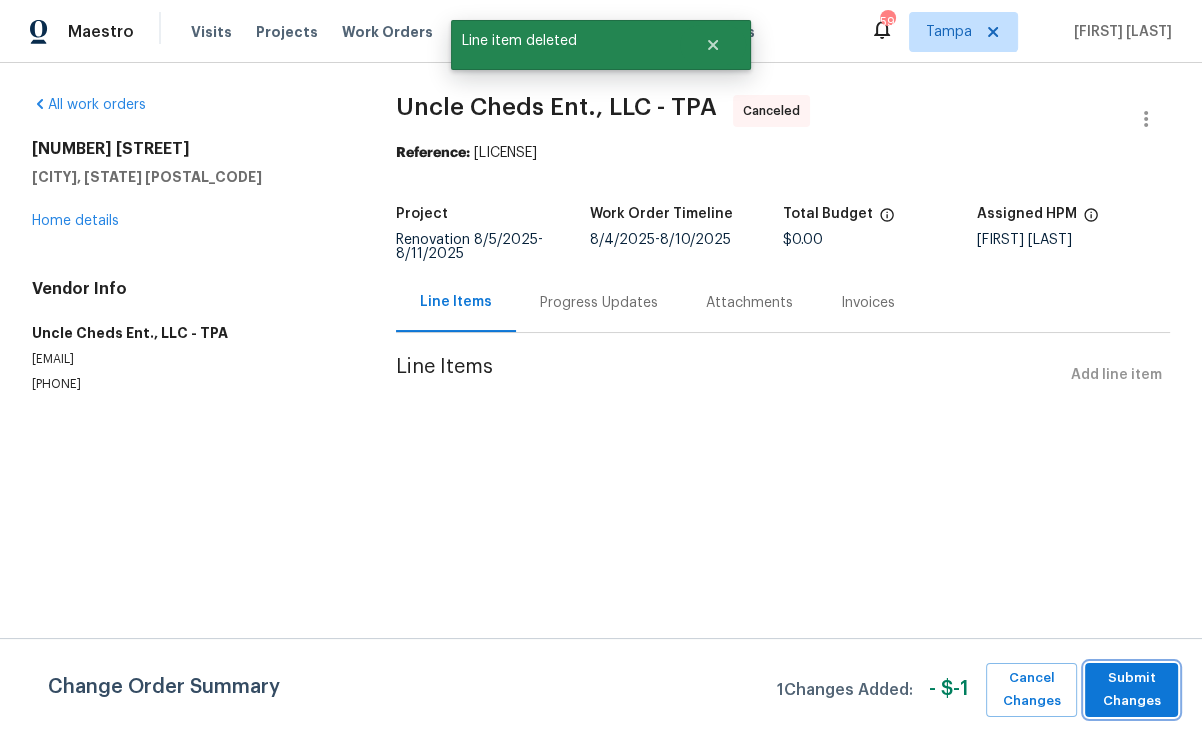 click on "Submit Changes" at bounding box center [1131, 690] 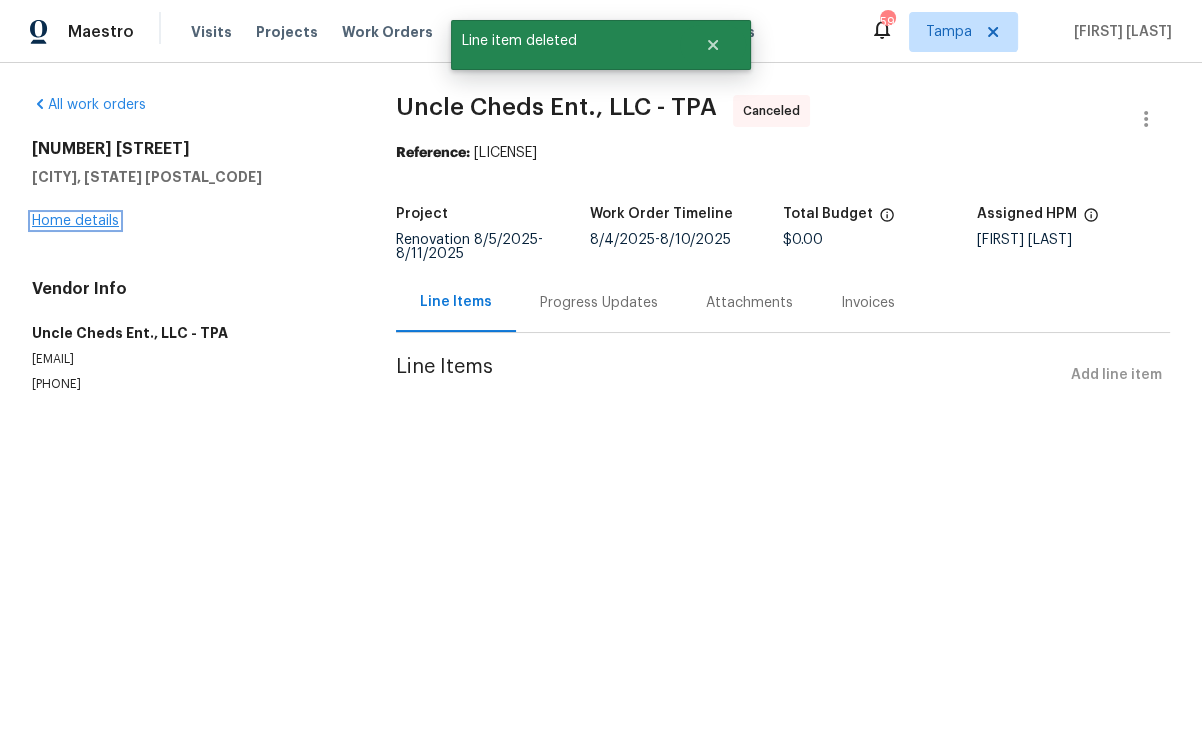 click on "Home details" at bounding box center [75, 221] 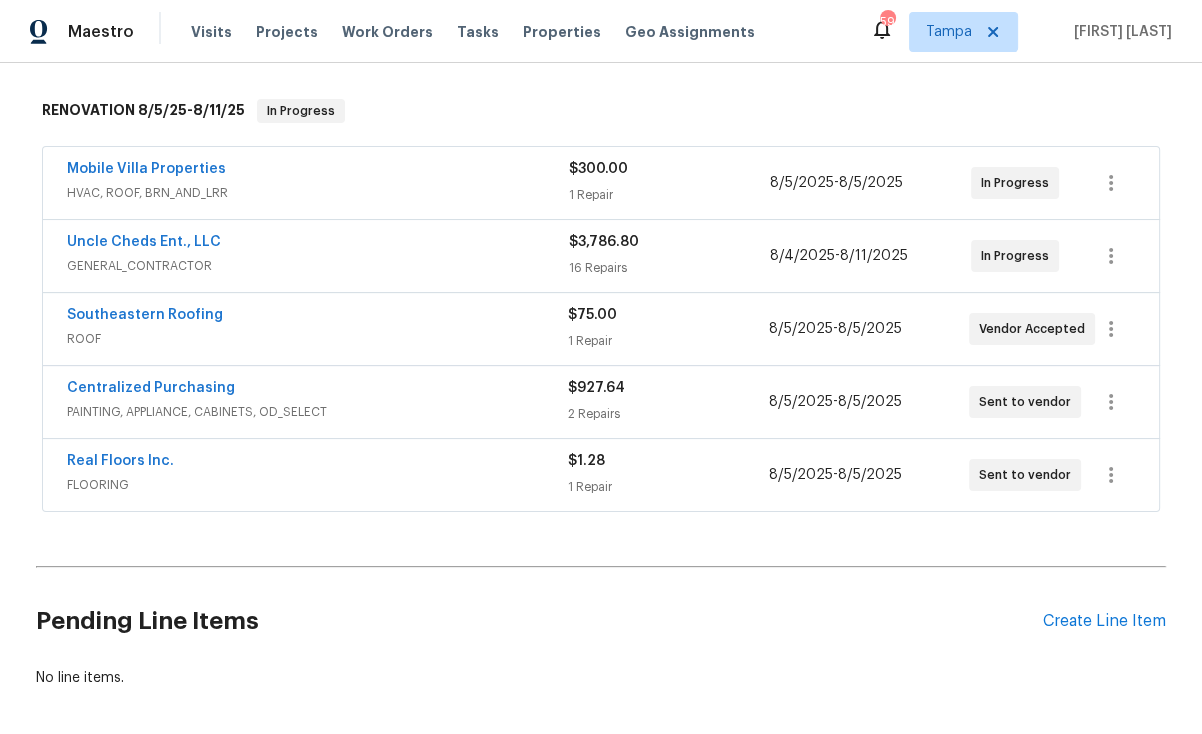 scroll, scrollTop: 317, scrollLeft: 0, axis: vertical 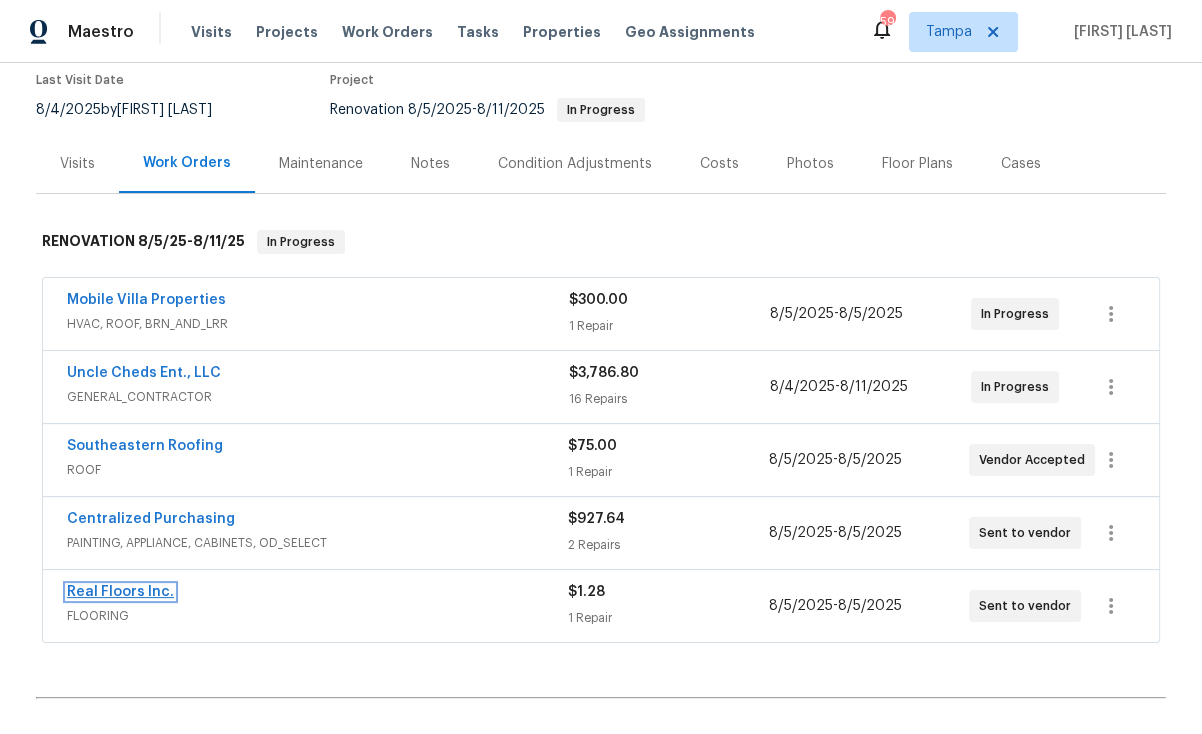 click on "Real Floors Inc." at bounding box center (120, 592) 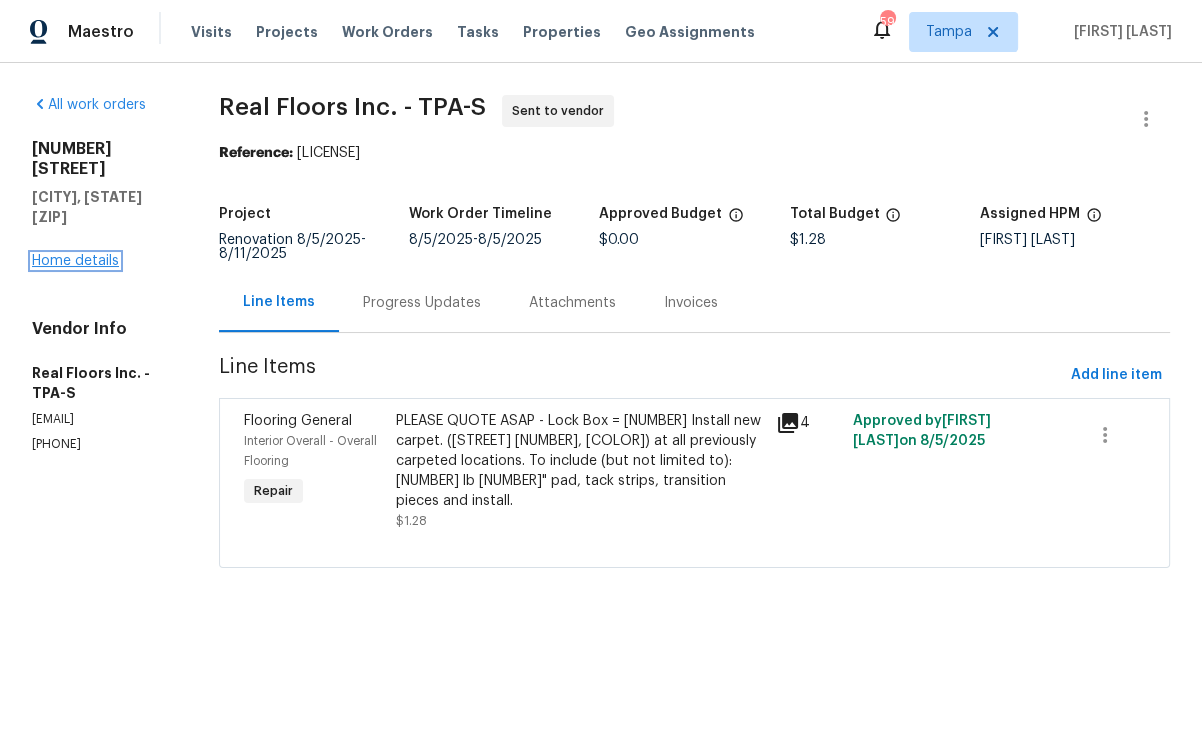 click on "Home details" at bounding box center (75, 261) 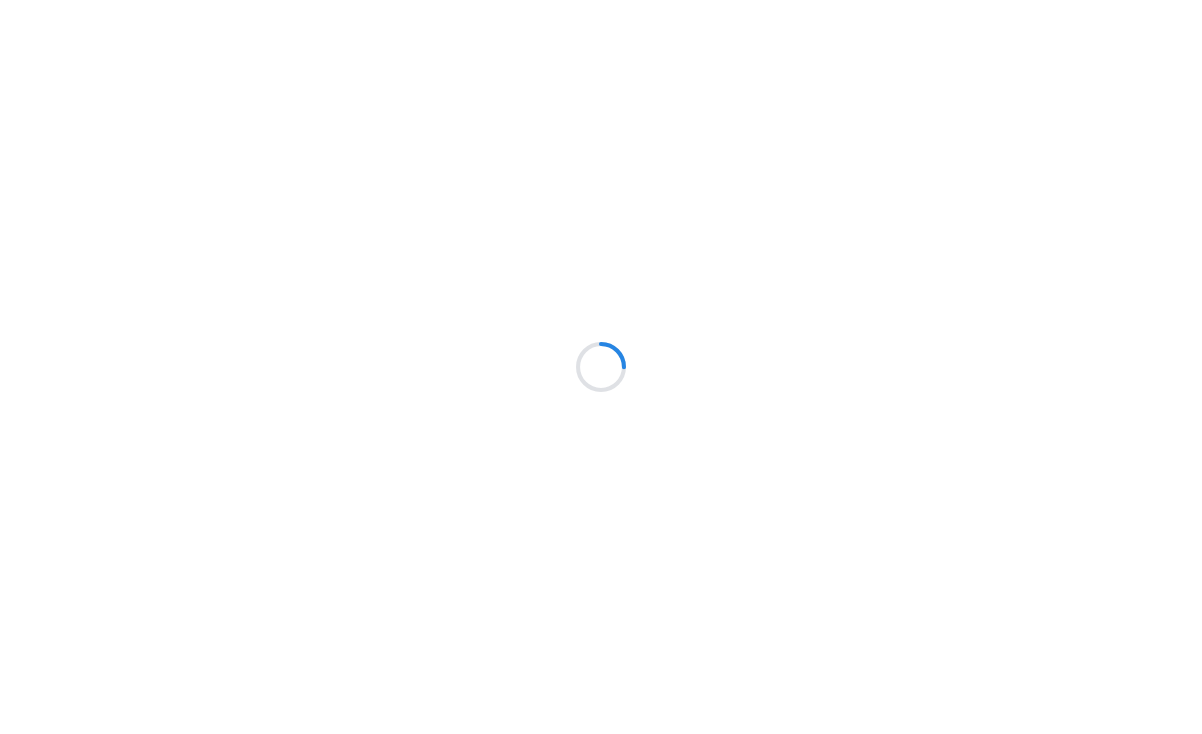 scroll, scrollTop: 0, scrollLeft: 0, axis: both 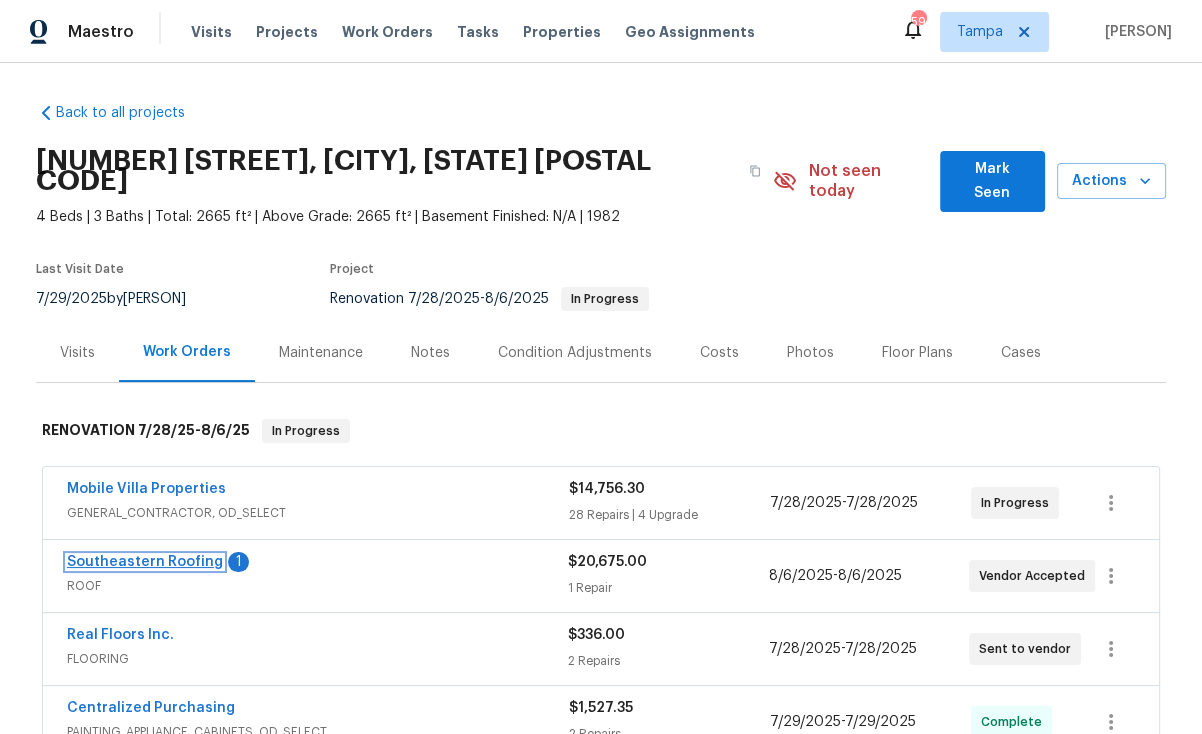 click on "Southeastern Roofing" at bounding box center (145, 562) 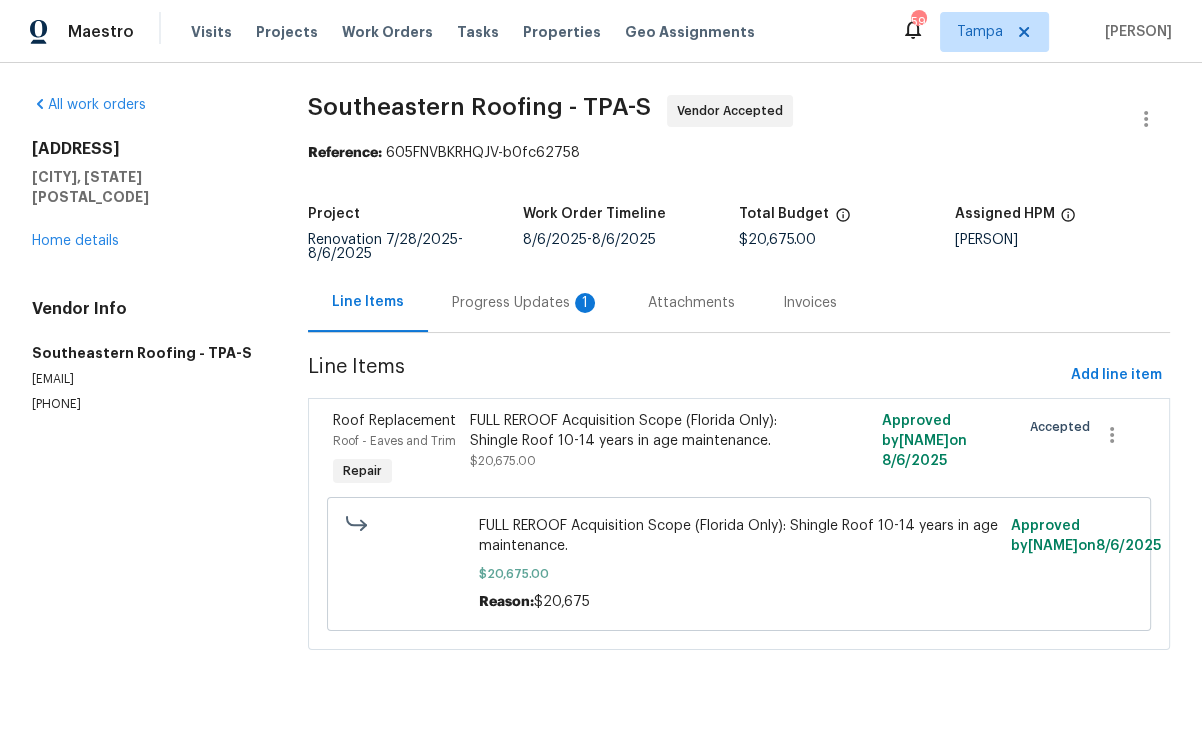 click on "Progress Updates 1" at bounding box center [526, 303] 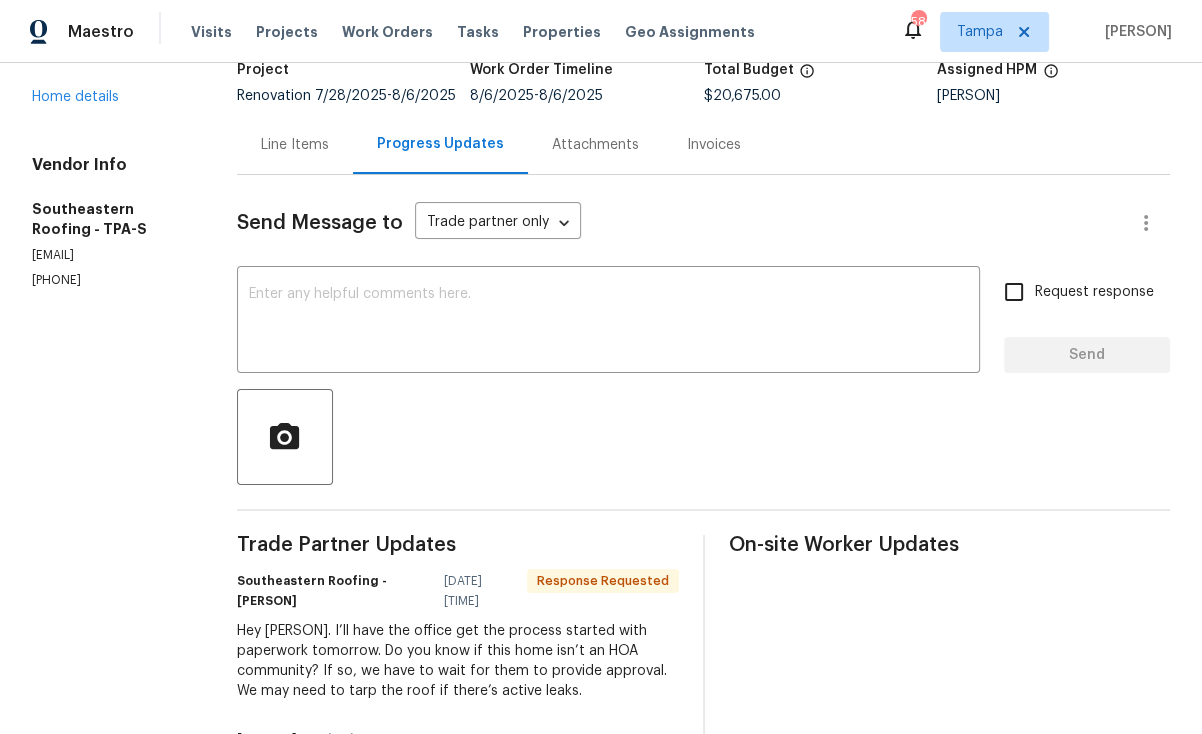 scroll, scrollTop: 187, scrollLeft: 0, axis: vertical 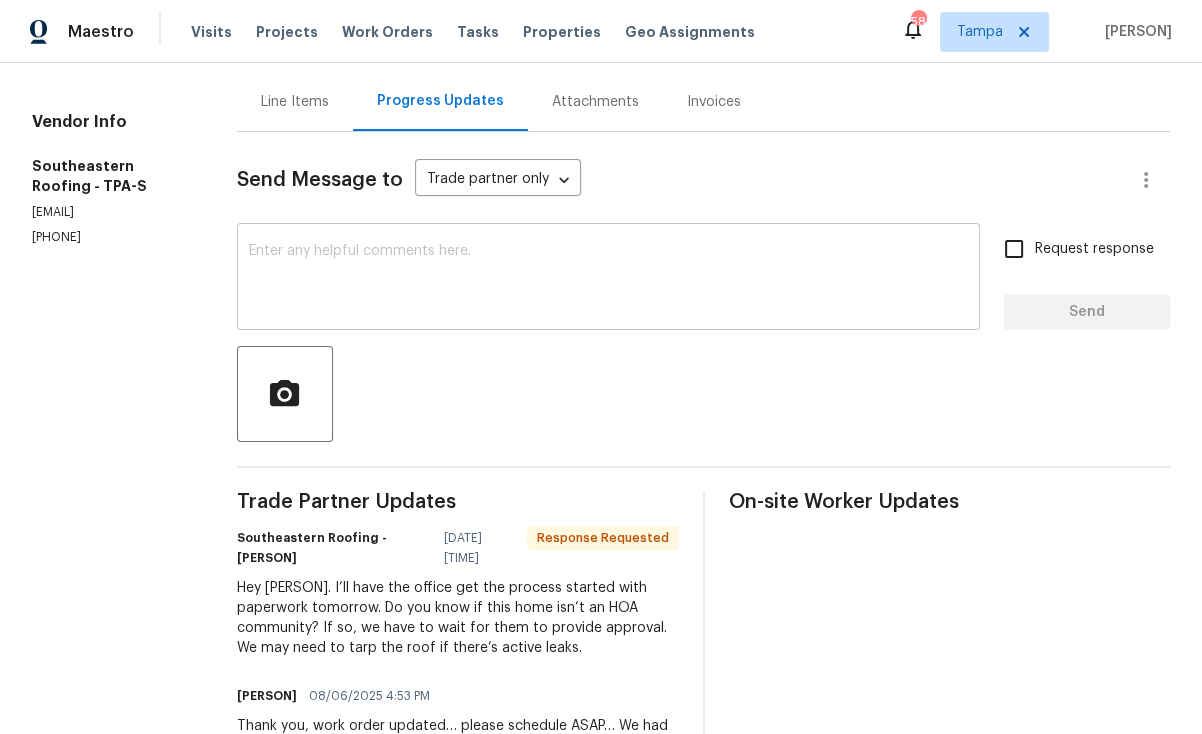 click on "x ​" at bounding box center [608, 279] 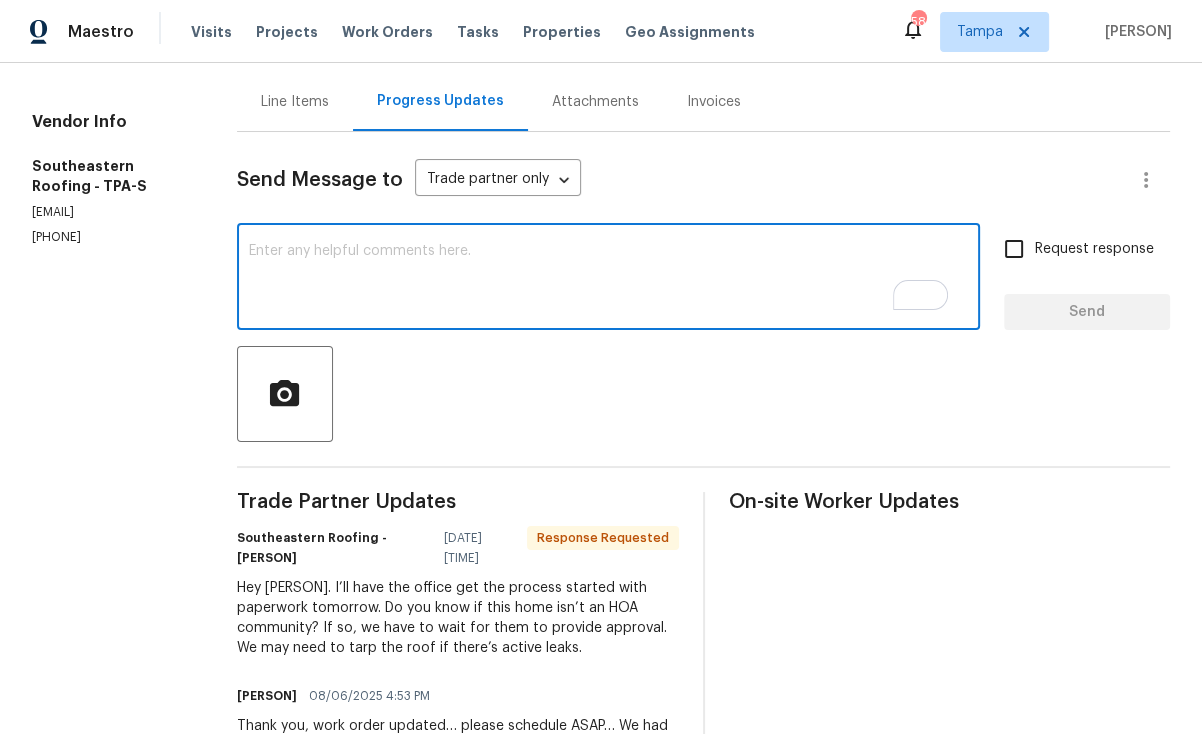 scroll, scrollTop: 187, scrollLeft: 0, axis: vertical 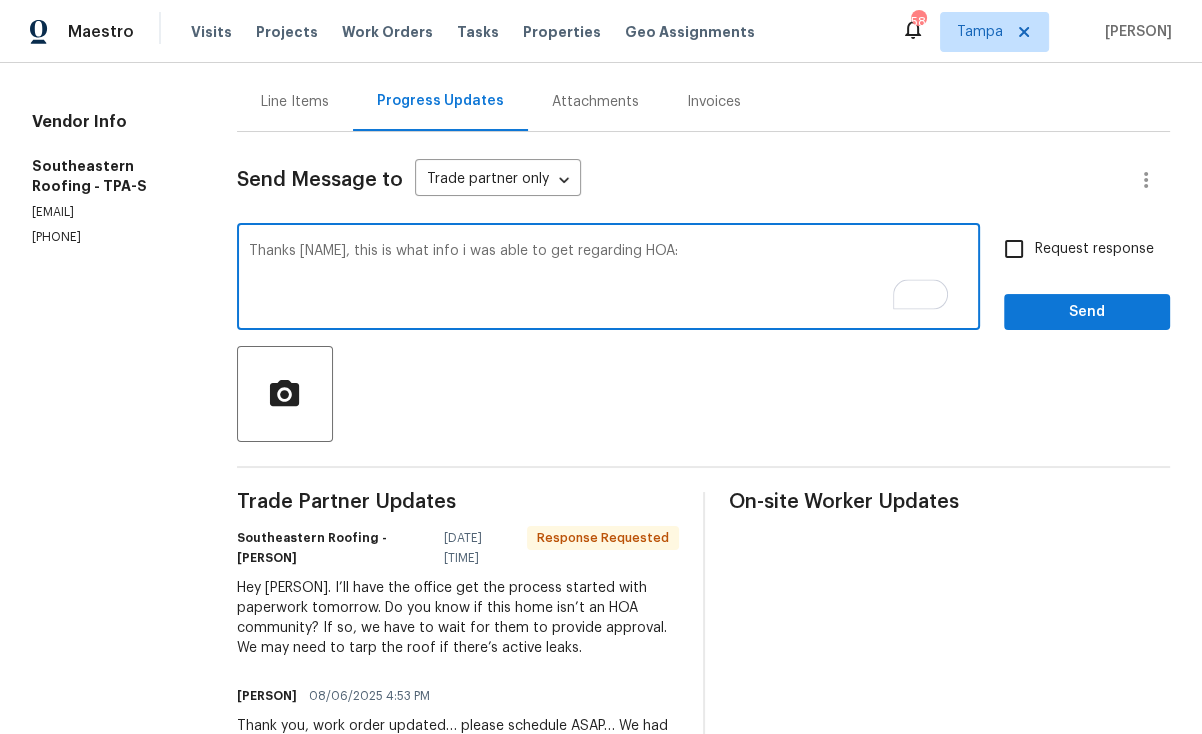 paste on "HOA does not have a phone number. Best form of contact for HOA is via email. OD customer support number listed due to no HOA number and possible MLS fines if no phone number provided
Association Type
Home Owner Association
HOA name
The Original Buckhorn Estates Homeowner's Association
Email
officers@example.com" 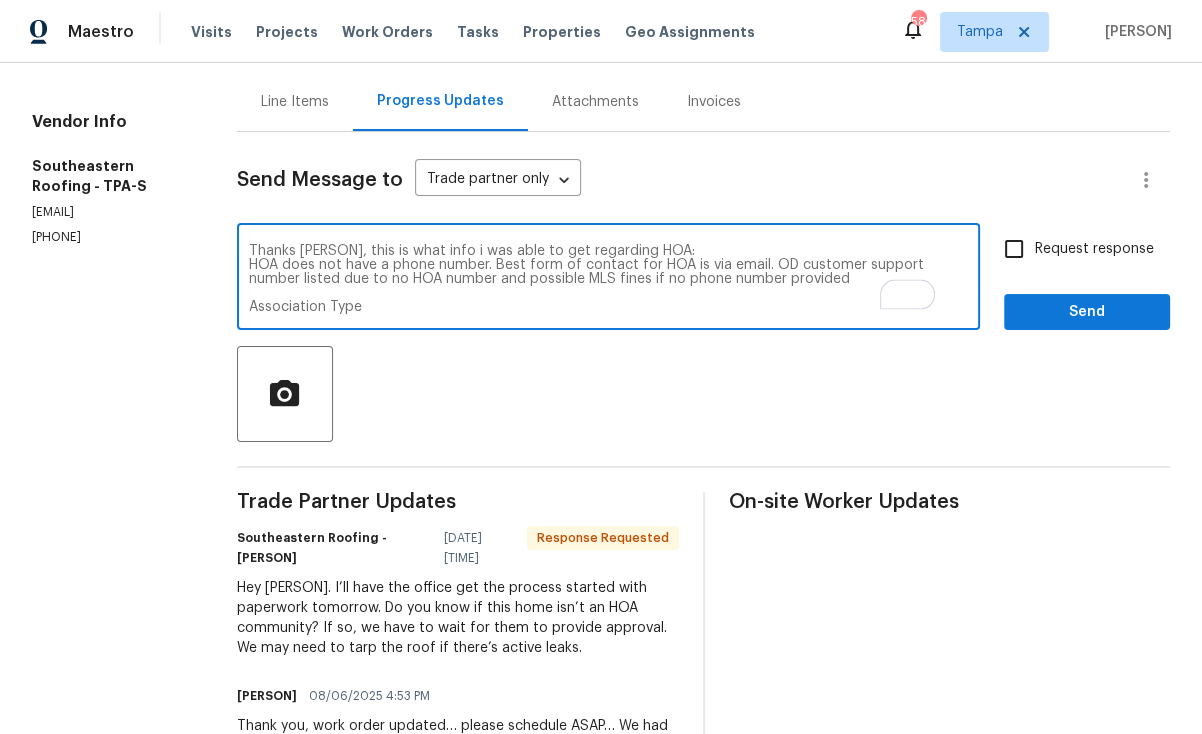 scroll, scrollTop: 140, scrollLeft: 0, axis: vertical 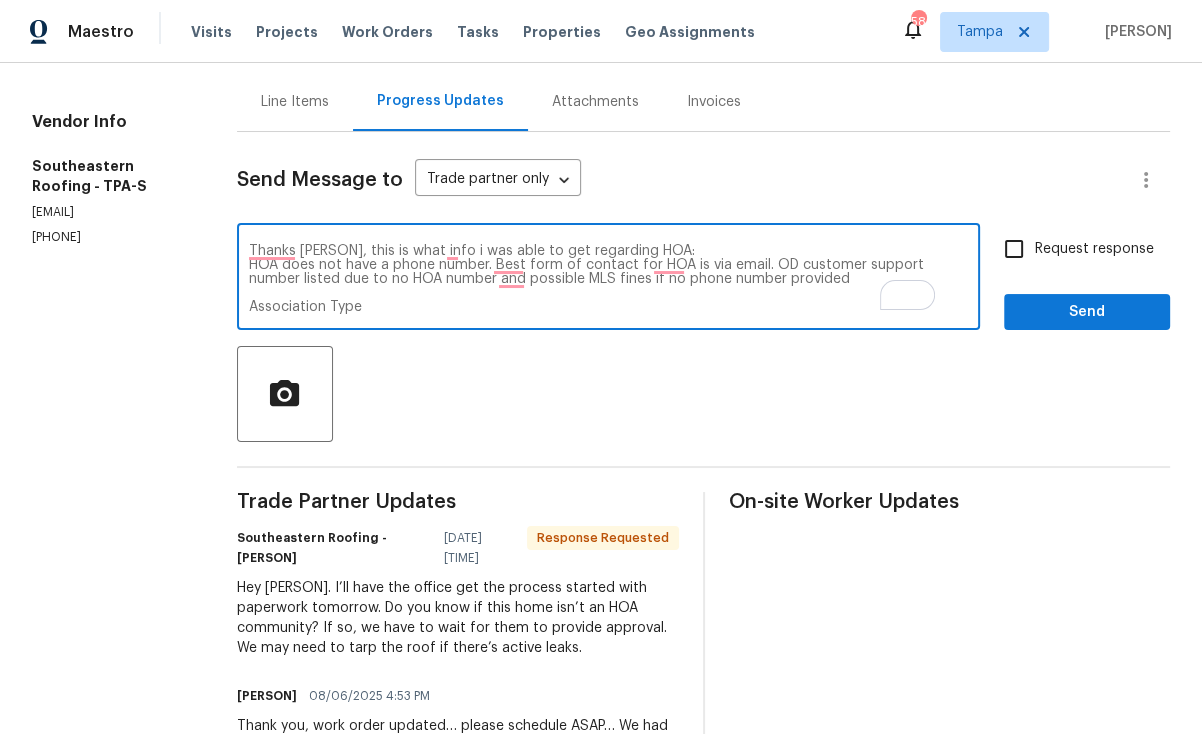 drag, startPoint x: 772, startPoint y: 263, endPoint x: 850, endPoint y: 282, distance: 80.280754 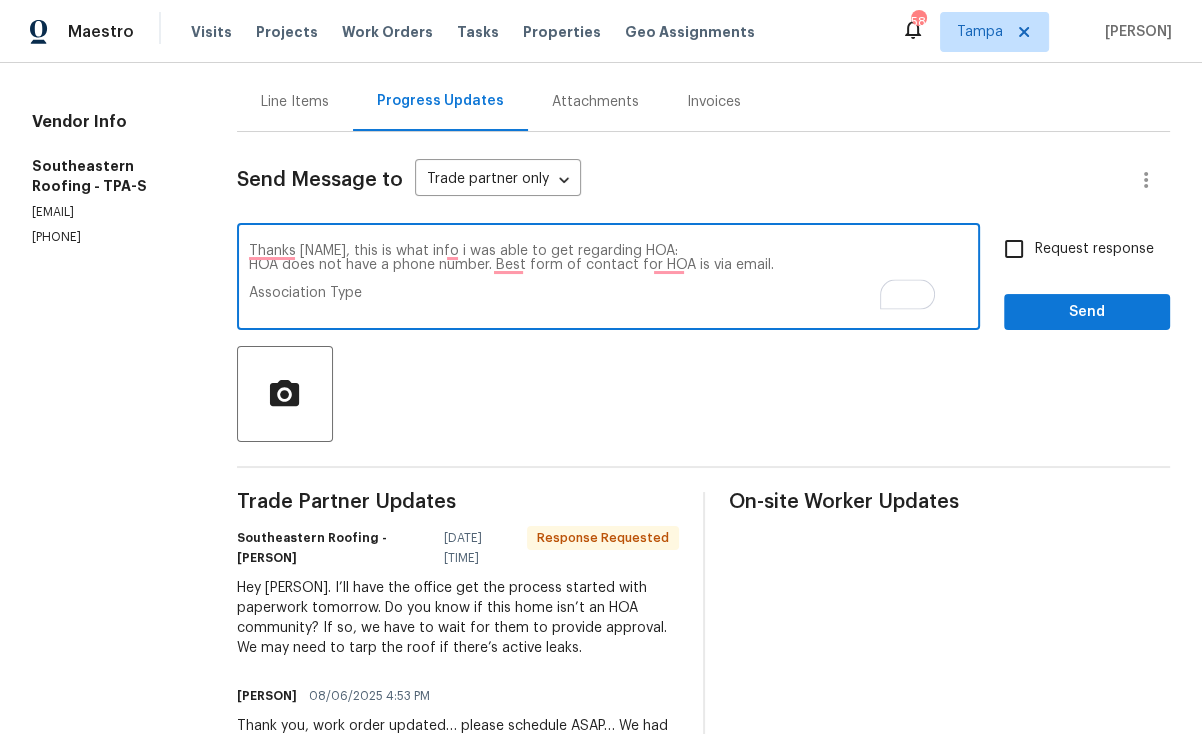 click on "Thanks Gloria, this is what info i was able to get regarding HOA:
HOA does not have a phone number. Best form of contact for HOA is via email.
Association Type
Home Owner Association
HOA name
The Original Buckhorn Estates Homeowner's Association
Email
officers@originalbuckhornhoa.com" at bounding box center (608, 279) 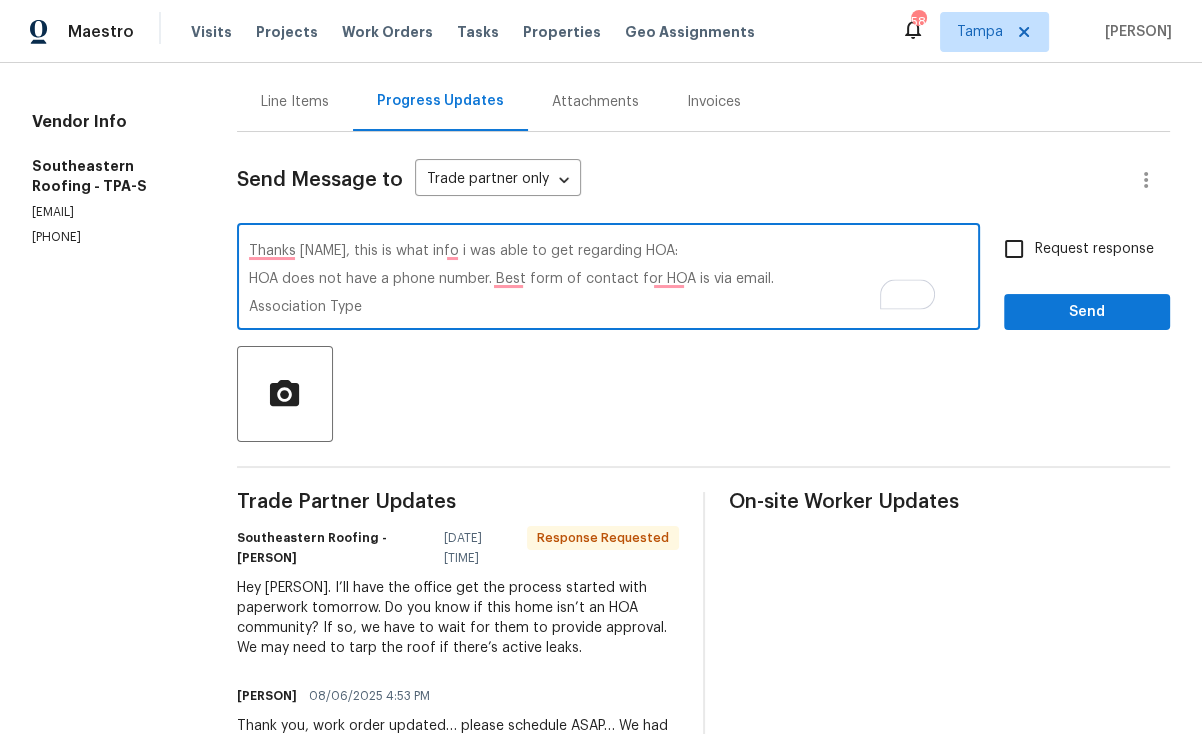 type on "Thanks Gloria, this is what info i was able to get regarding HOA:
HOA does not have a phone number. Best form of contact for HOA is via email.
Association Type
Home Owner Association
HOA name
The Original Buckhorn Estates Homeowner's Association
Email
officers@originalbuckhornhoa.com" 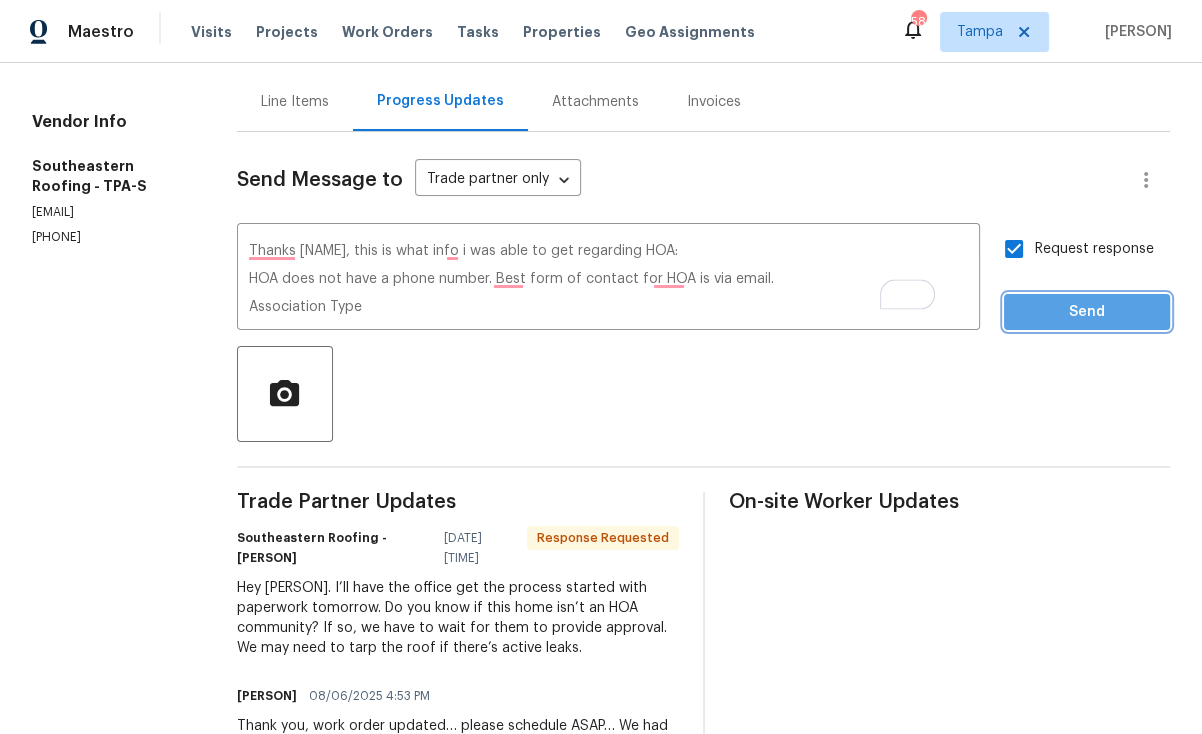 click on "Send" at bounding box center [1087, 312] 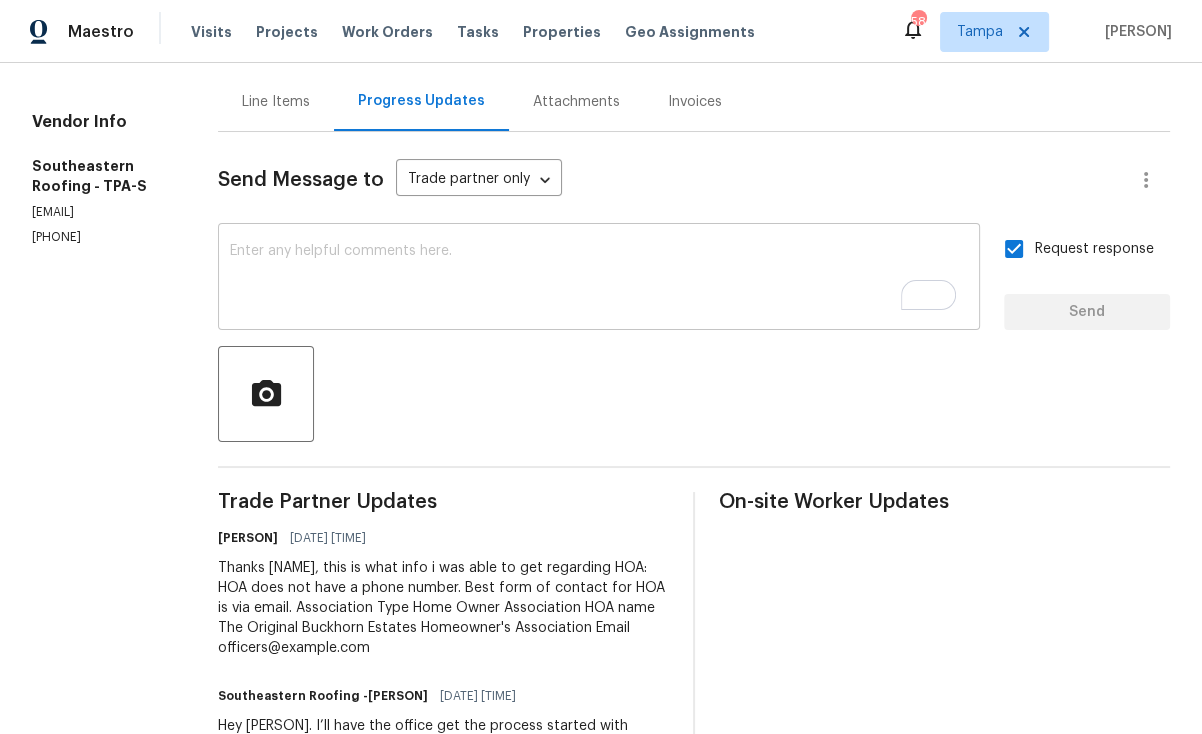 click at bounding box center (599, 279) 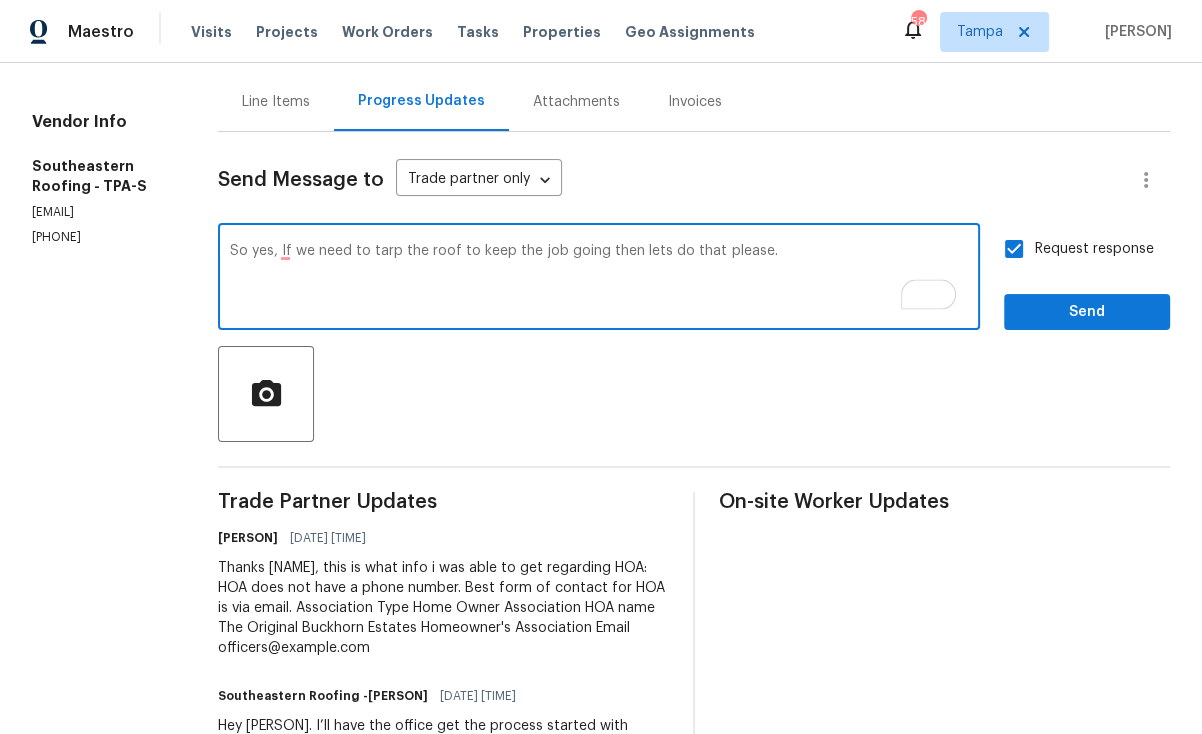 type on "So yes, If we need to tarp the roof to keep the job going then lets do that please." 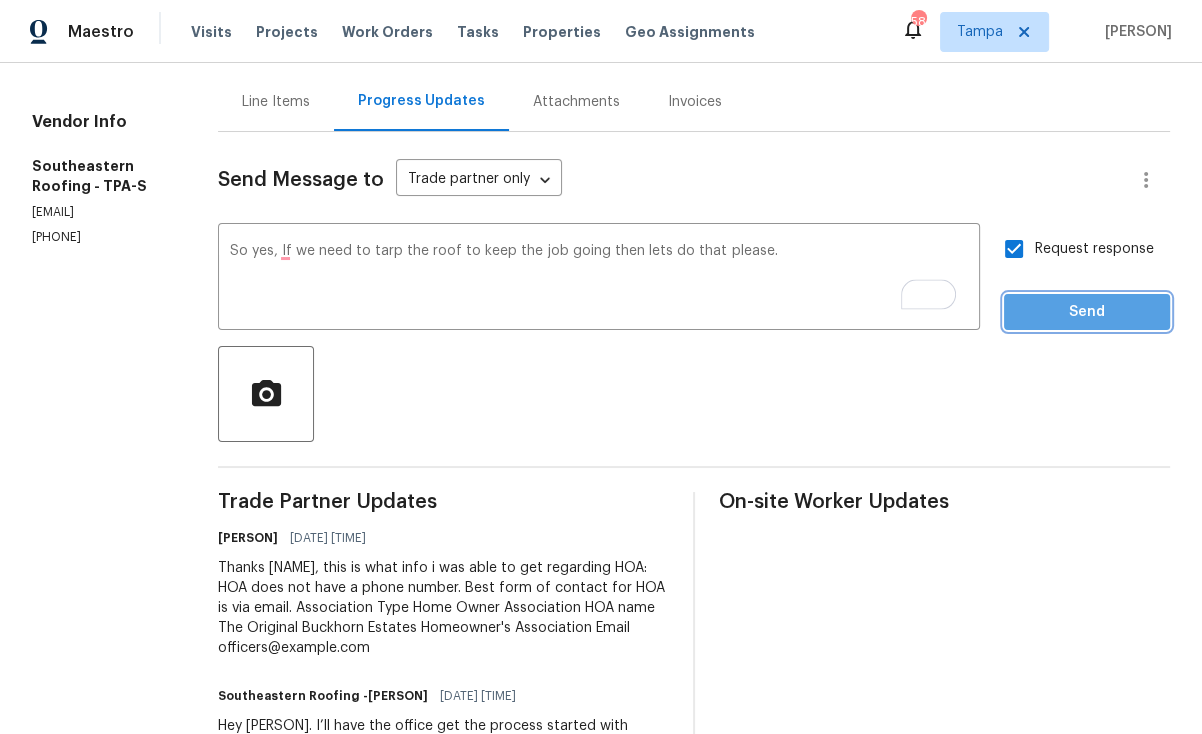 click on "Send" at bounding box center [1087, 312] 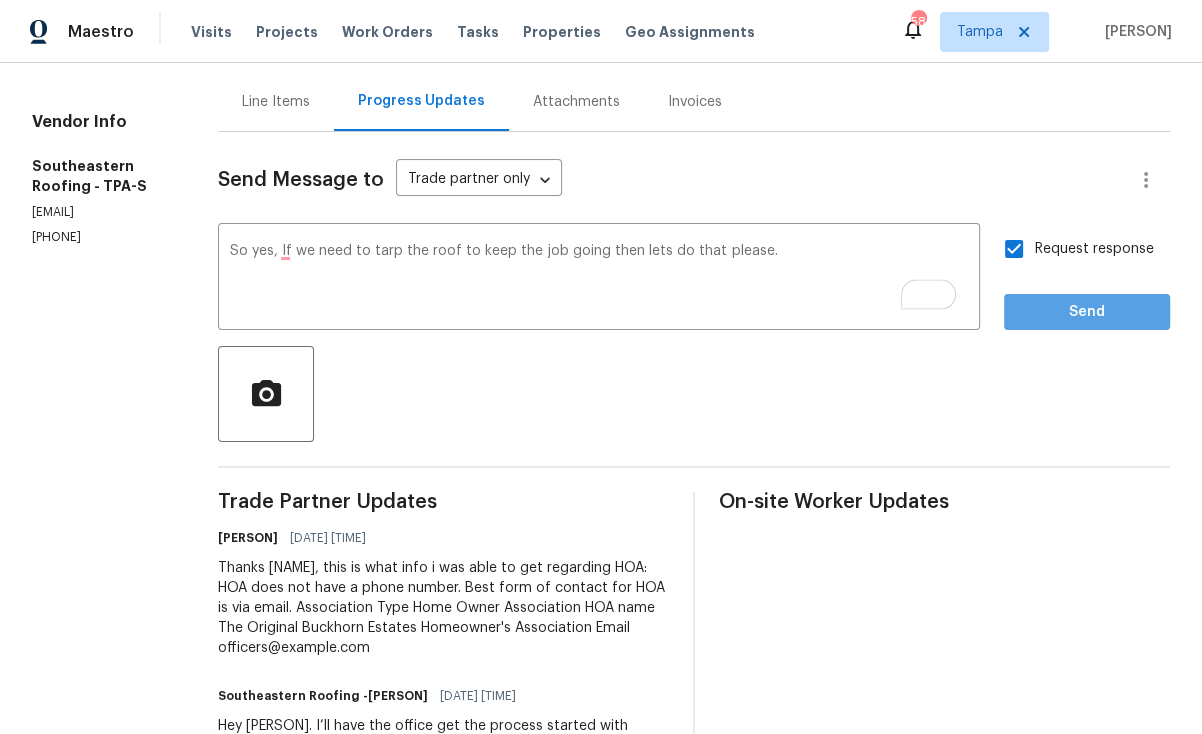 scroll, scrollTop: 40, scrollLeft: 0, axis: vertical 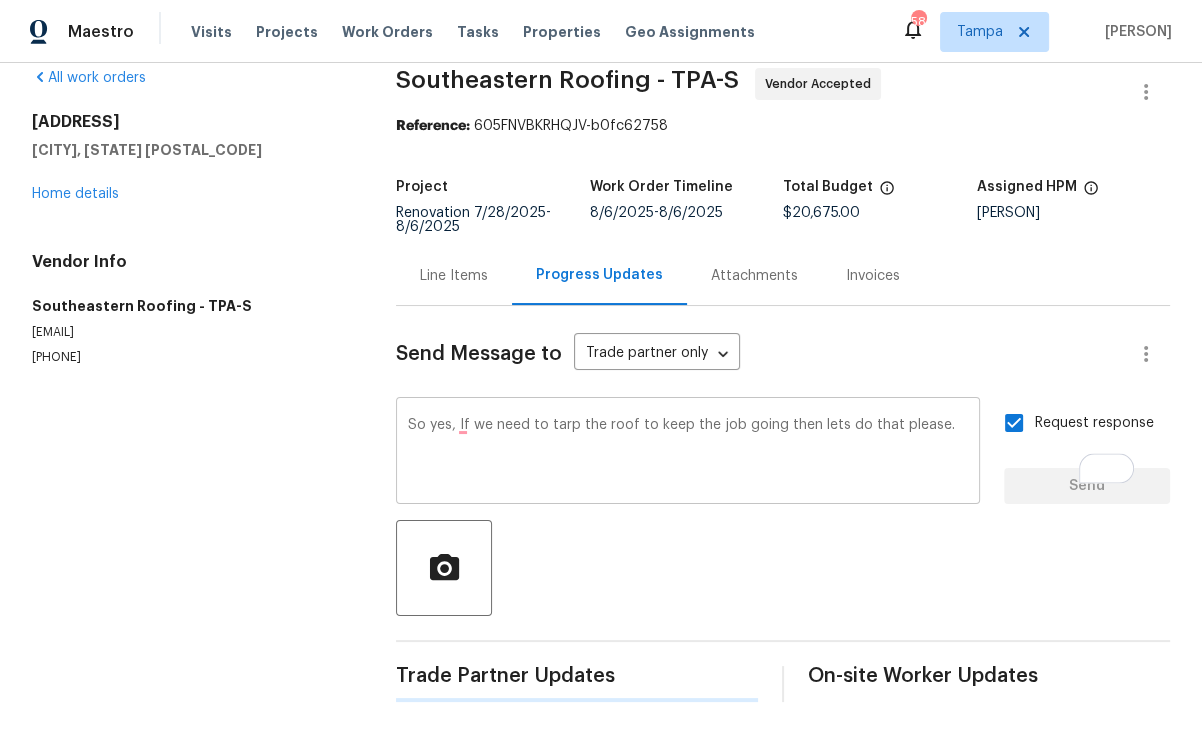 type 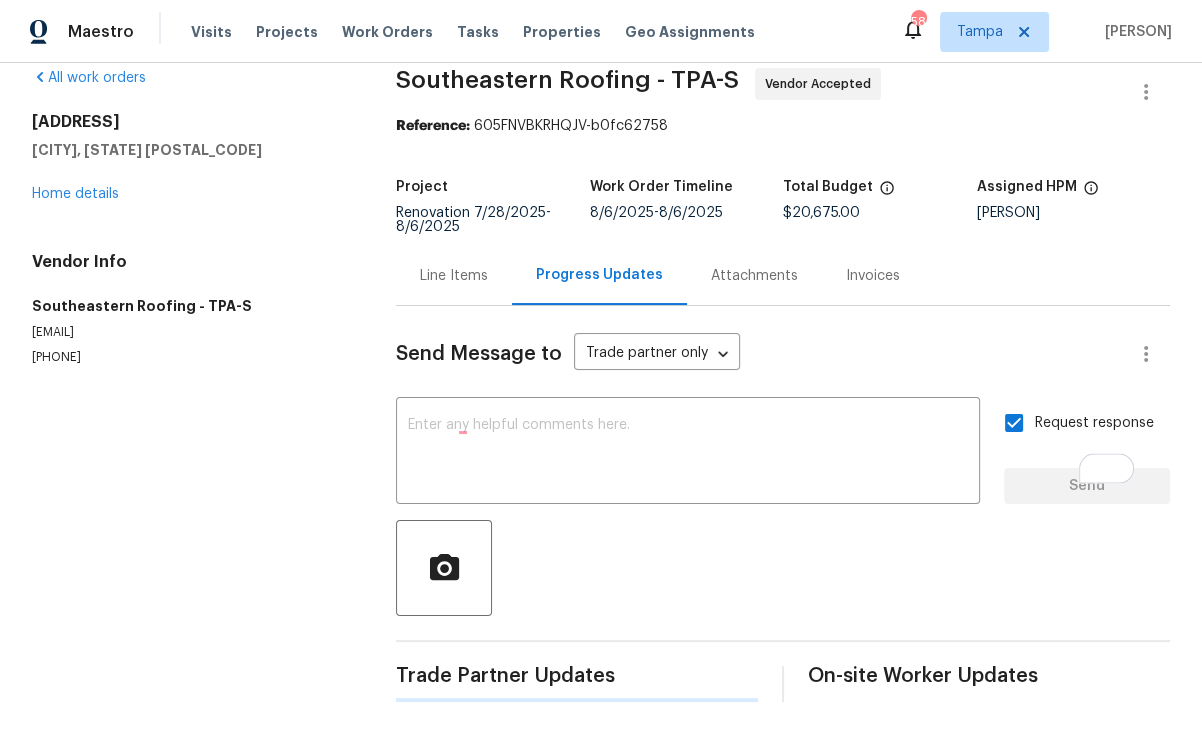 scroll, scrollTop: 187, scrollLeft: 0, axis: vertical 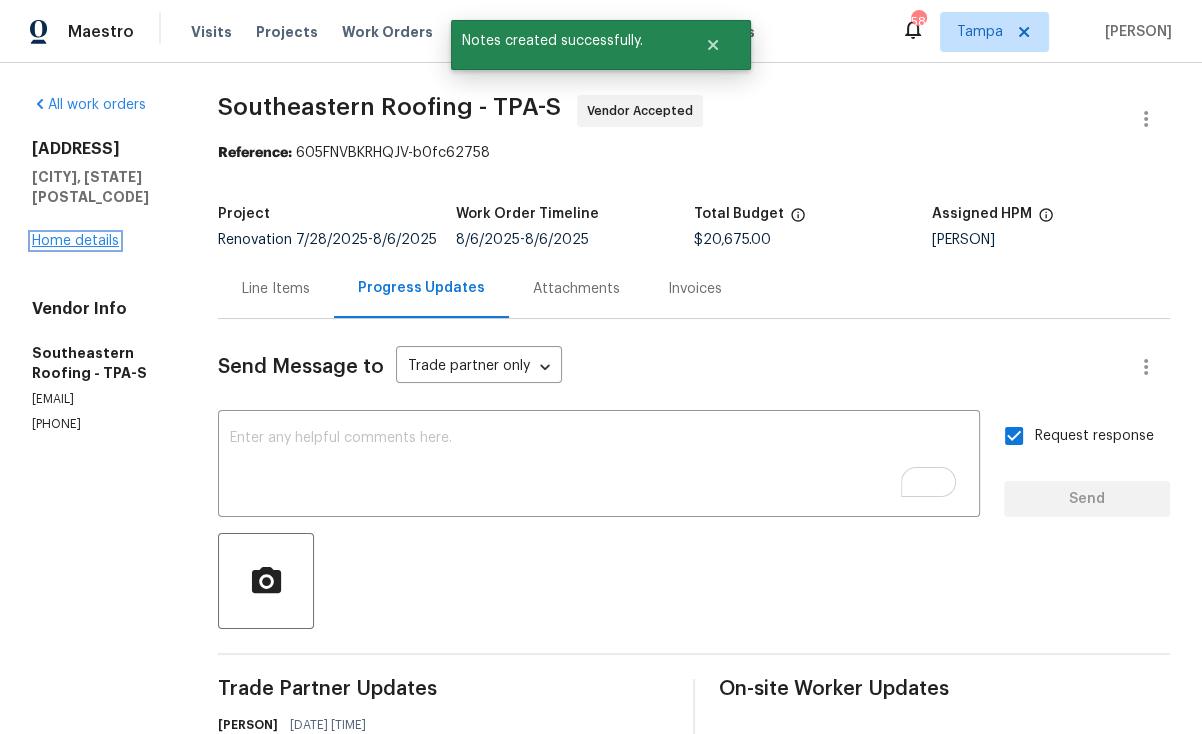 click on "Home details" at bounding box center [75, 241] 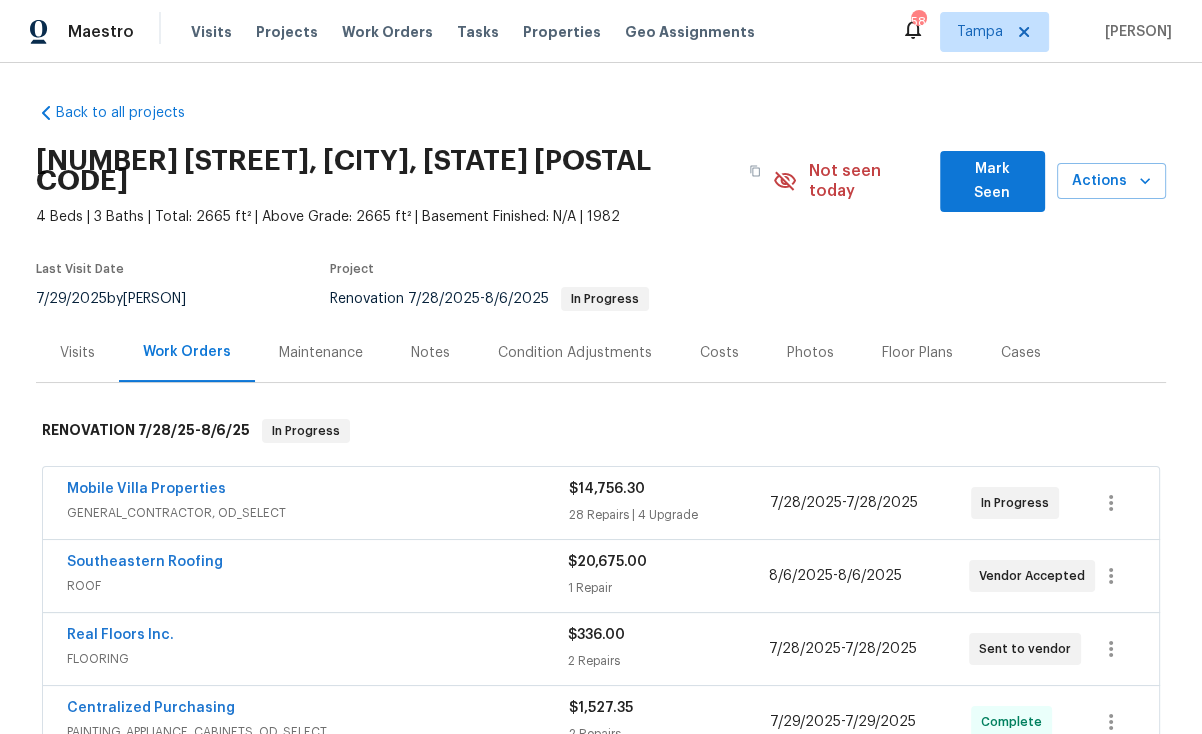 click on "Notes" at bounding box center [430, 353] 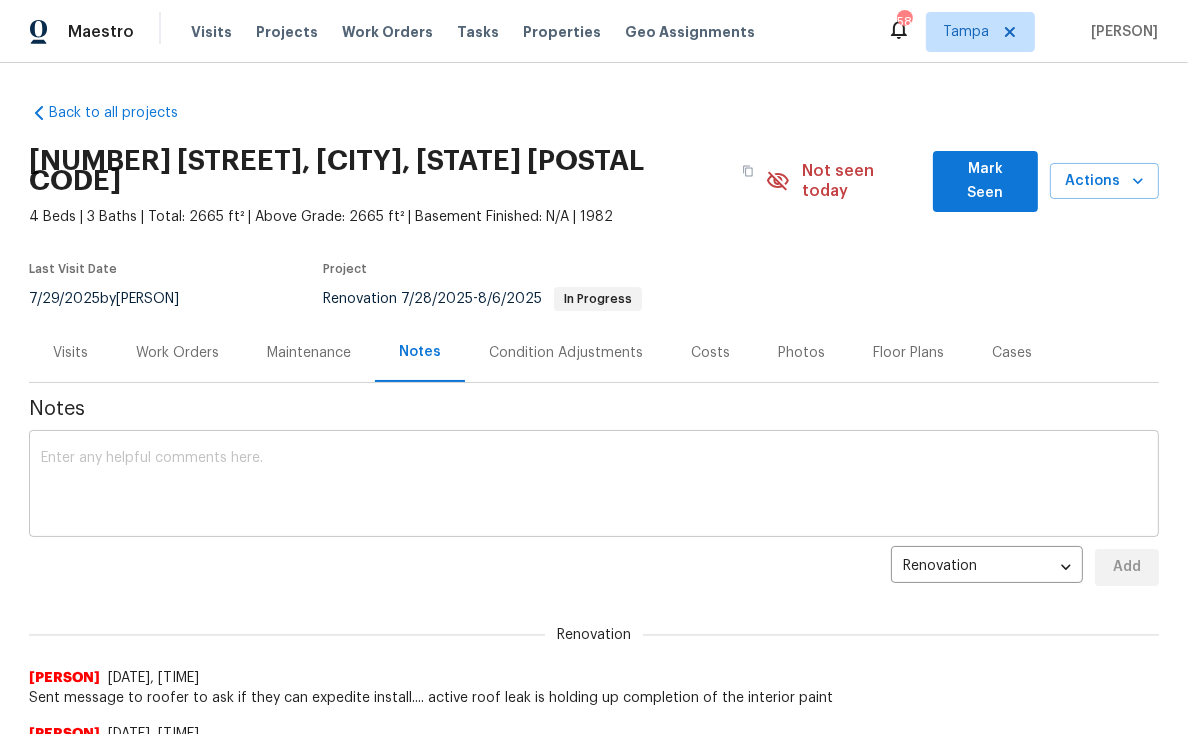 click at bounding box center [594, 486] 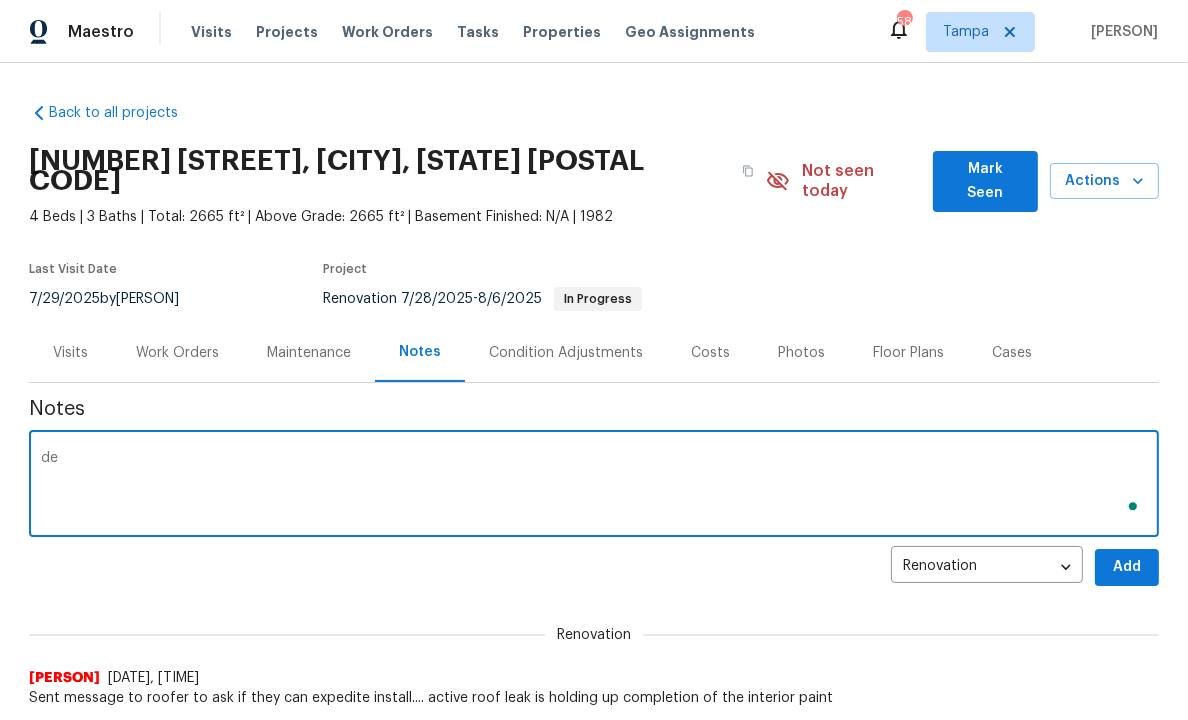 type on "d" 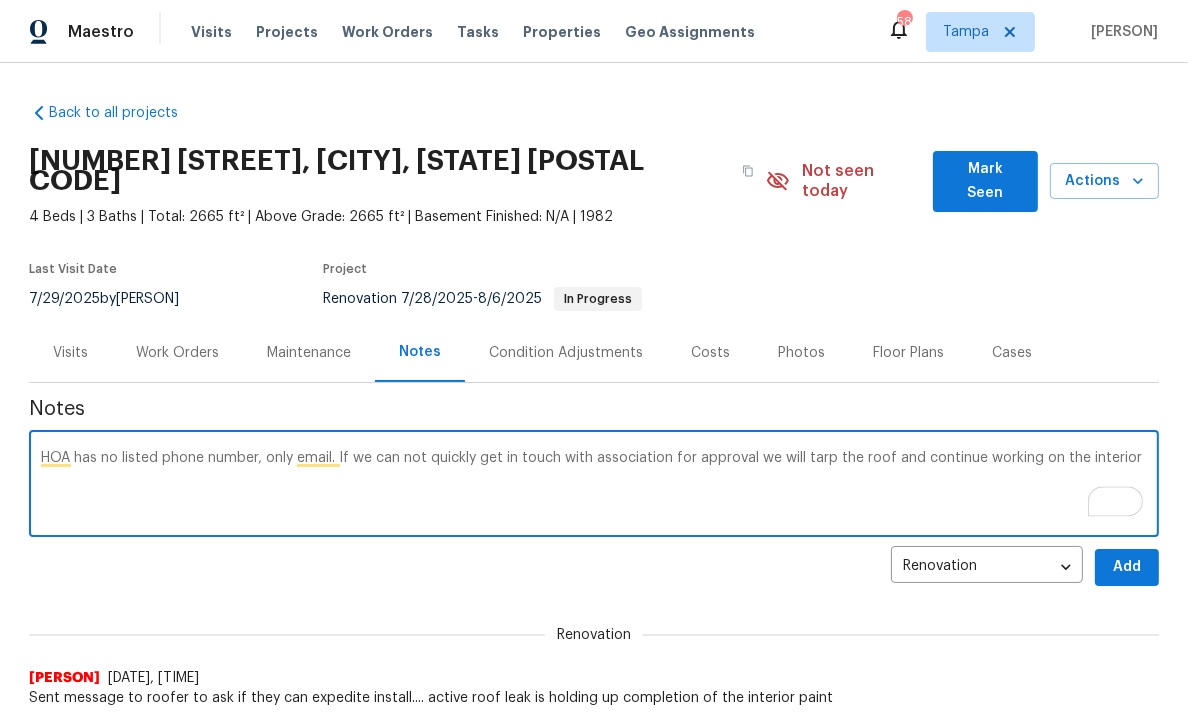 type on "HOA has no listed phone number, only email. If we can not quickly get in touch with association for approval we will tarp the roof and continue working on the interior" 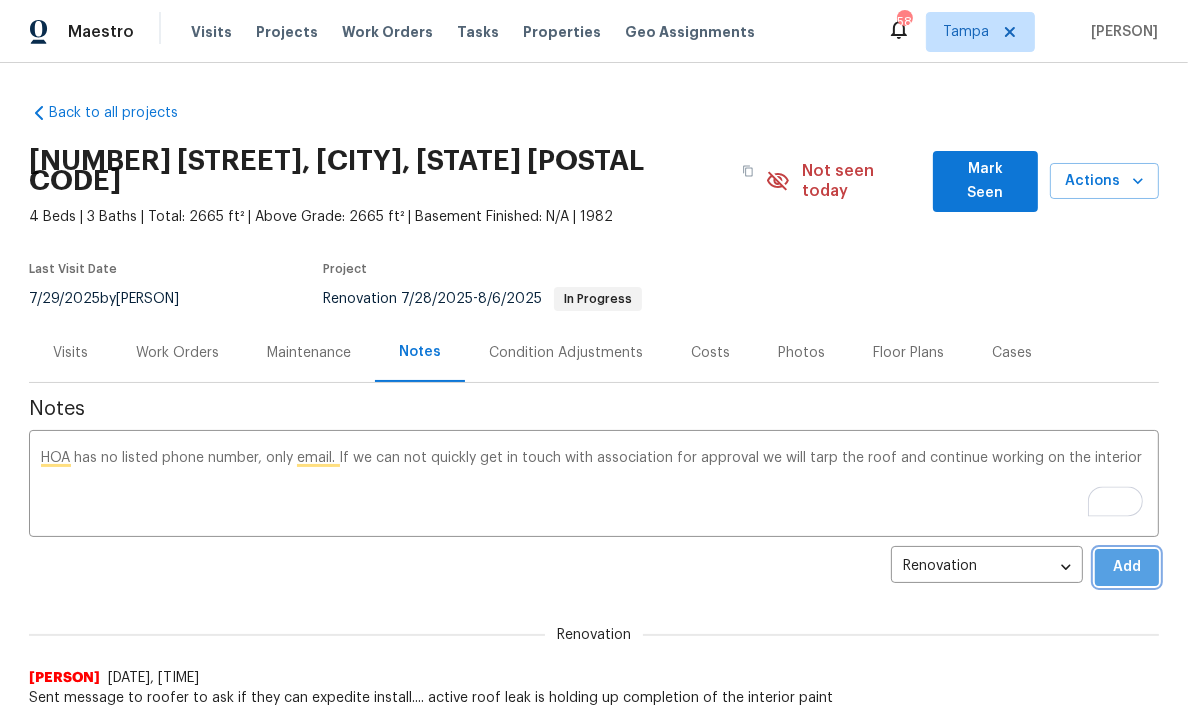 click on "Add" at bounding box center [1127, 567] 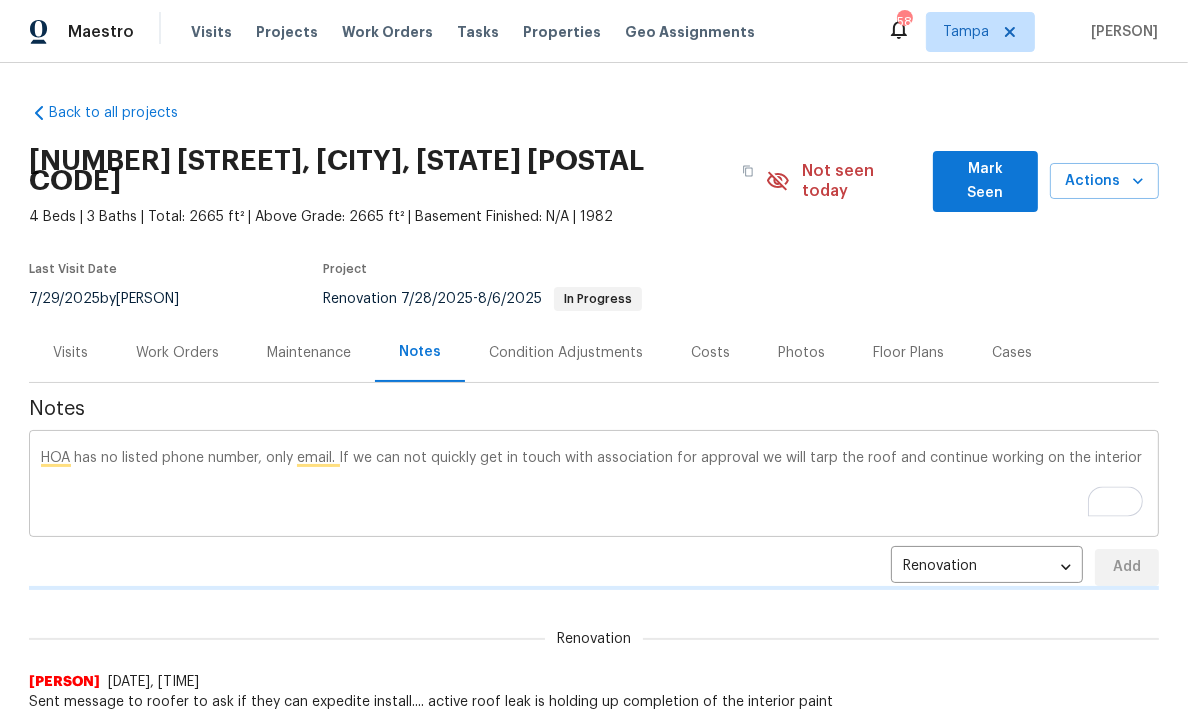 type 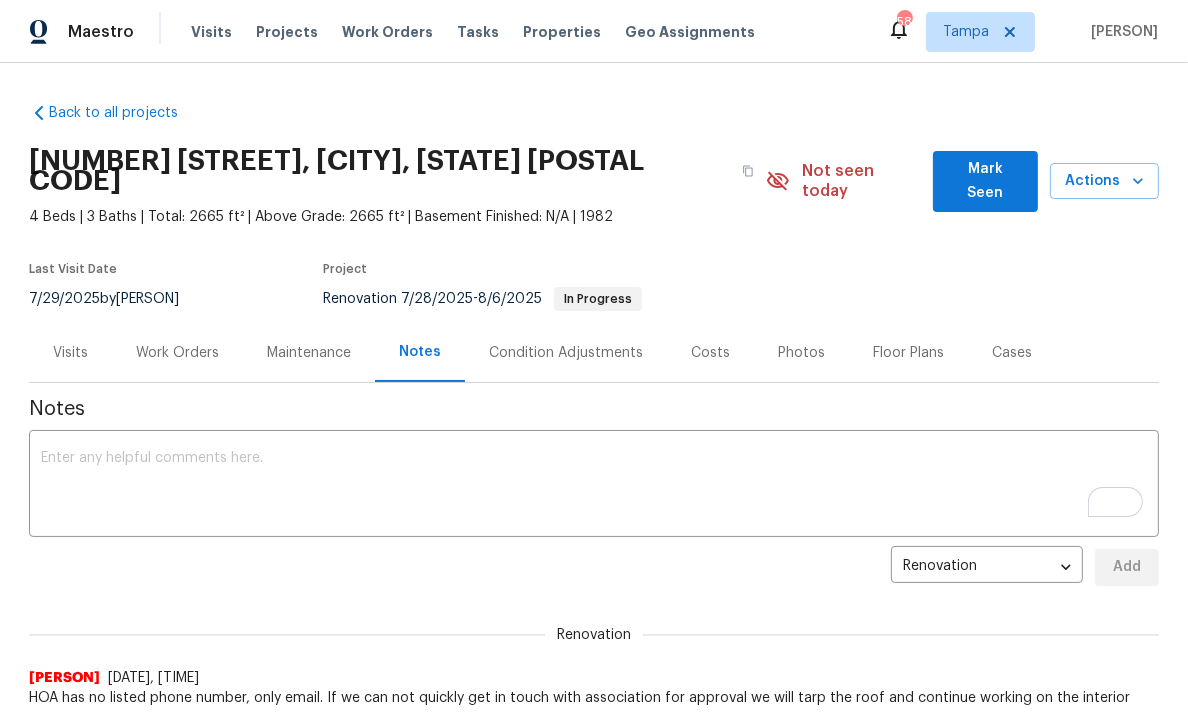 click on "Work Orders" at bounding box center [177, 353] 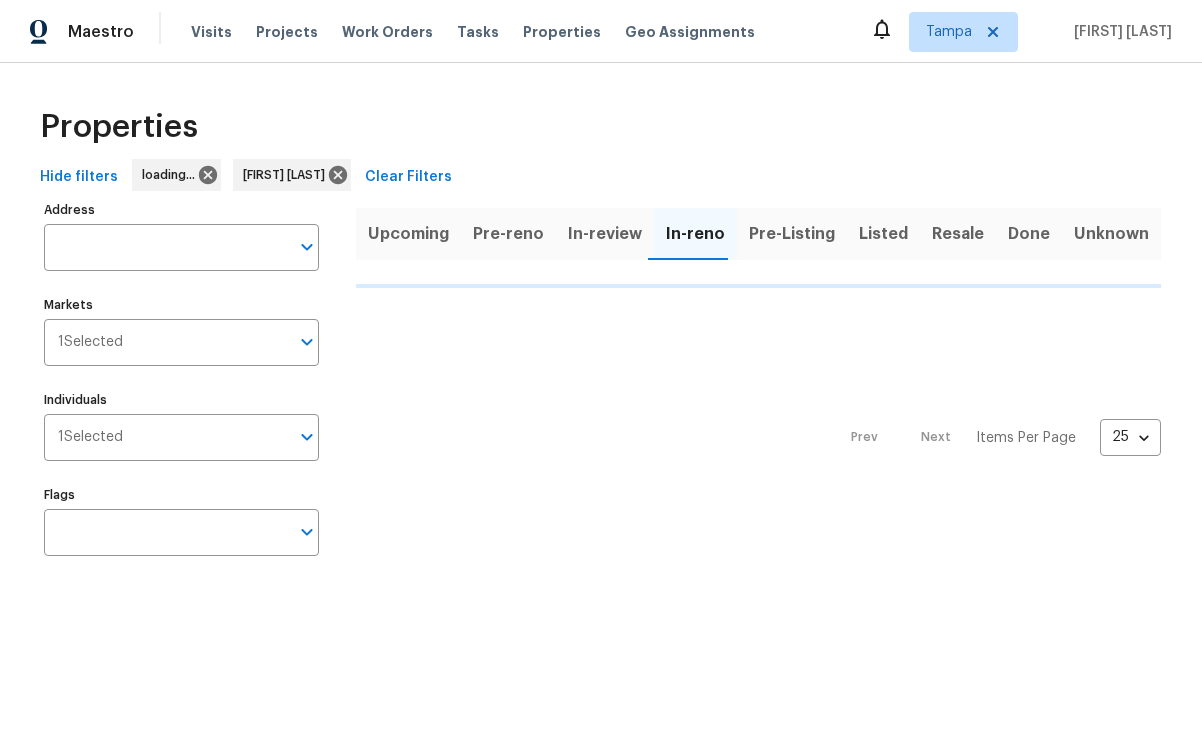 scroll, scrollTop: 0, scrollLeft: 0, axis: both 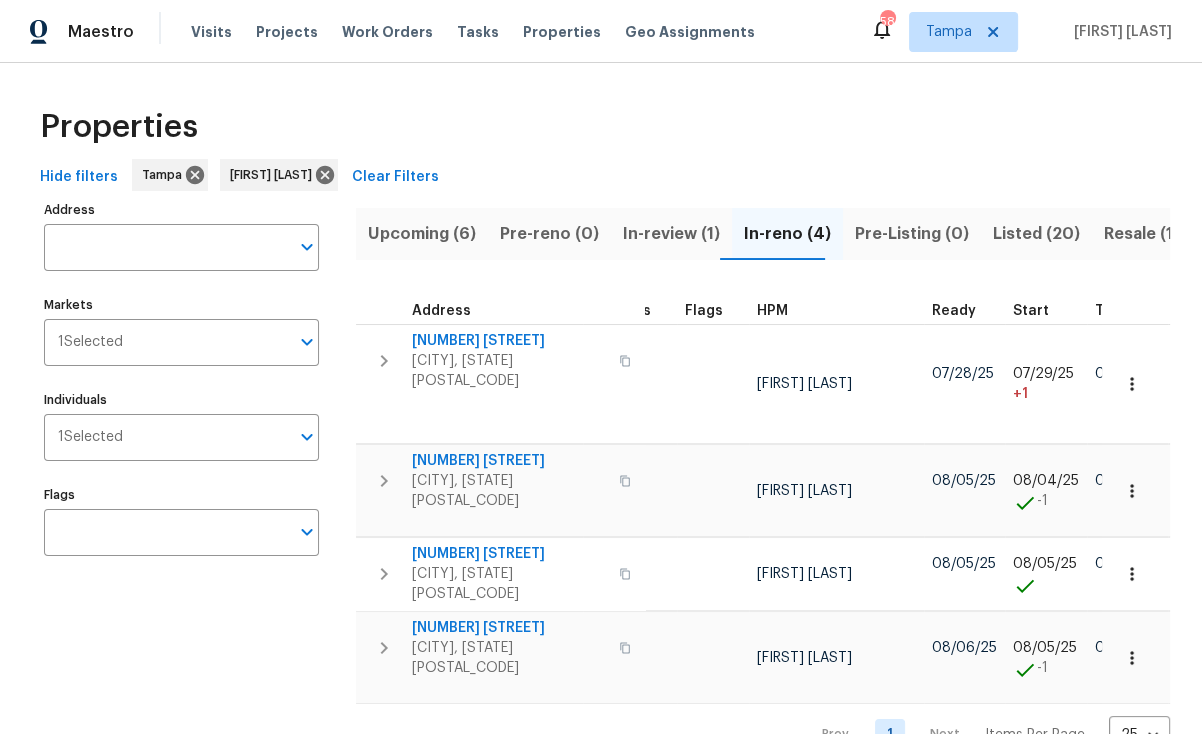 click on "Upcoming (6)" at bounding box center (422, 234) 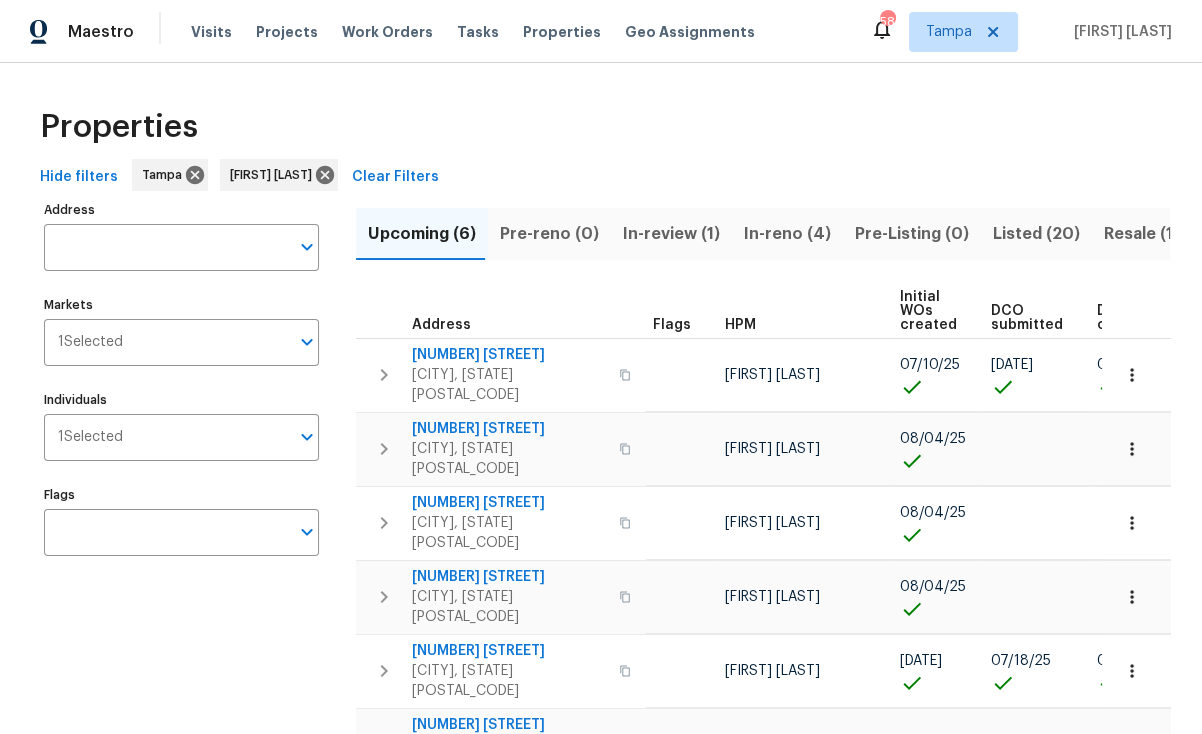 click on "Hide filters" at bounding box center (79, 177) 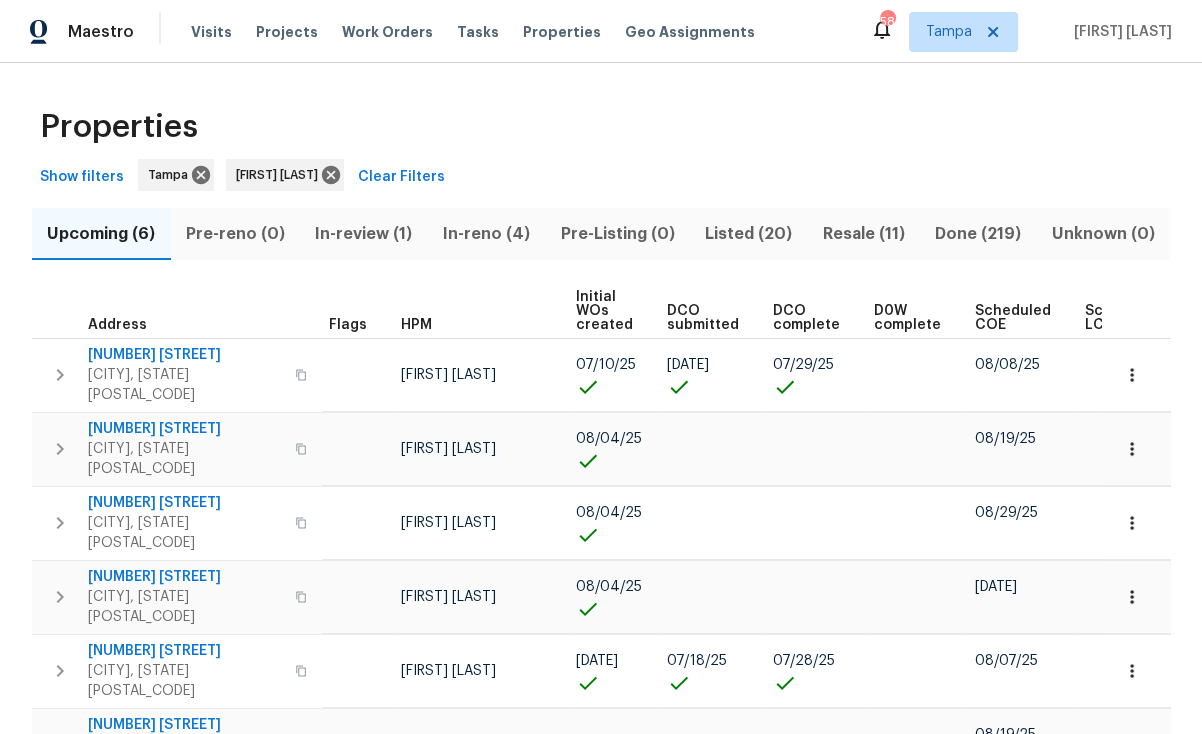 click on "Scheduled COE" at bounding box center [1013, 318] 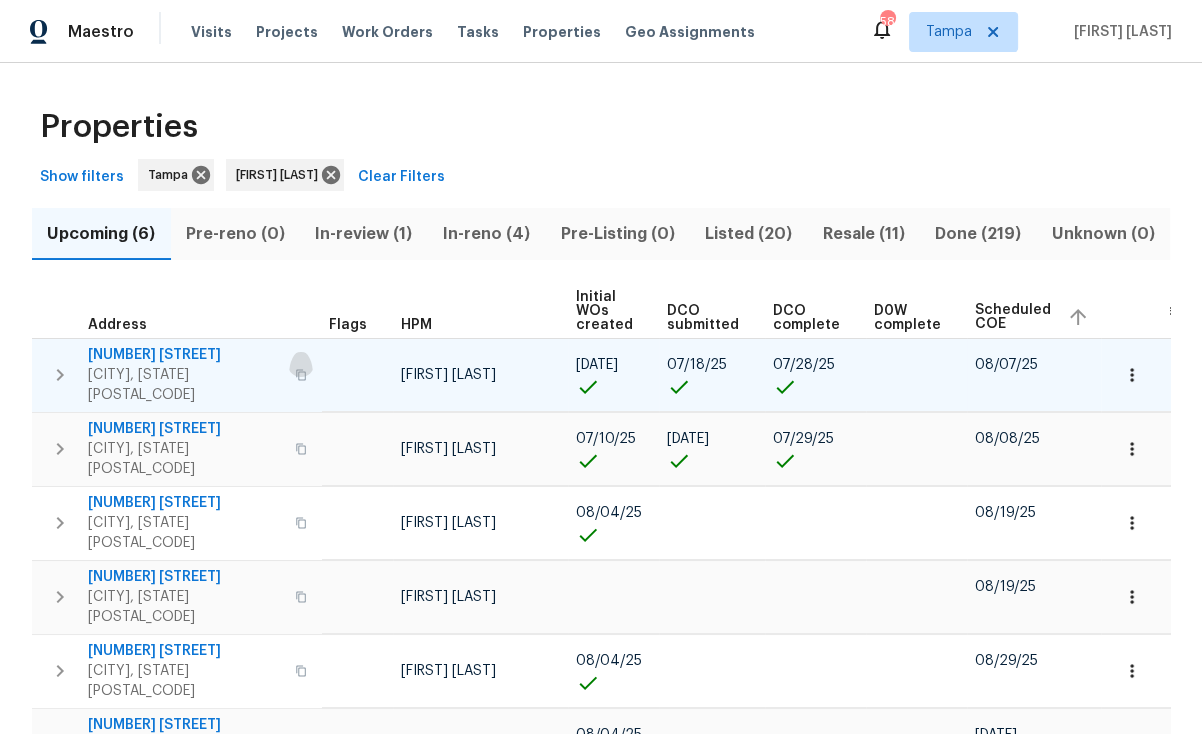 click 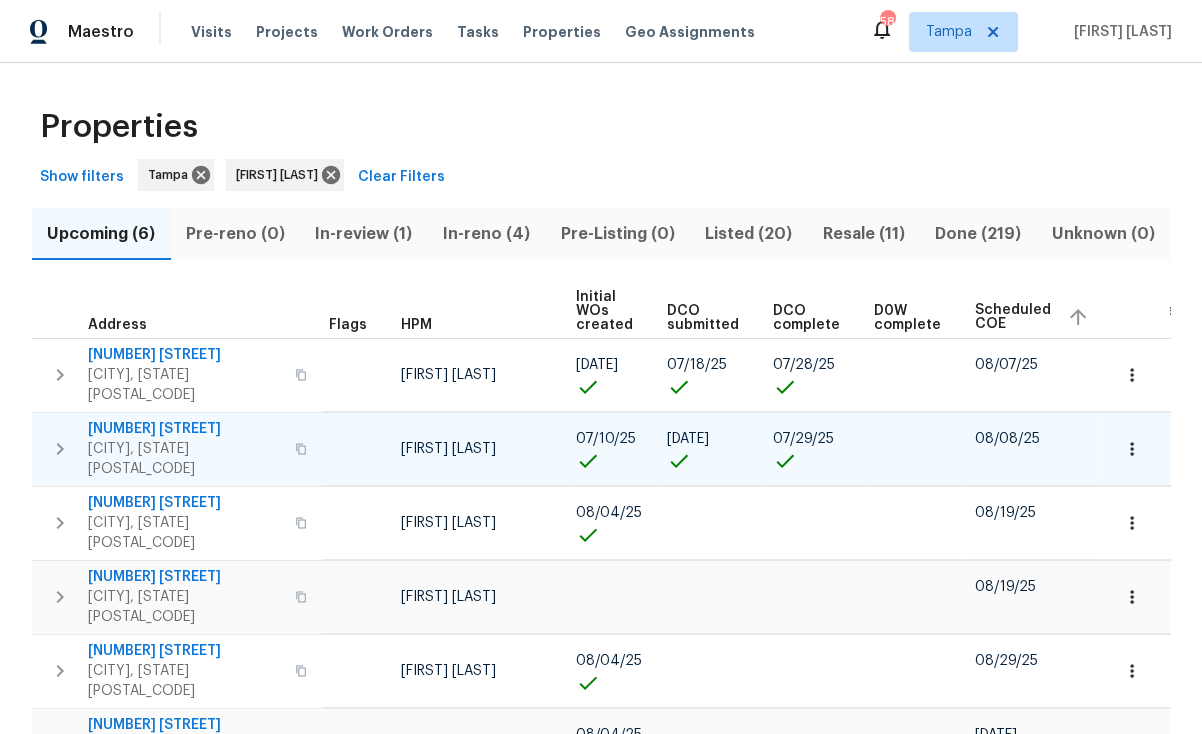 click on "[NUMBER] [STREET]" at bounding box center (185, 429) 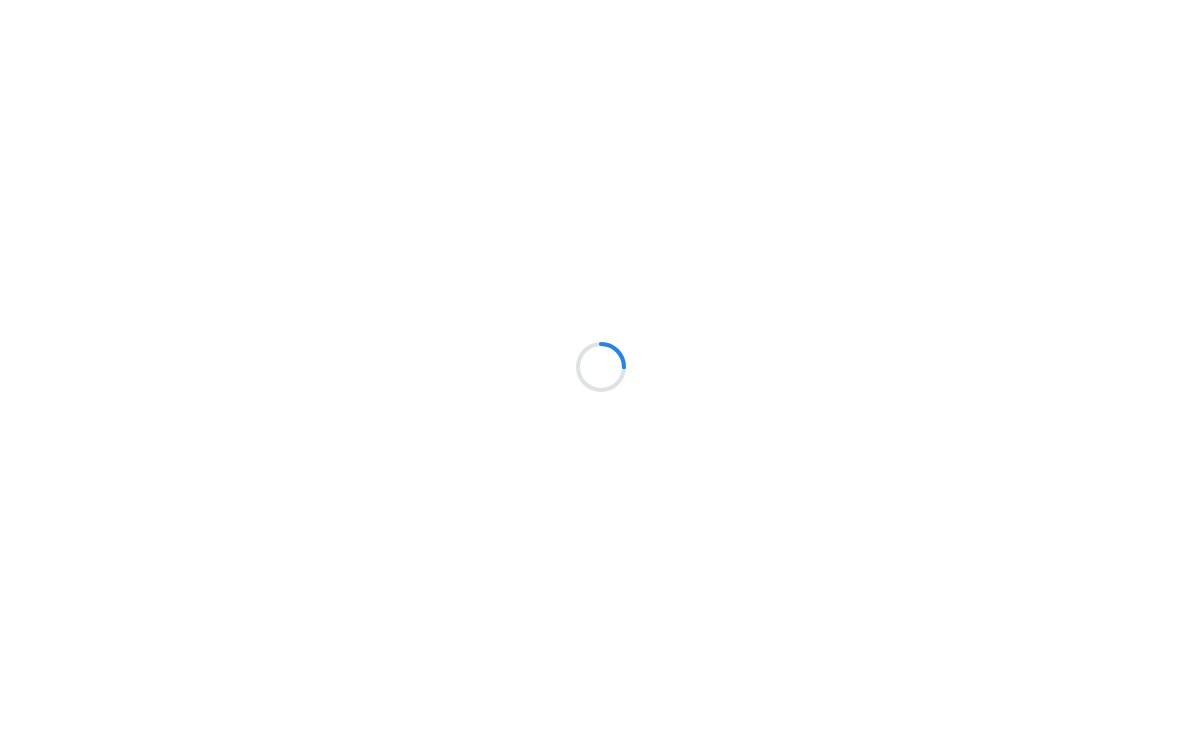 scroll, scrollTop: 0, scrollLeft: 0, axis: both 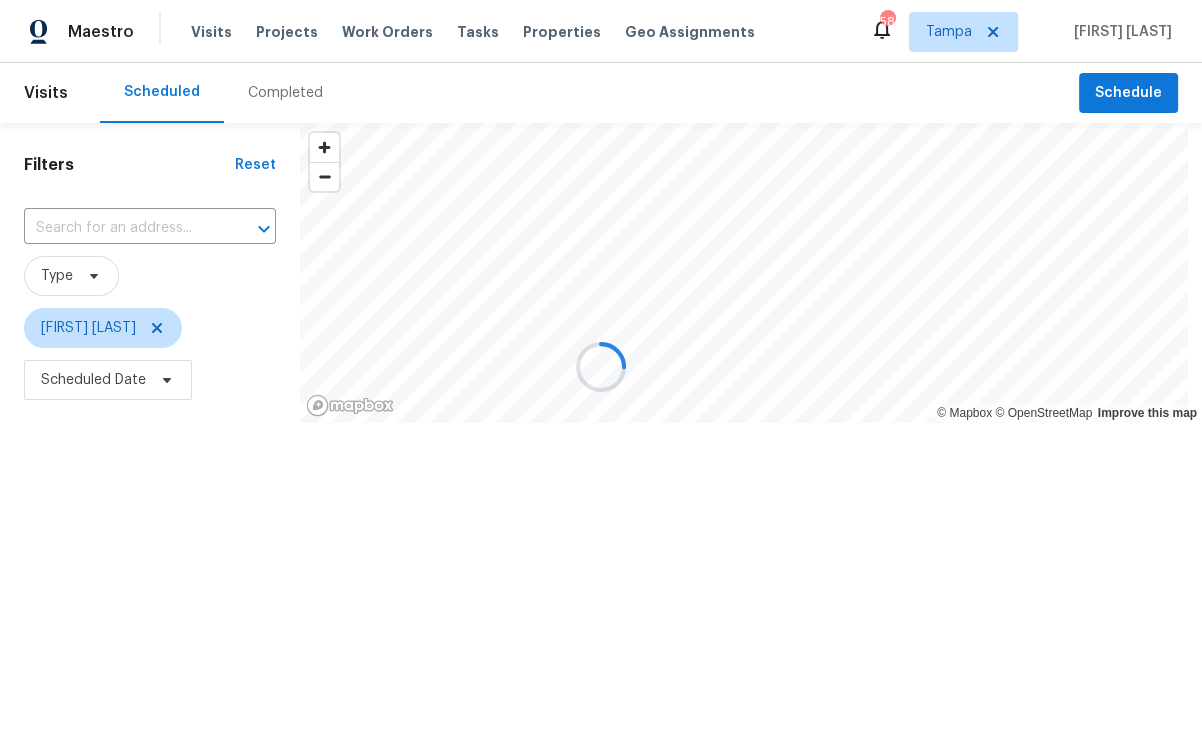 click at bounding box center (601, 367) 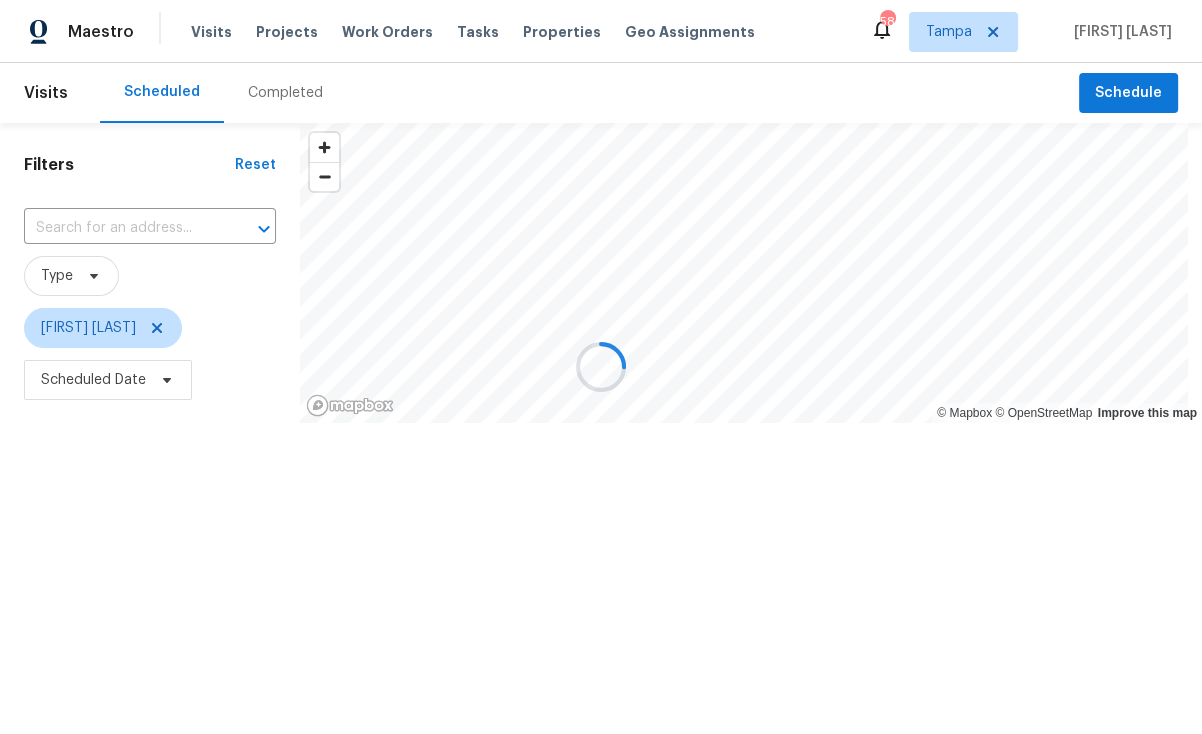 click at bounding box center (601, 367) 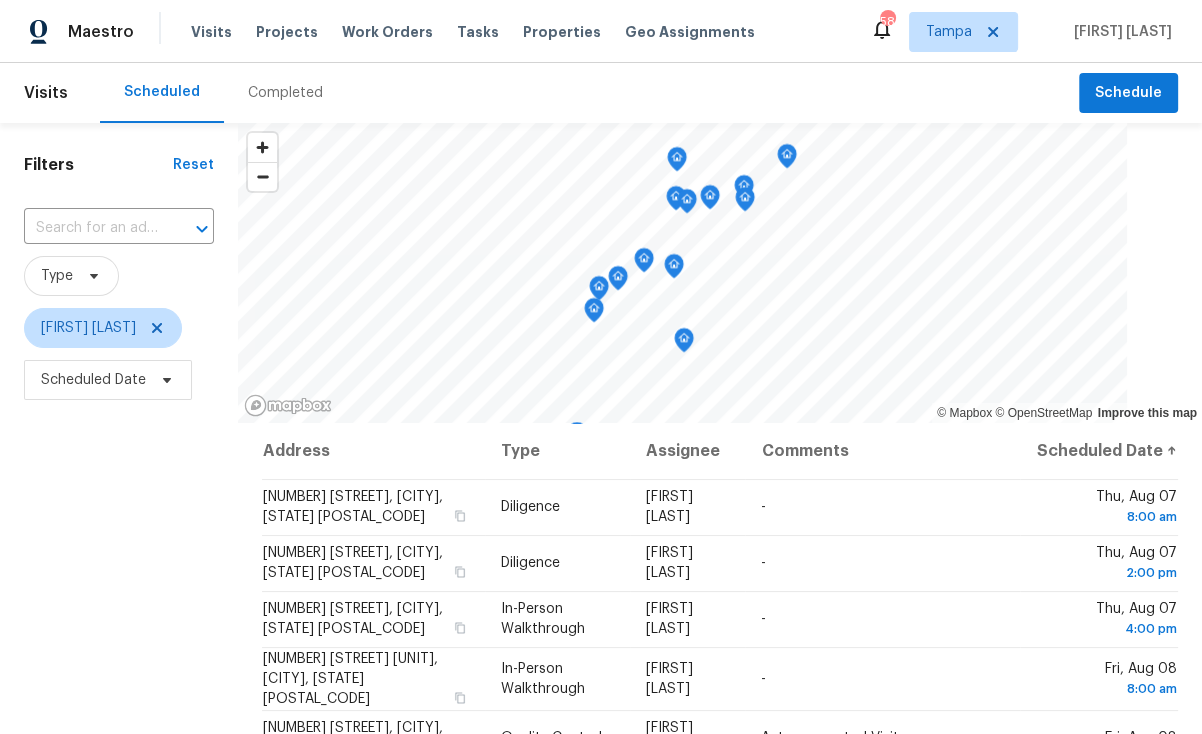 click at bounding box center (188, 229) 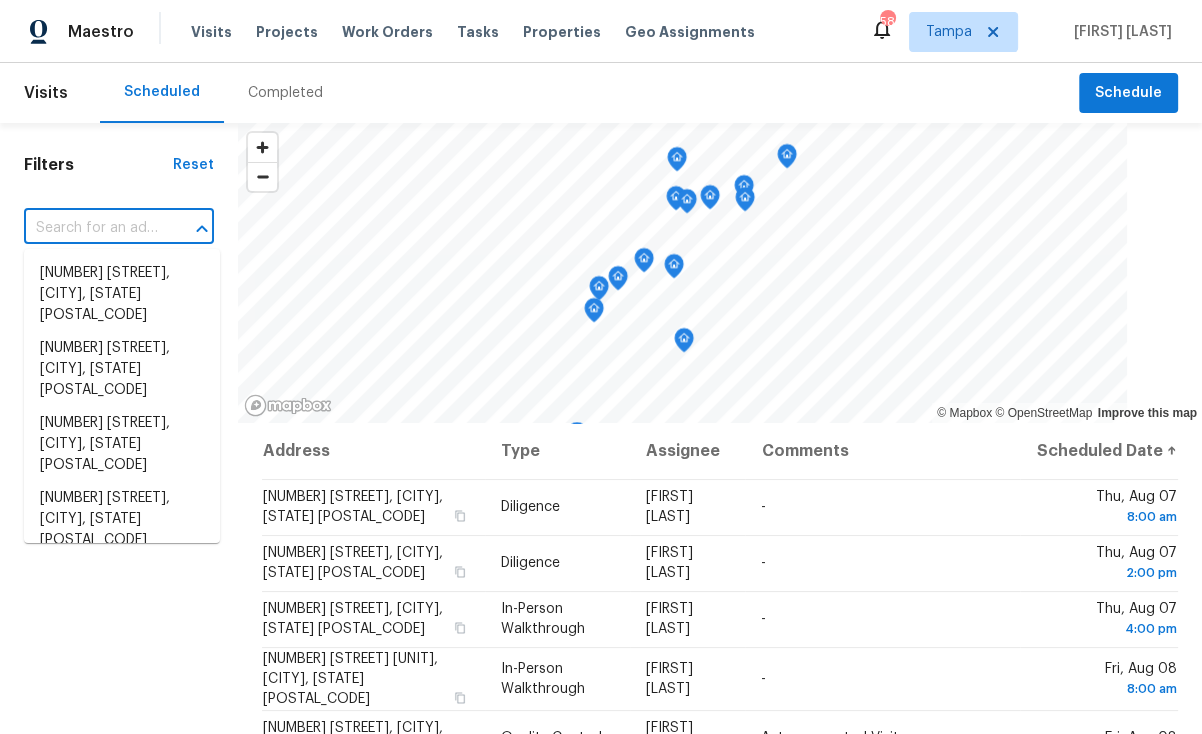 paste on "[NUMBER] [STREET] [CITY] [STATE] [POSTAL_CODE]" 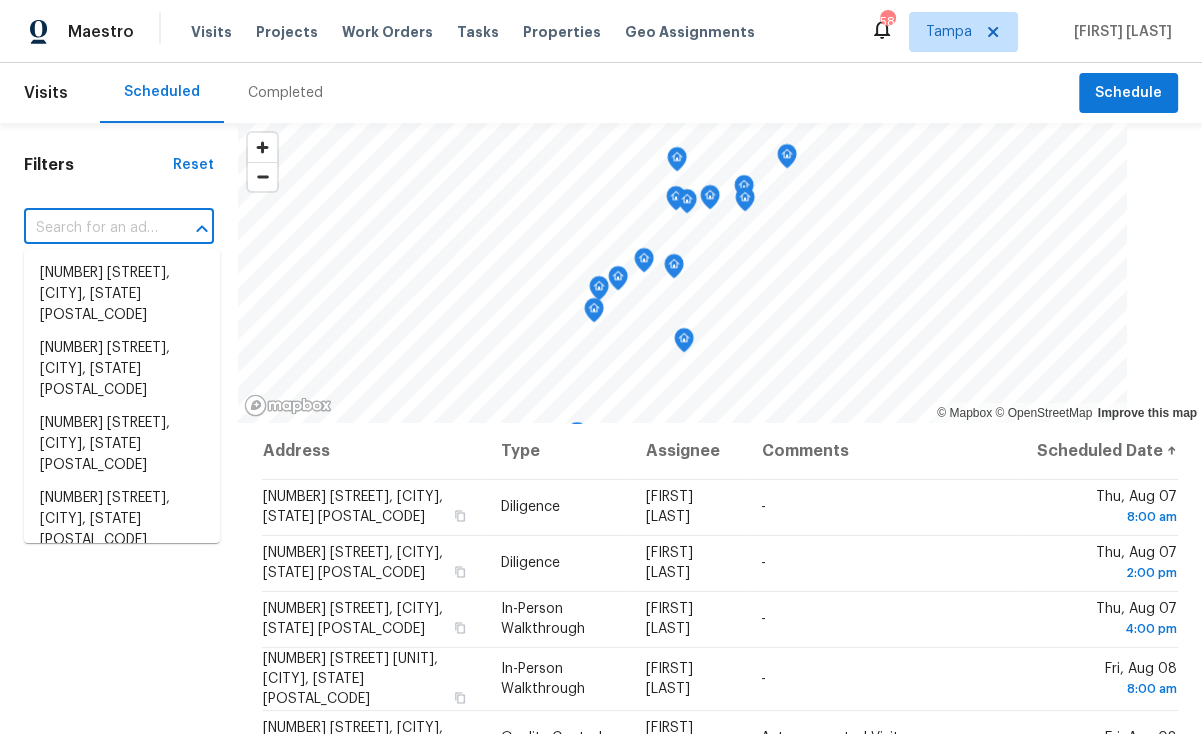 type on "[NUMBER] [STREET] [CITY] [STATE] [POSTAL_CODE]" 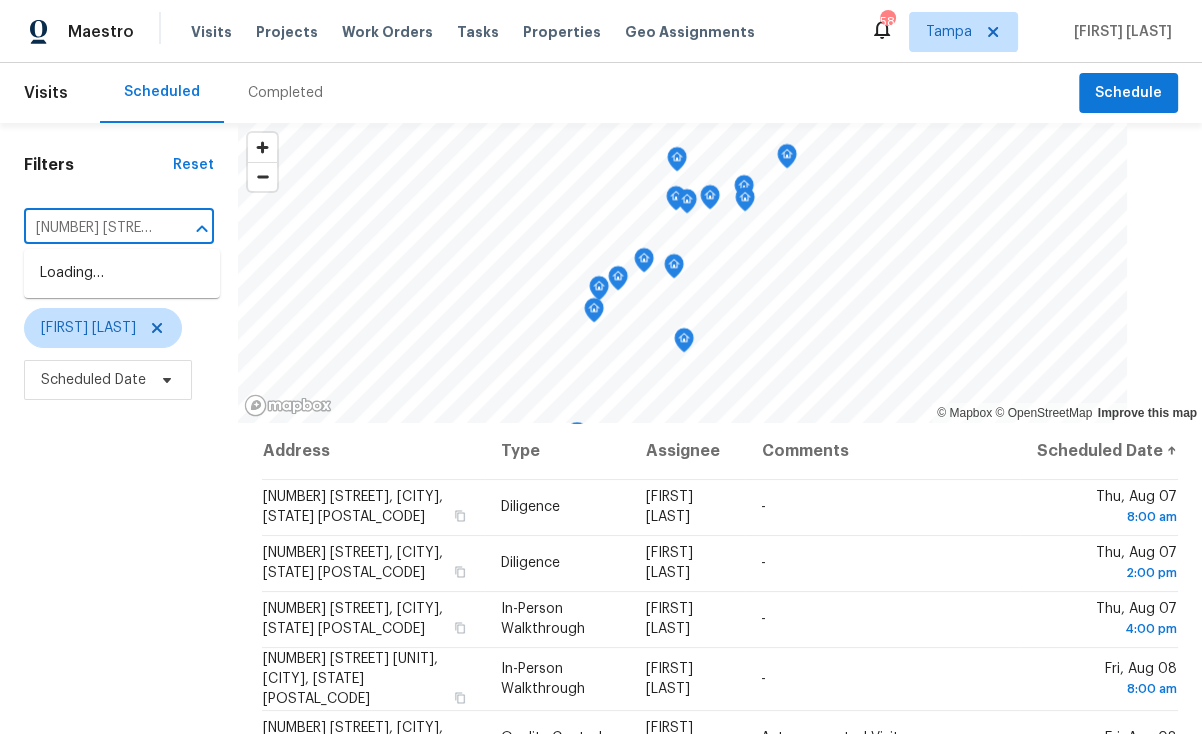 scroll, scrollTop: 0, scrollLeft: 142, axis: horizontal 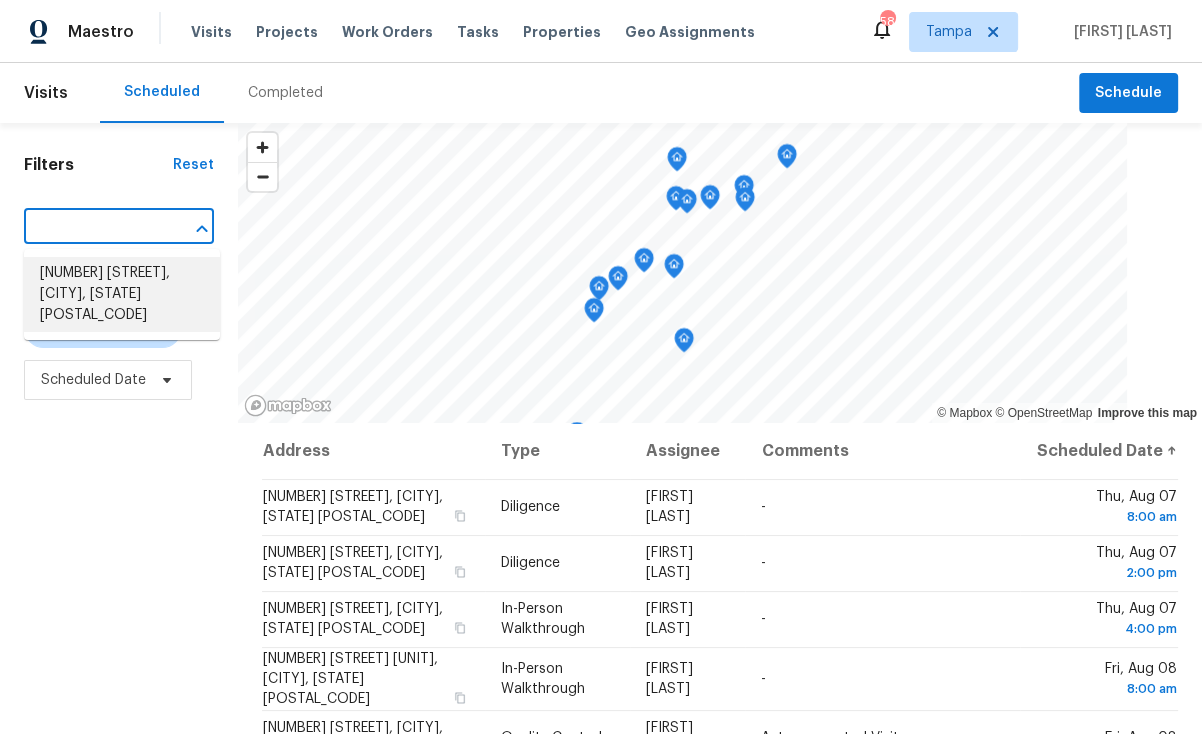 click on "[NUMBER] [STREET], [CITY], [STATE] [POSTAL_CODE]" at bounding box center (122, 294) 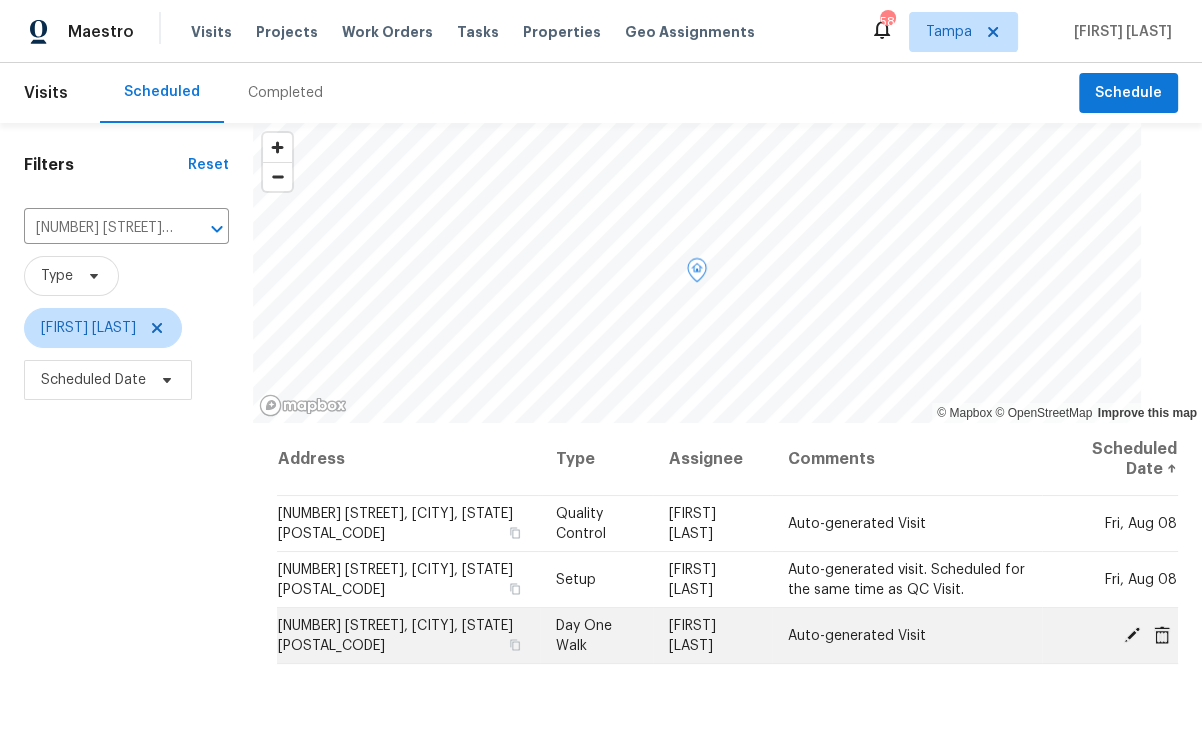 click 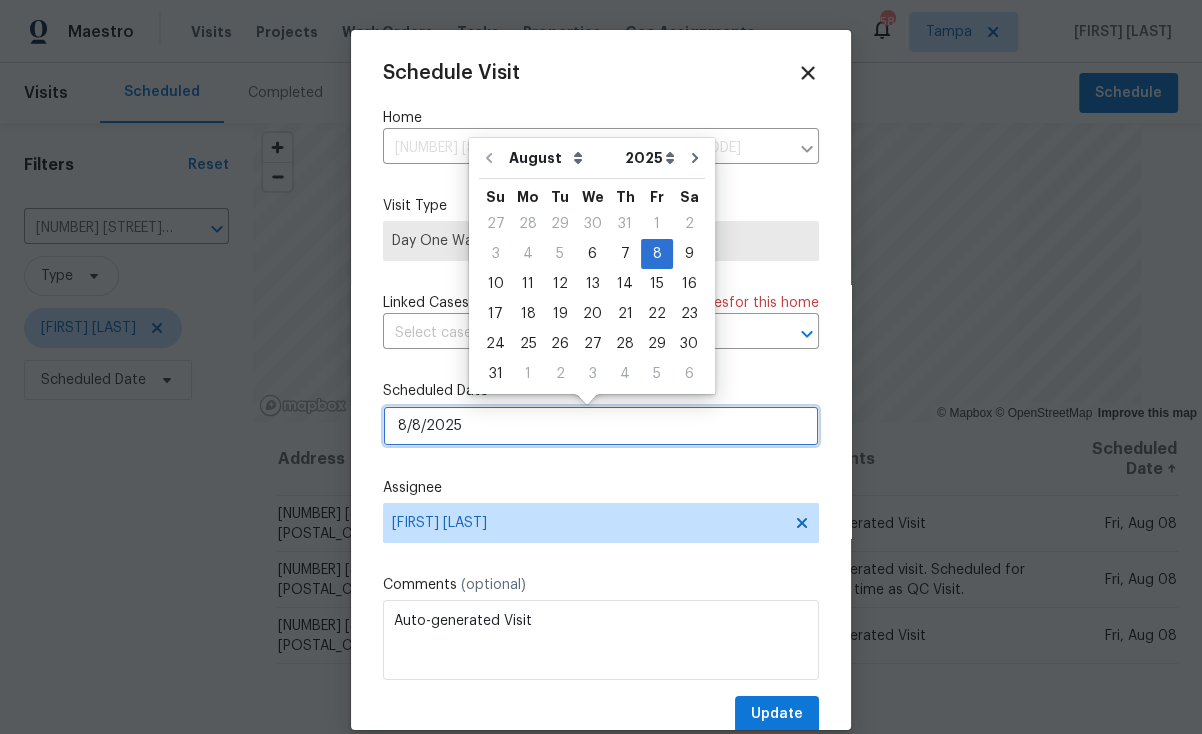click on "8/8/2025" at bounding box center (601, 426) 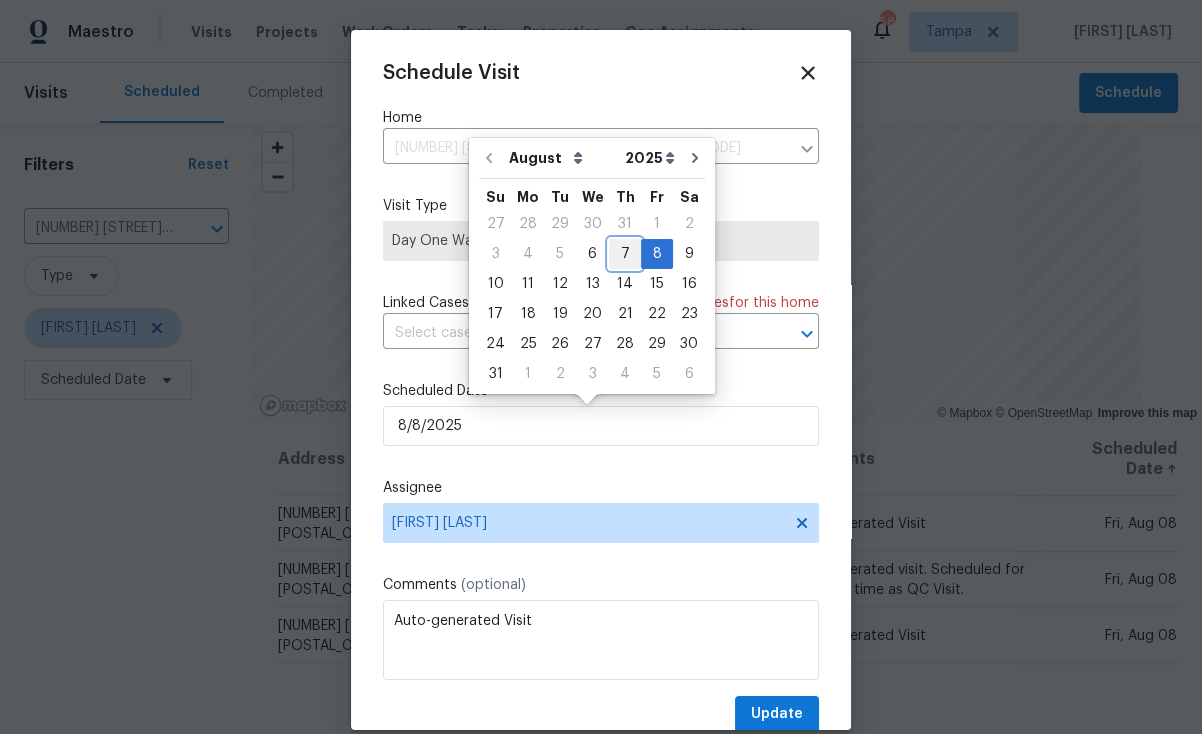 click on "7" at bounding box center (625, 254) 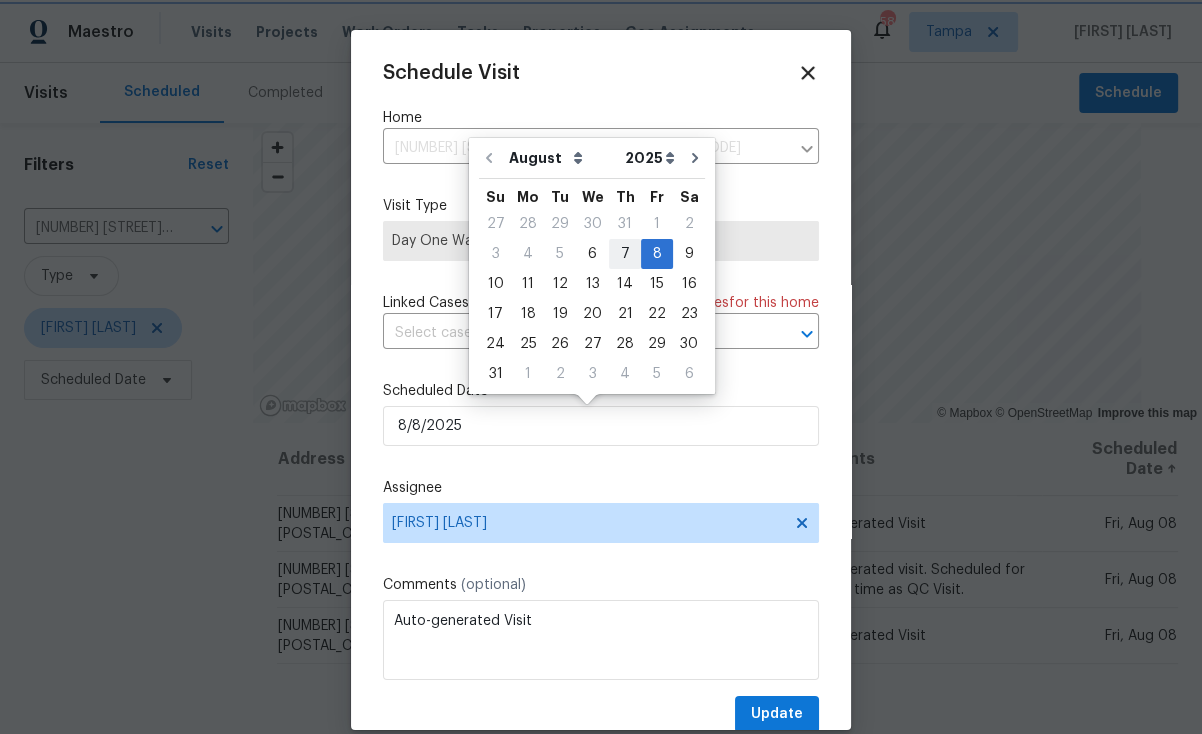 type on "8/7/2025" 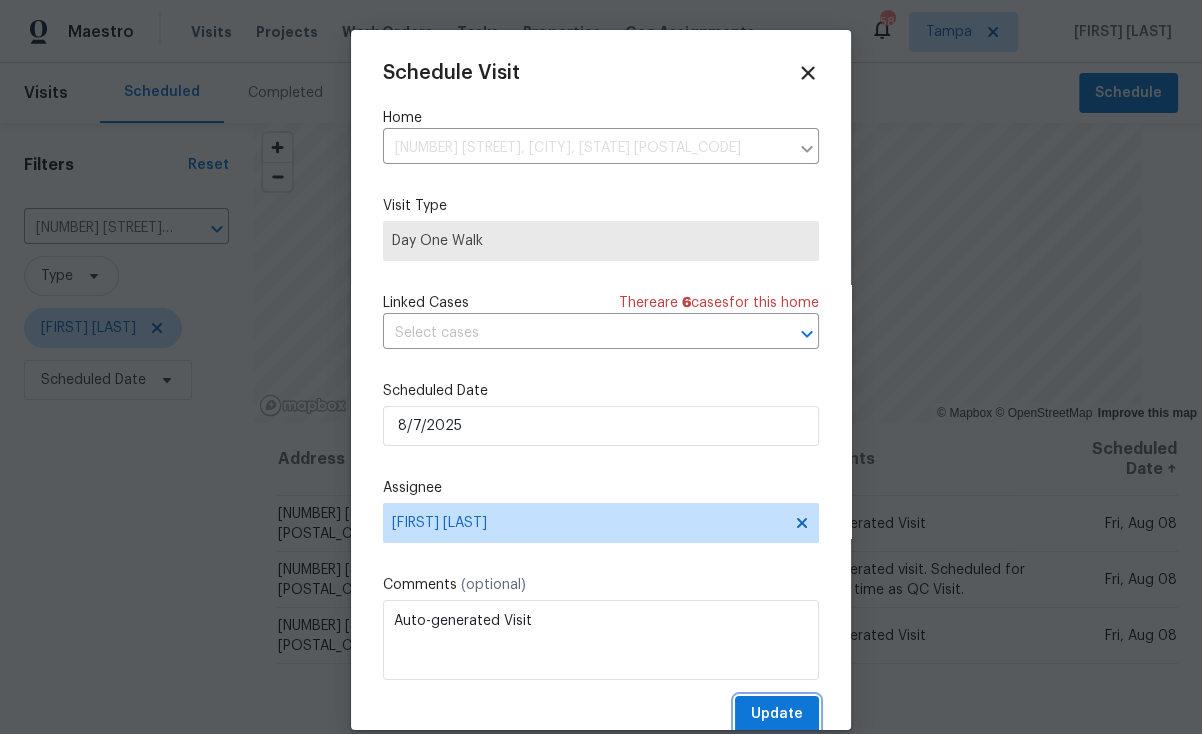 click on "Update" at bounding box center [777, 714] 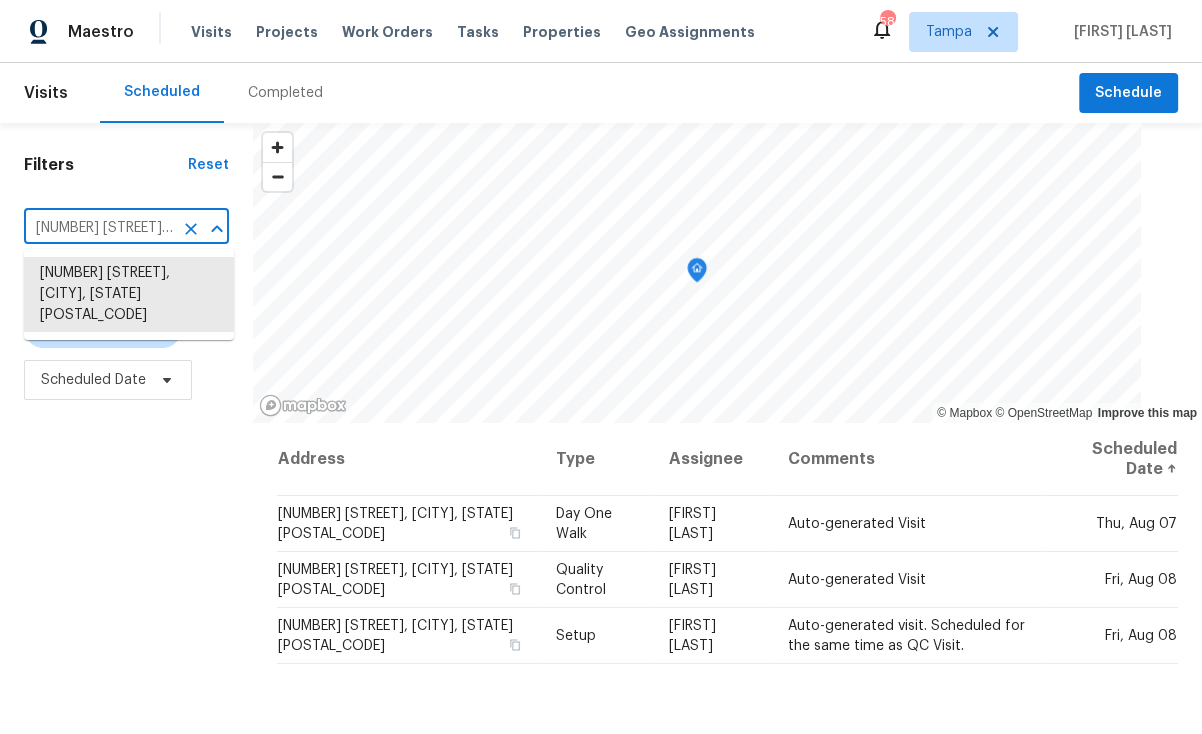 click on "10905 Brucehaven Dr, Riverview, FL 33578" at bounding box center (98, 228) 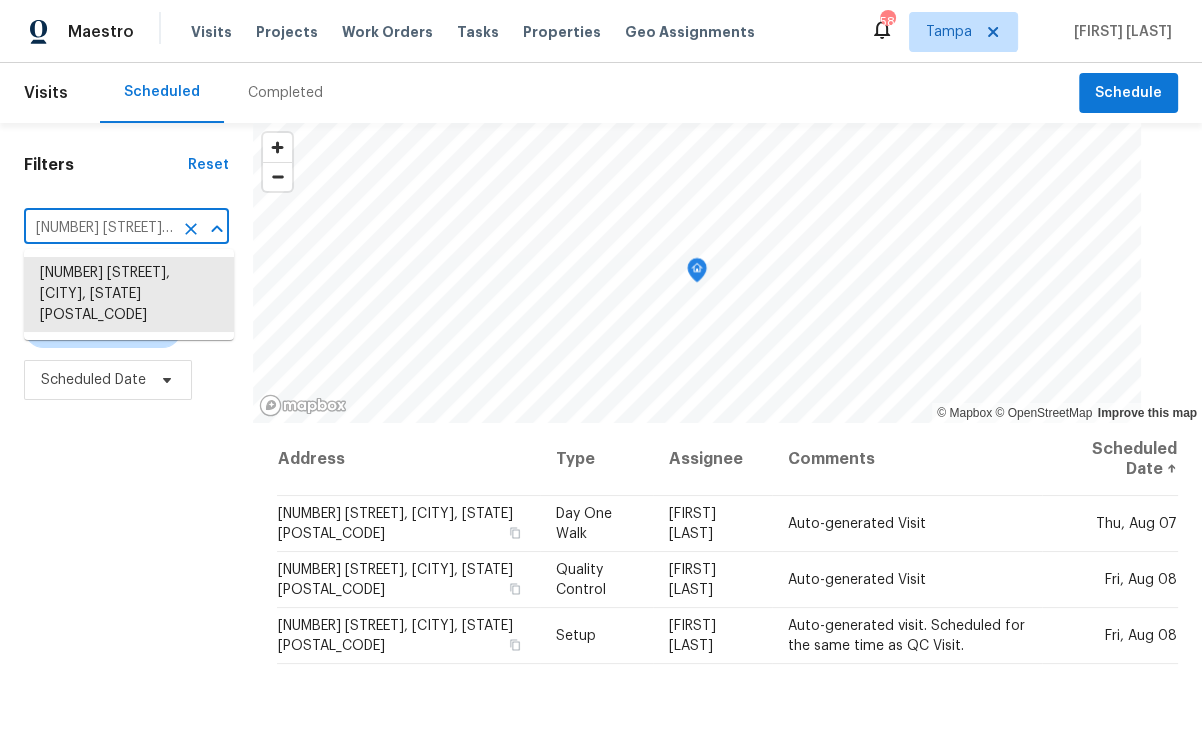 paste on "706 Keys Gate Dr, Riverview, FL 33579" 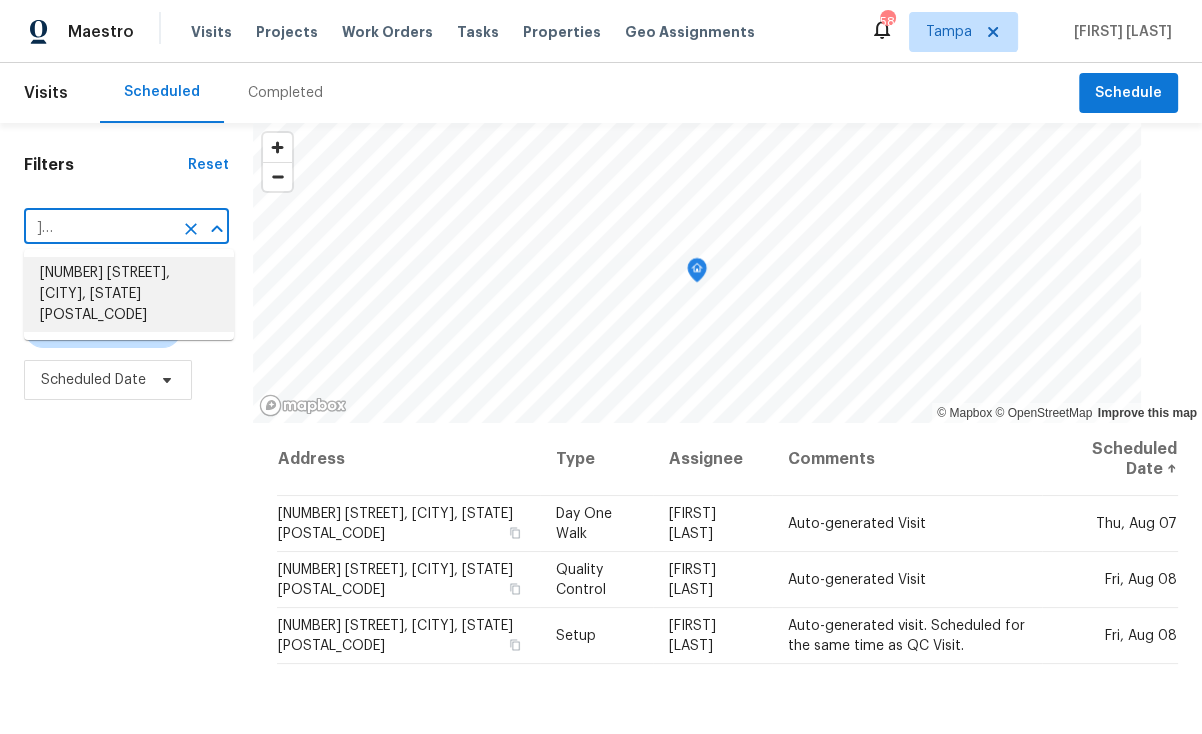 click on "[NUMBER] [STREET], [CITY], [STATE] [POSTAL_CODE]" at bounding box center (129, 294) 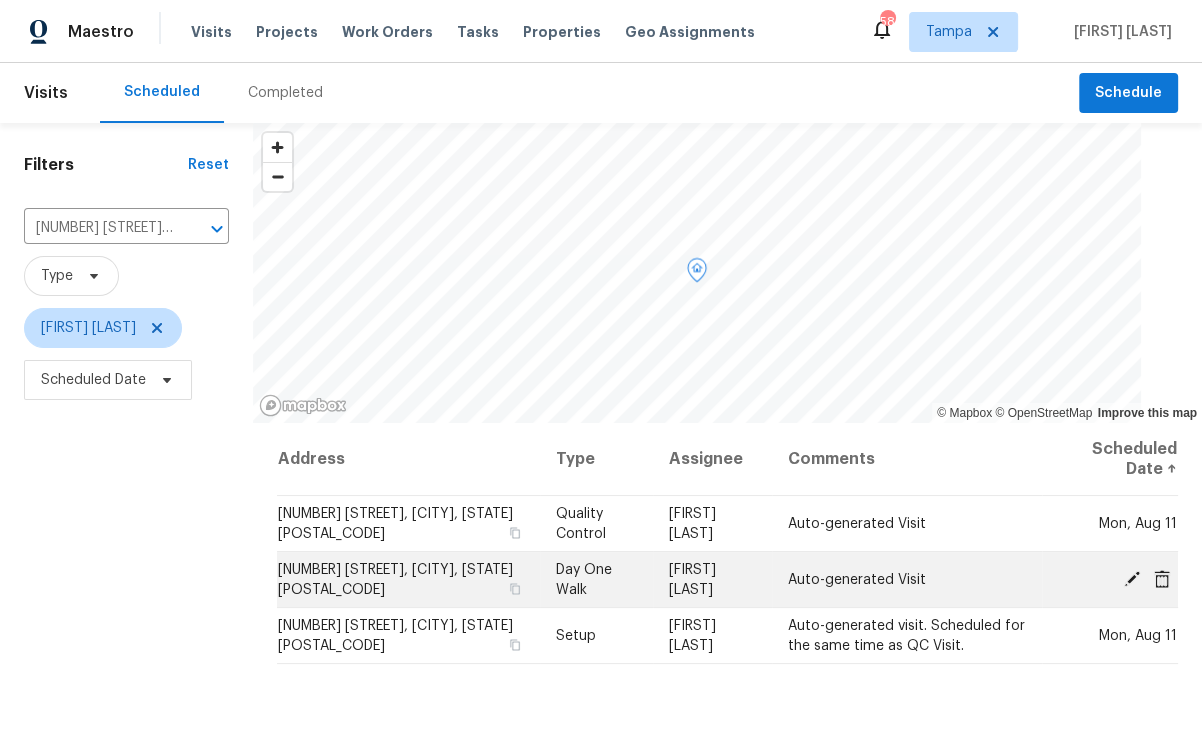 click 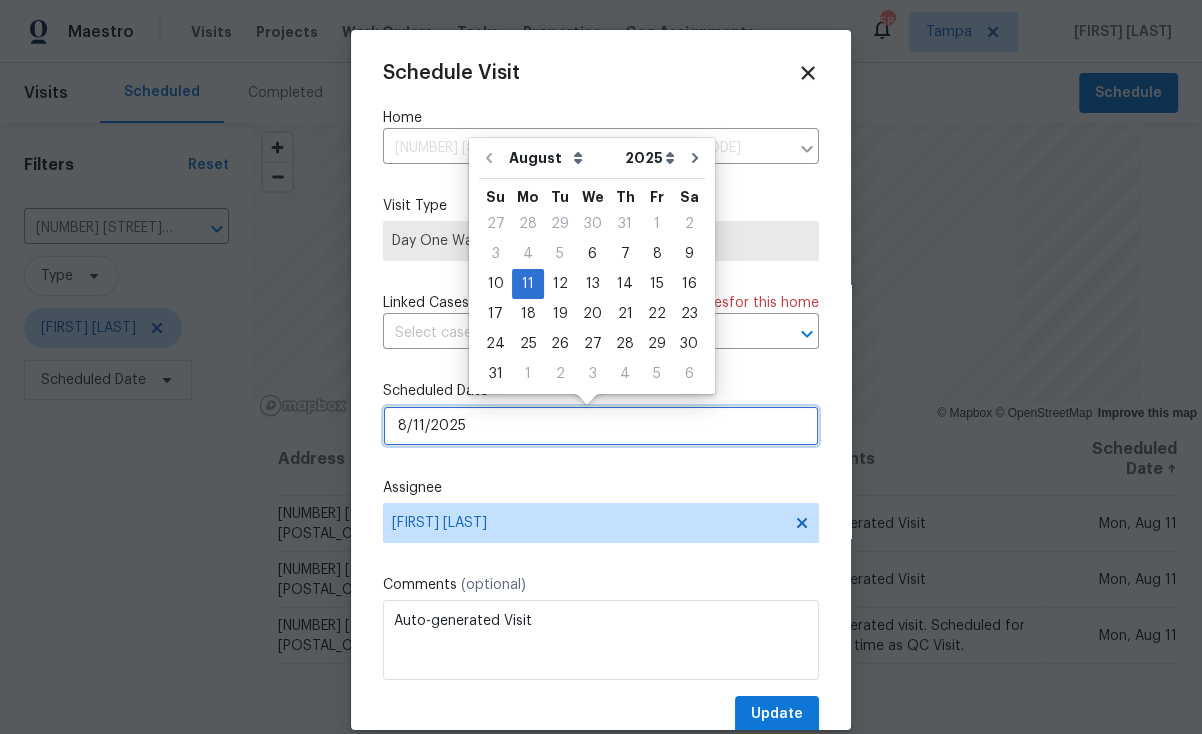 click on "8/11/2025" at bounding box center [601, 426] 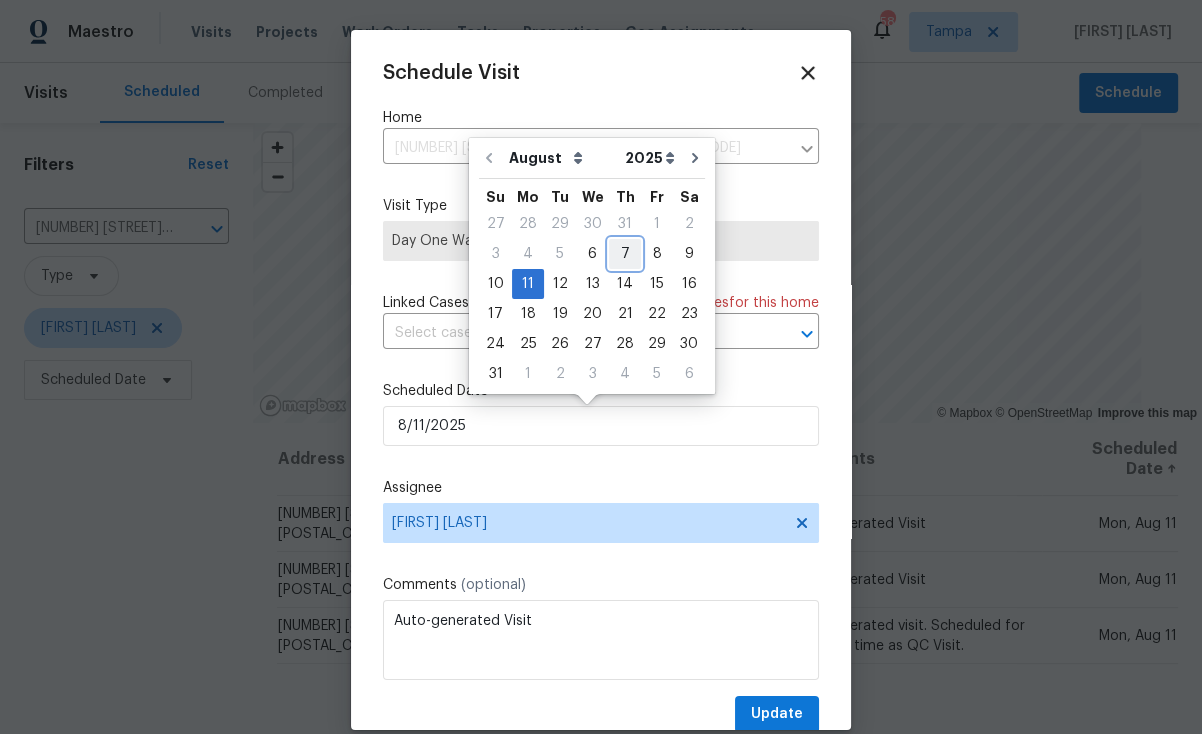click on "7" at bounding box center (625, 254) 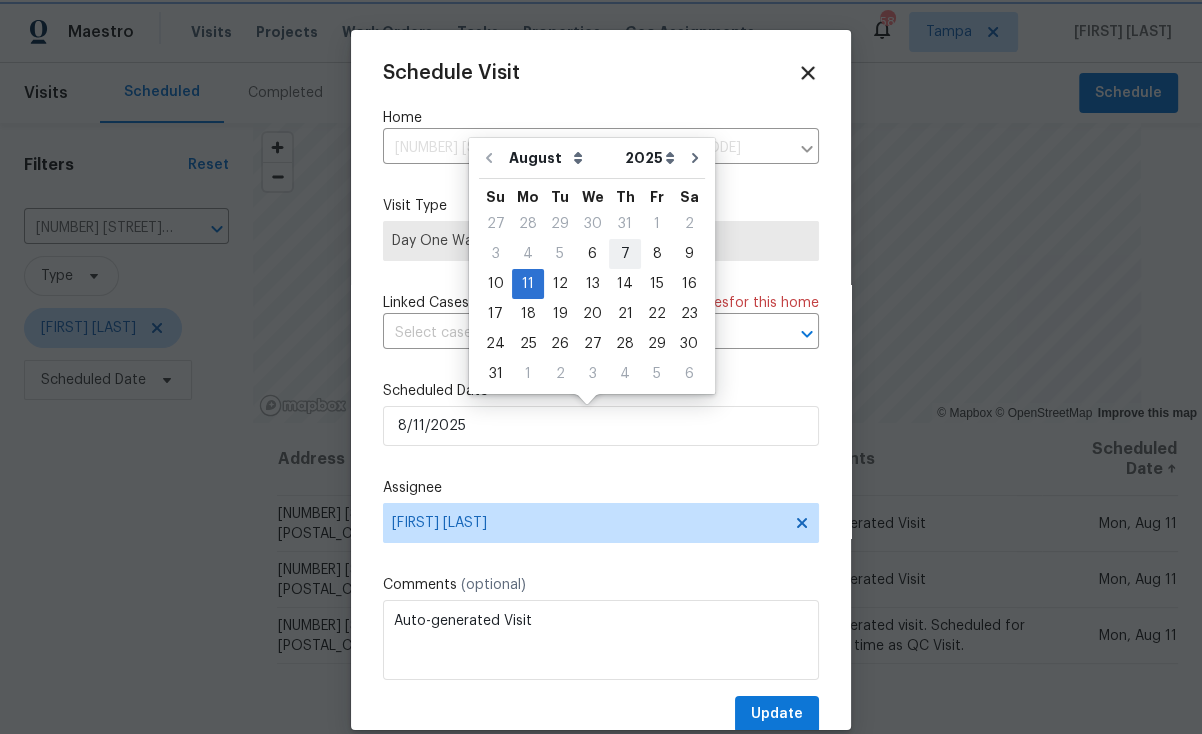 type on "8/7/2025" 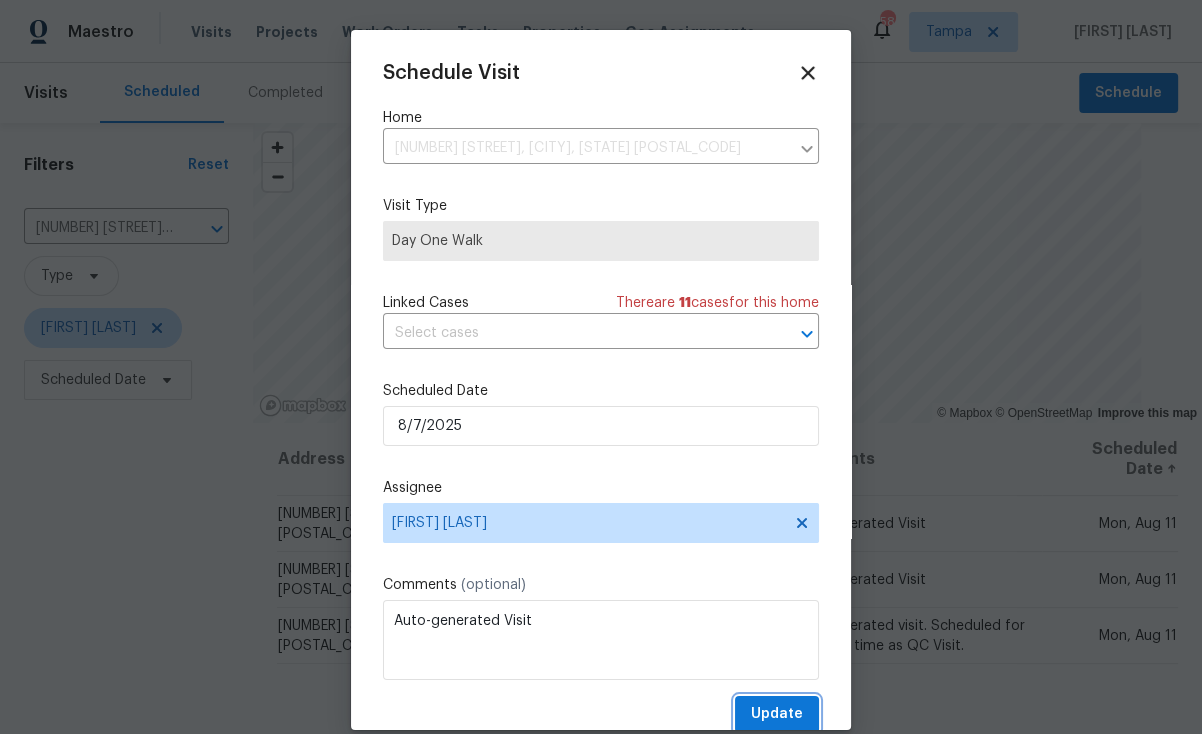 click on "Update" at bounding box center (777, 714) 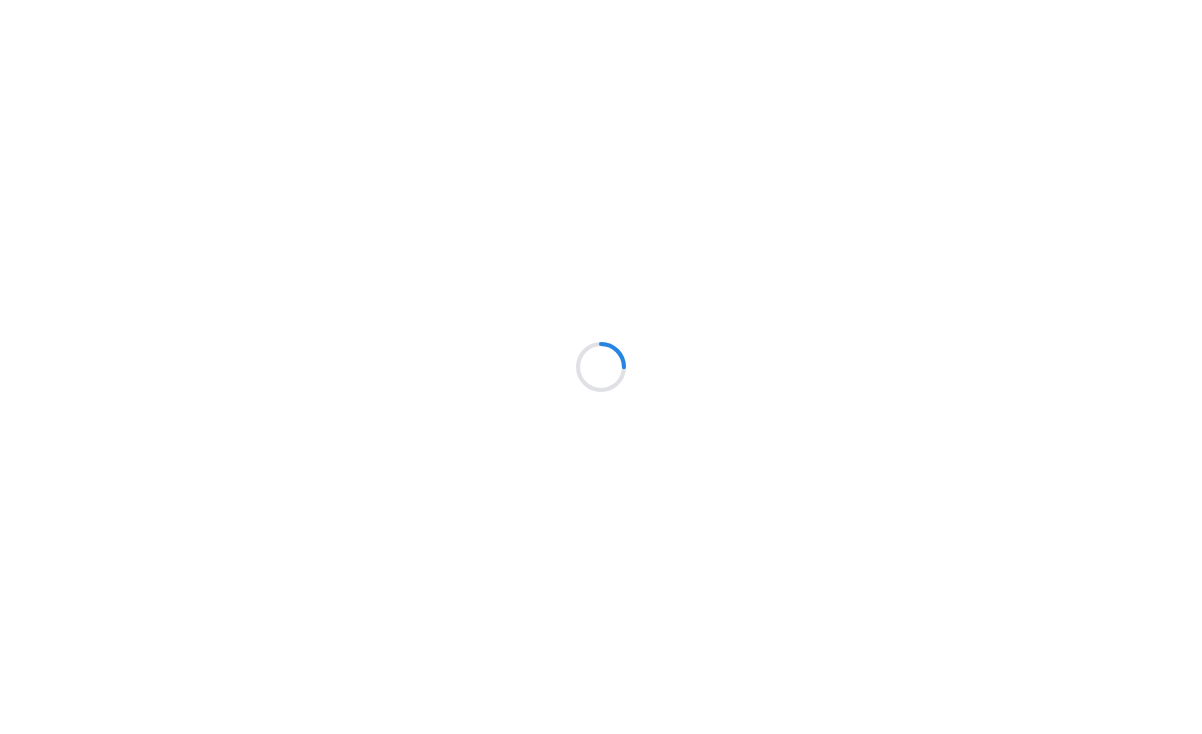 scroll, scrollTop: 0, scrollLeft: 0, axis: both 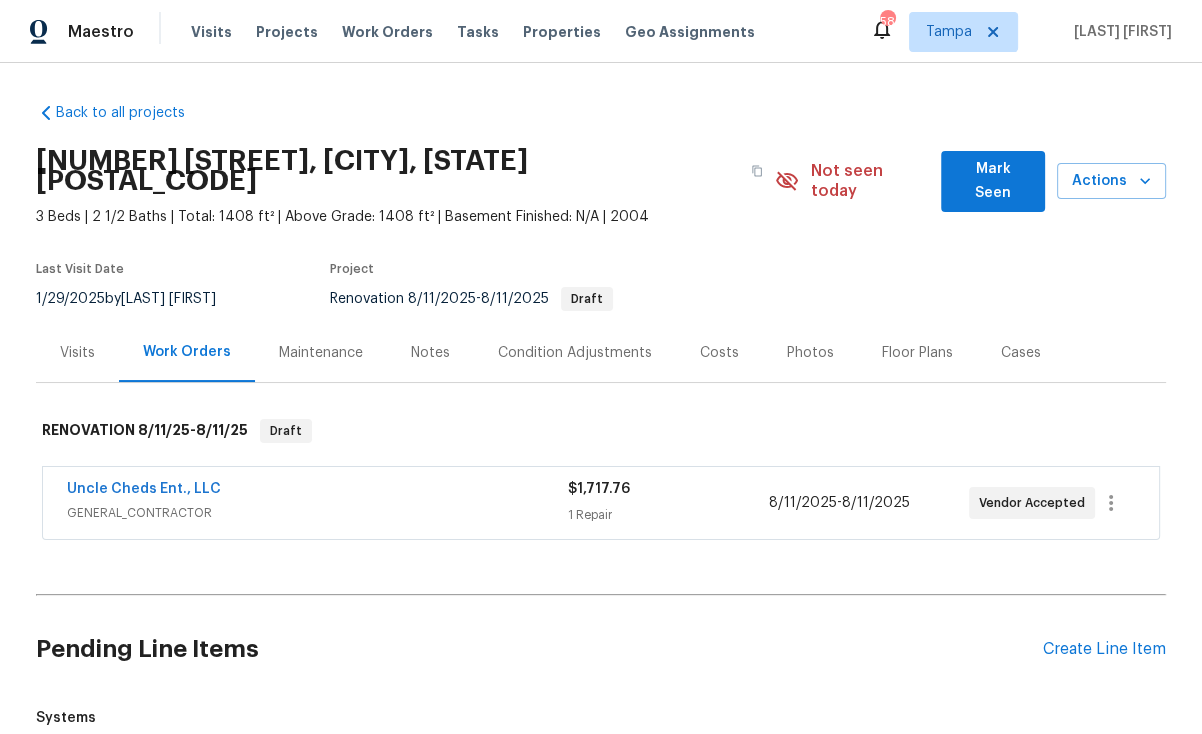 click on "Notes" at bounding box center (430, 353) 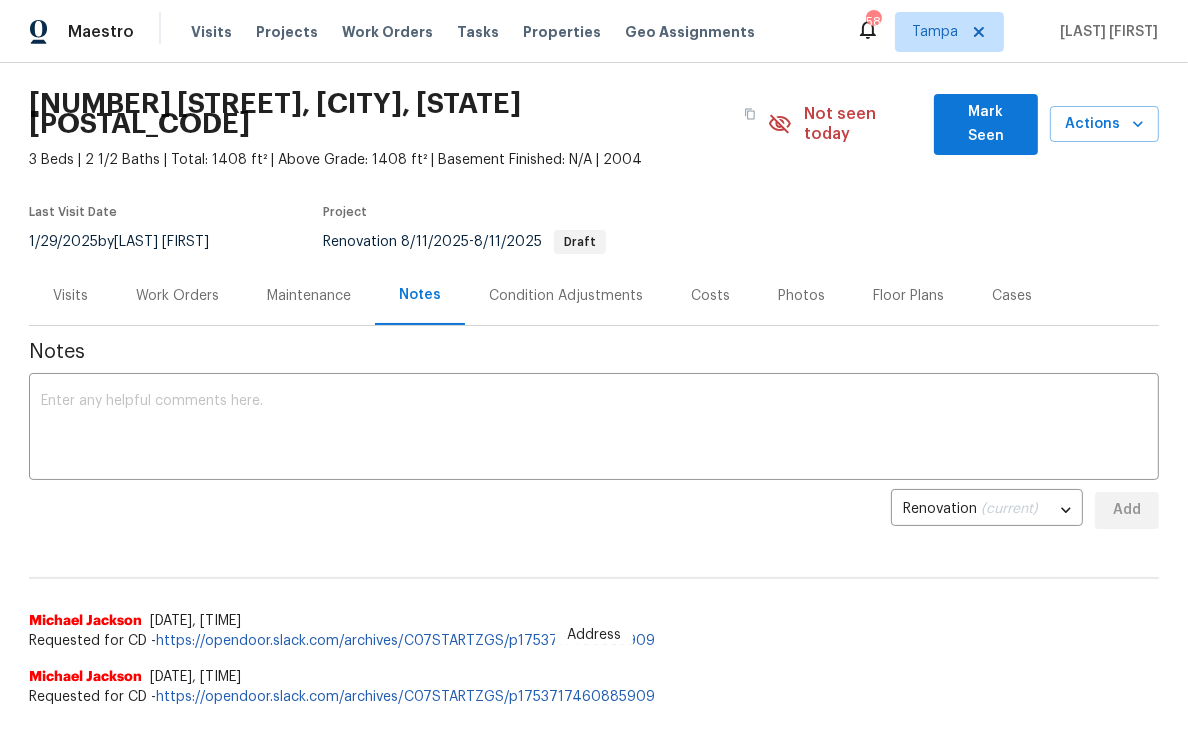 scroll, scrollTop: 0, scrollLeft: 0, axis: both 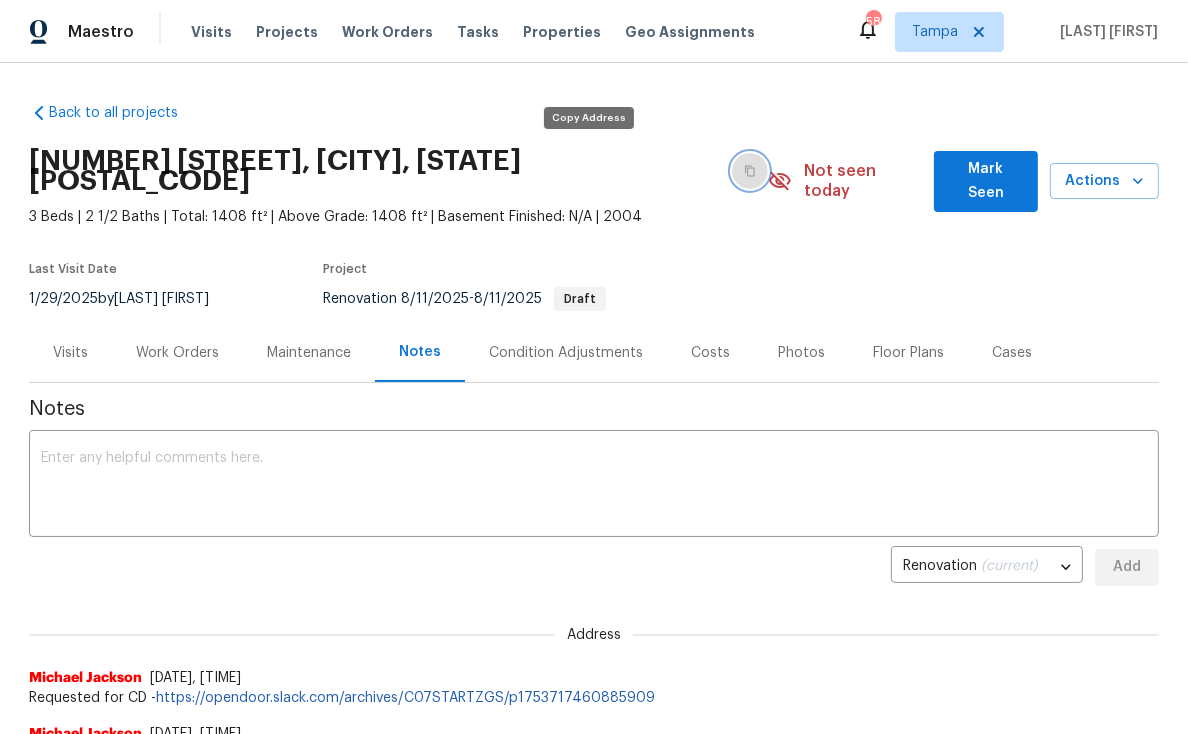 click at bounding box center (750, 171) 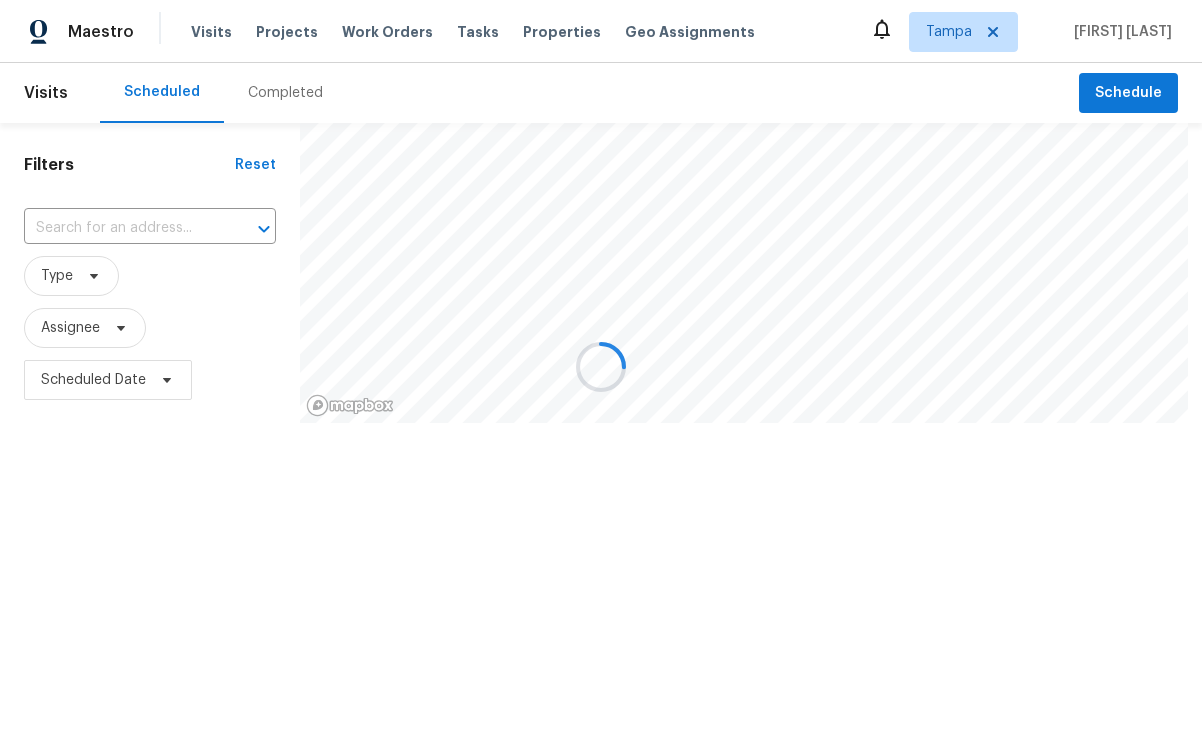 scroll, scrollTop: 0, scrollLeft: 0, axis: both 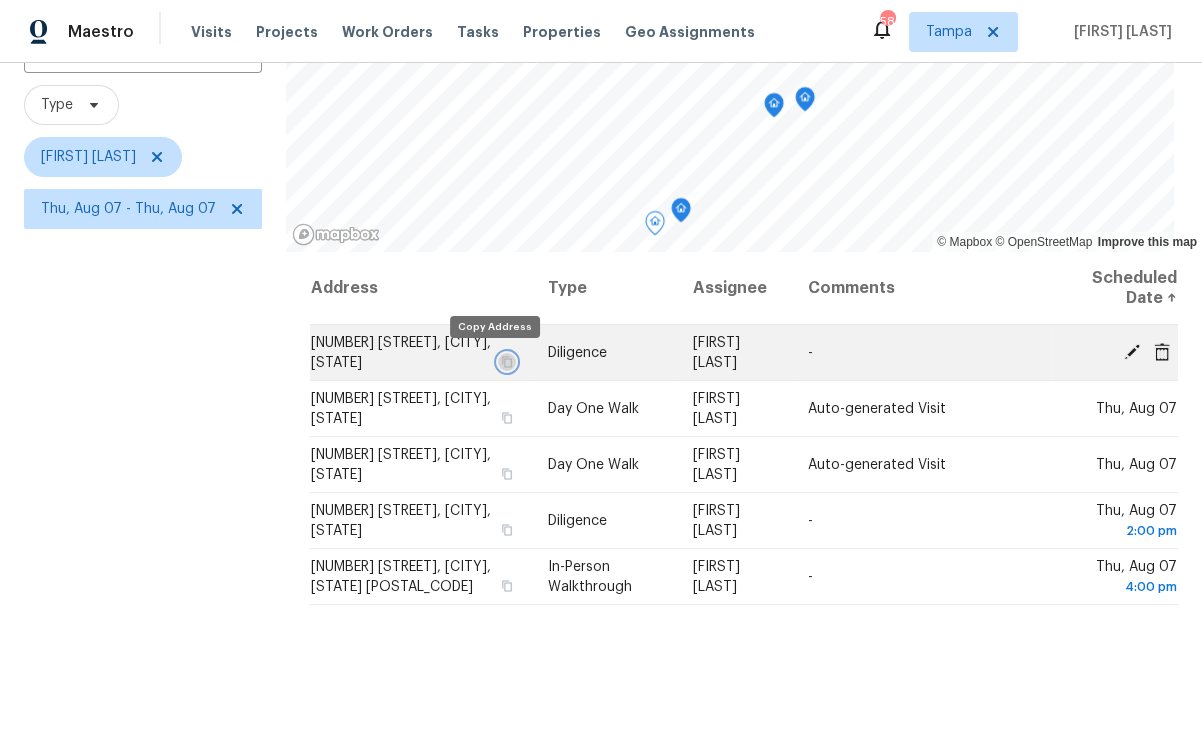 click 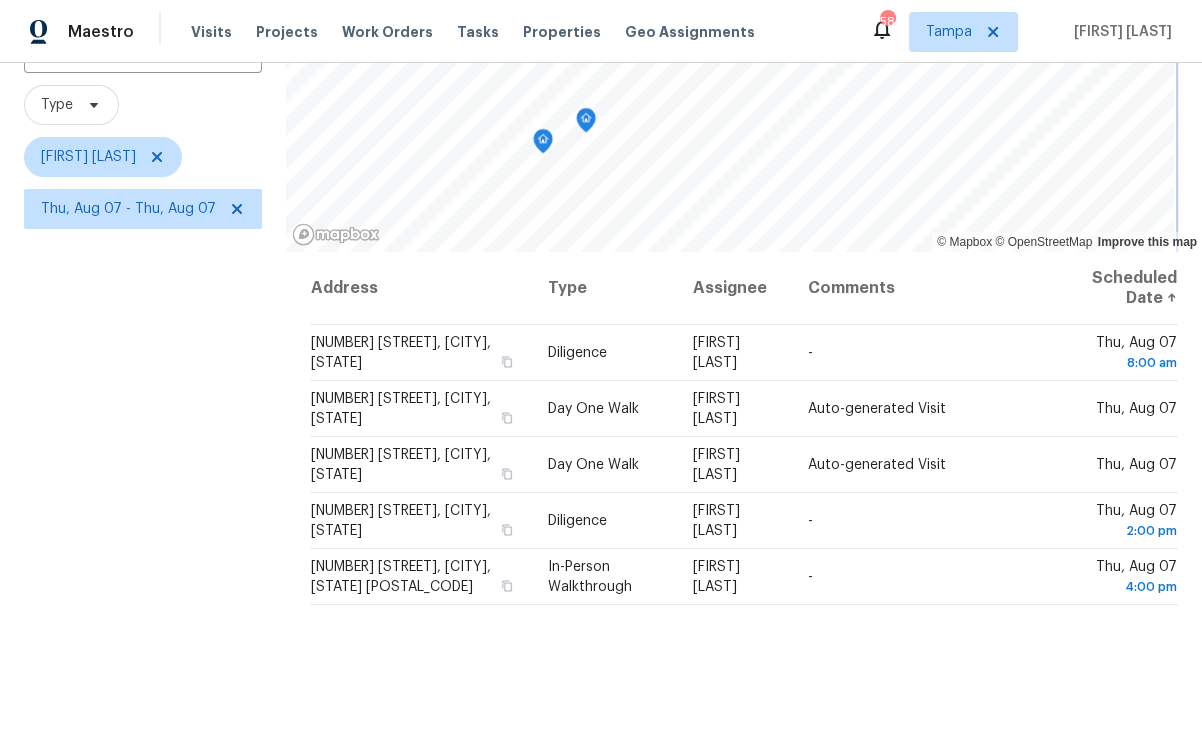 click 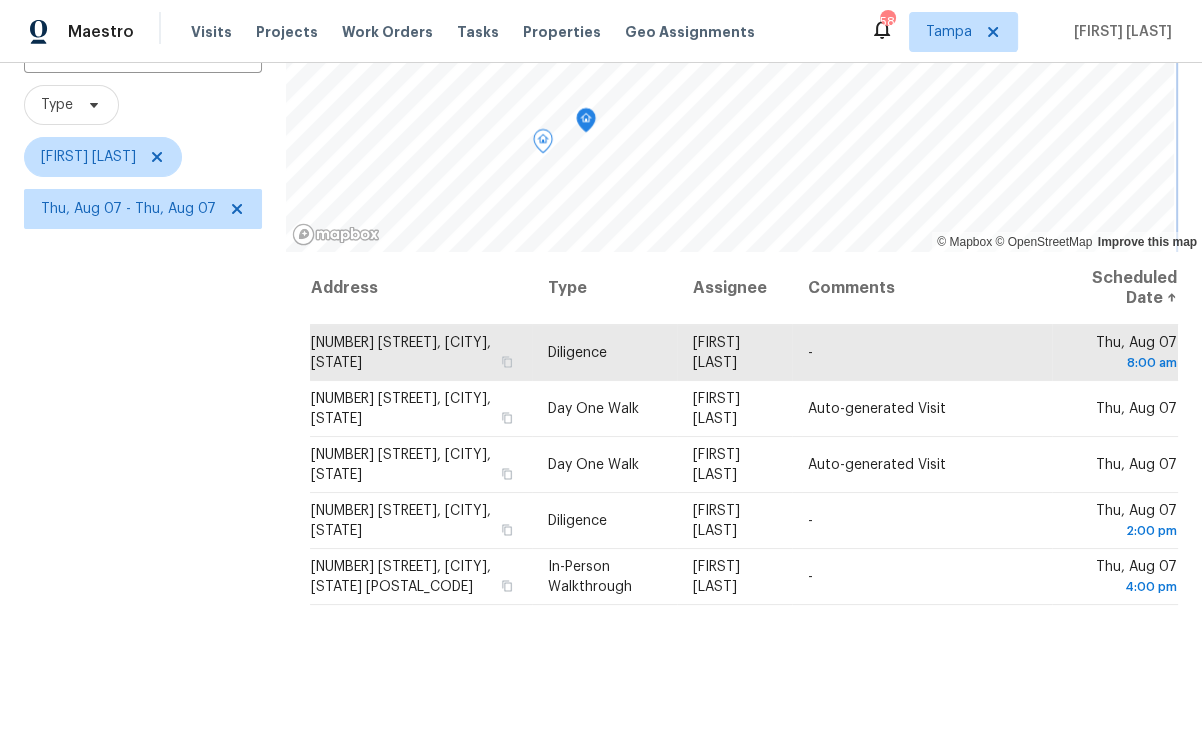click 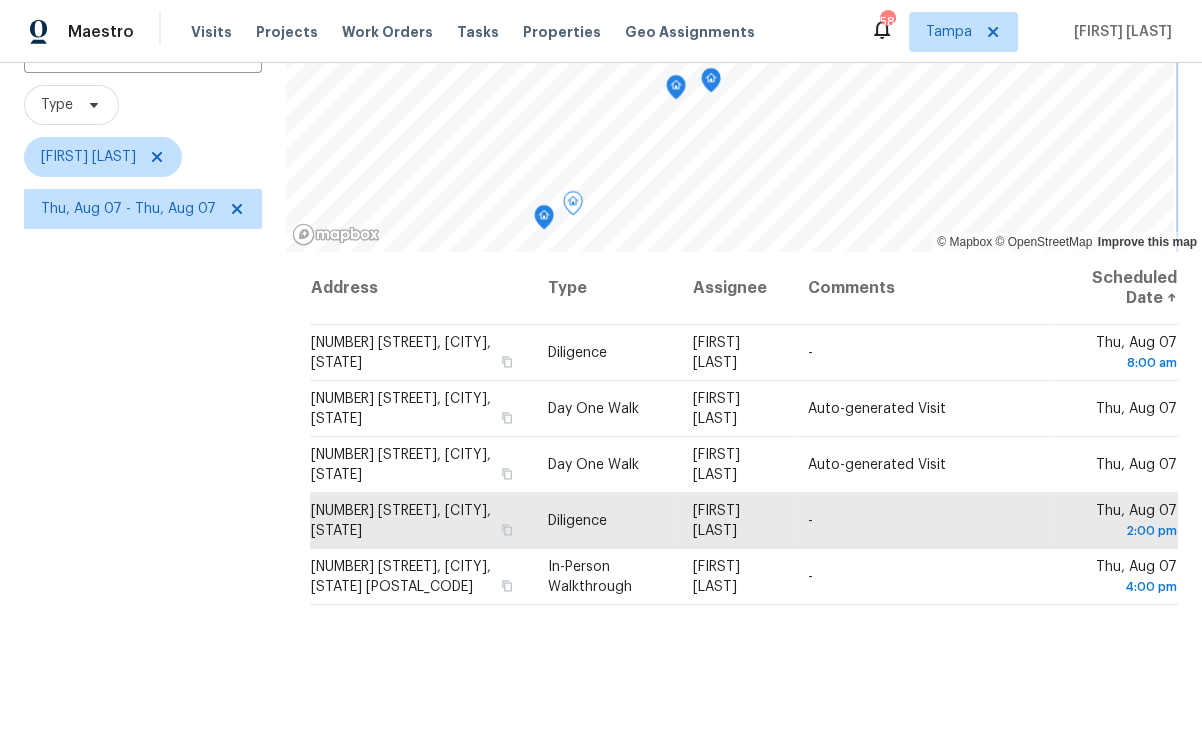 click 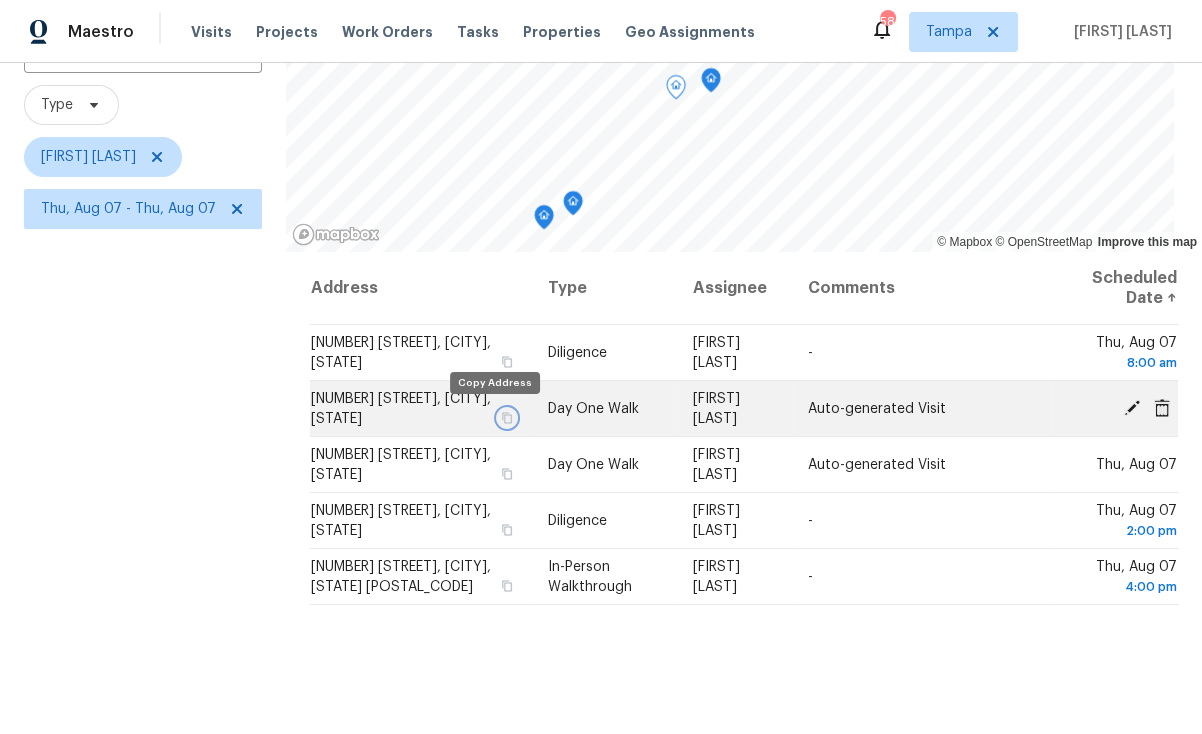 click 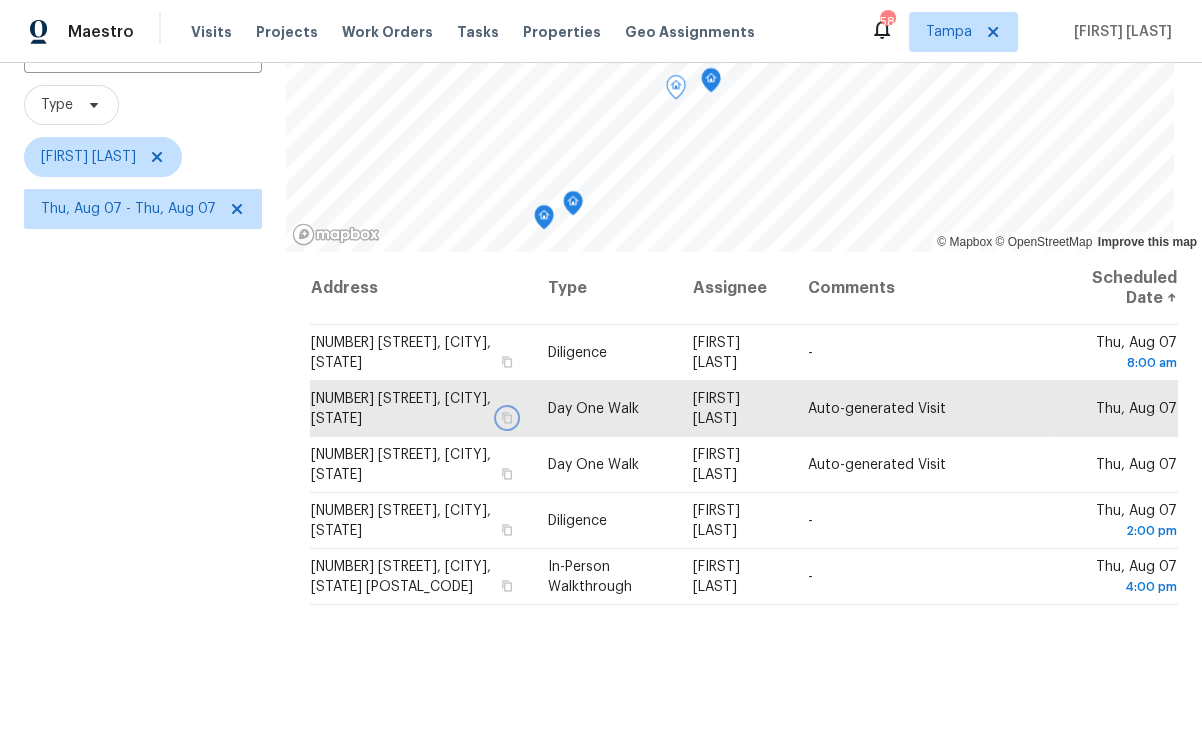 click 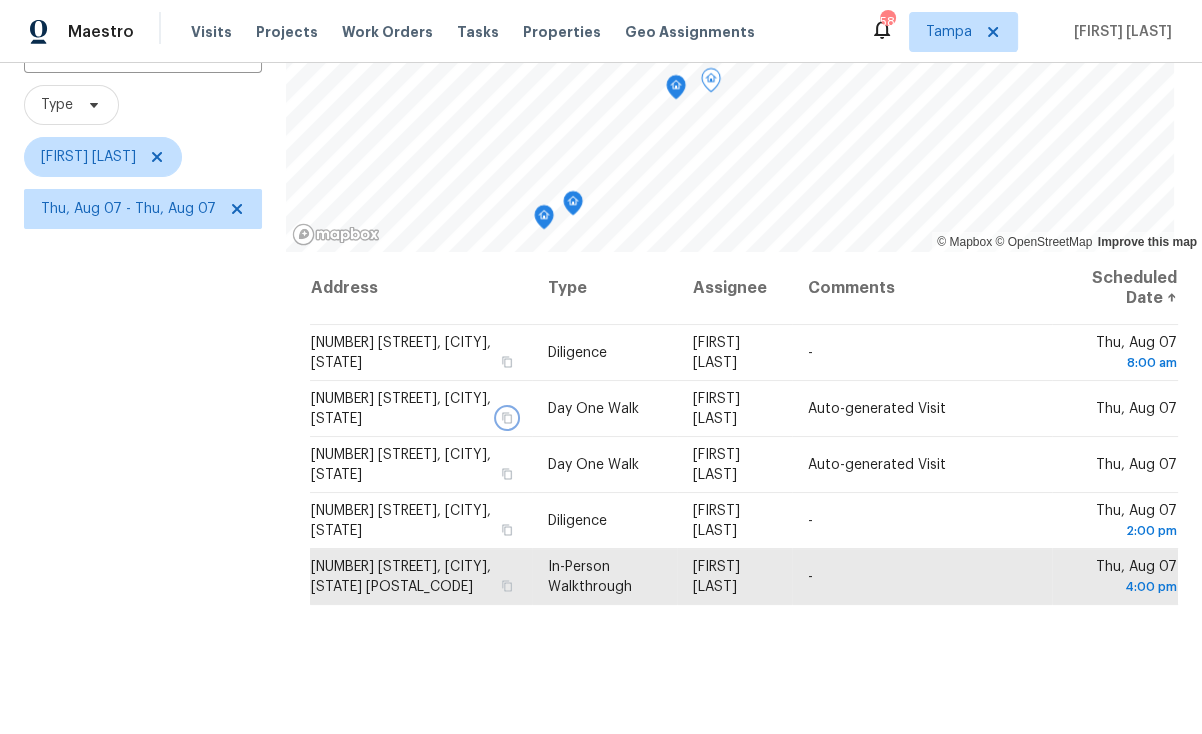 click 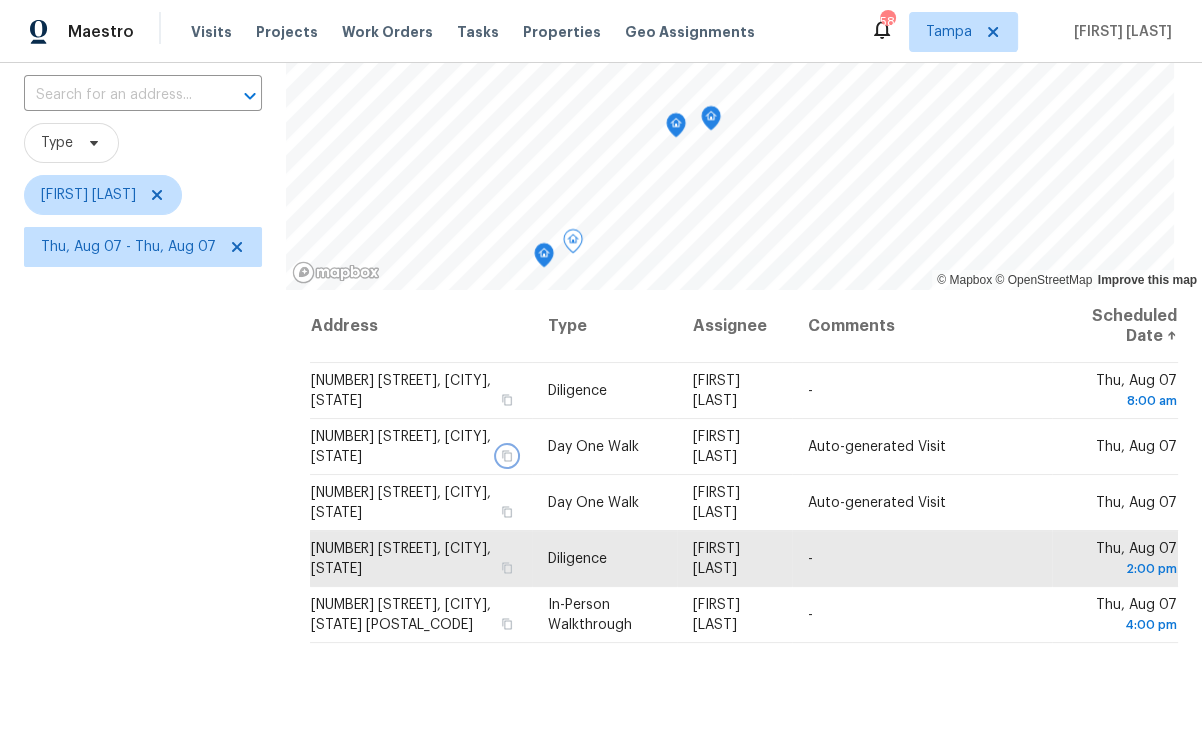 scroll, scrollTop: 36, scrollLeft: 0, axis: vertical 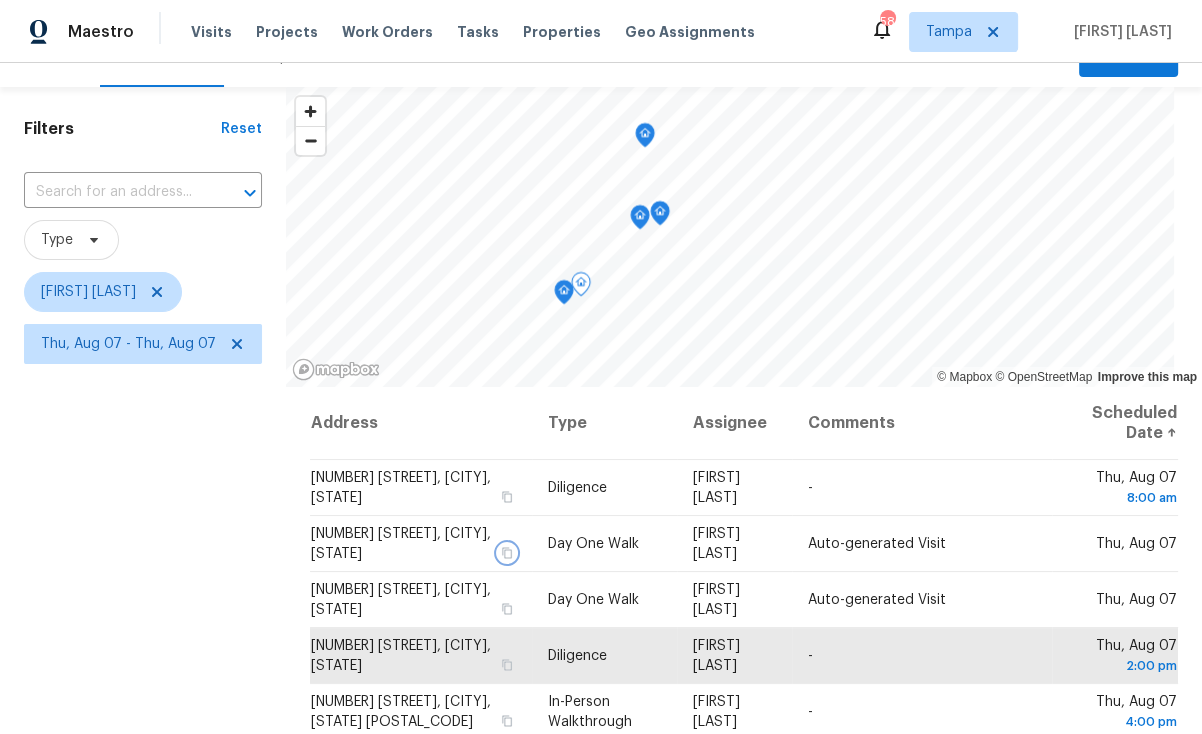 click 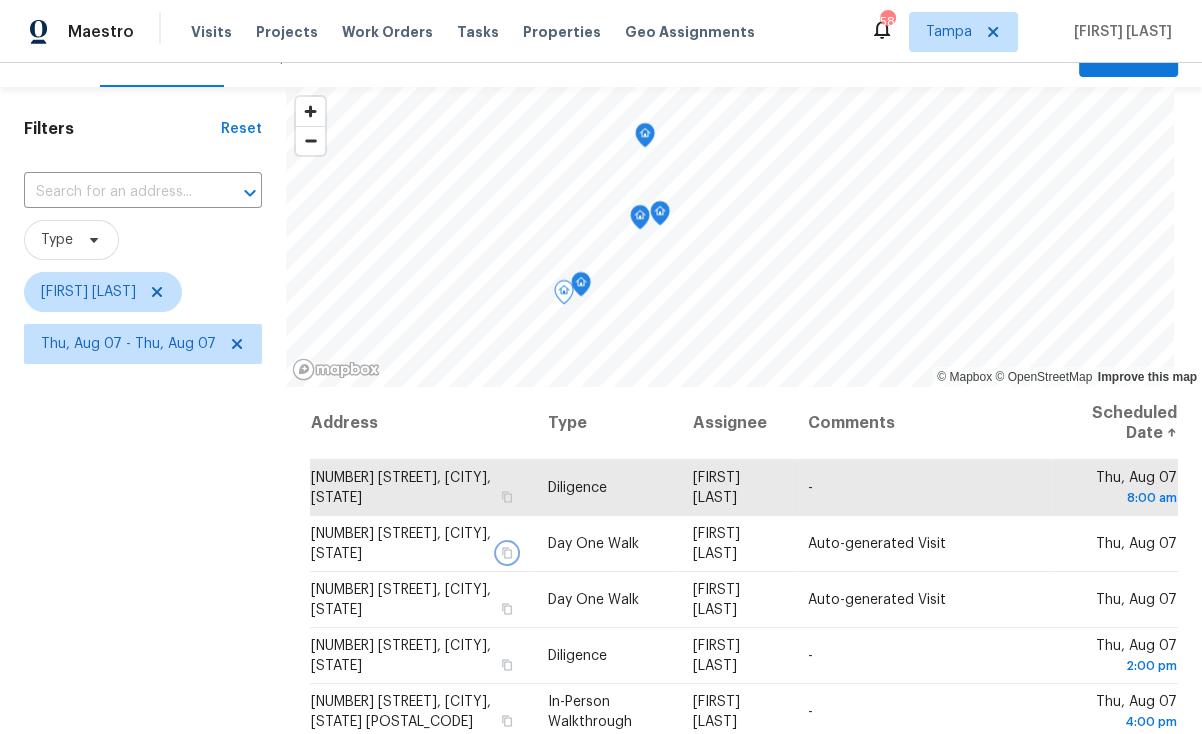 click 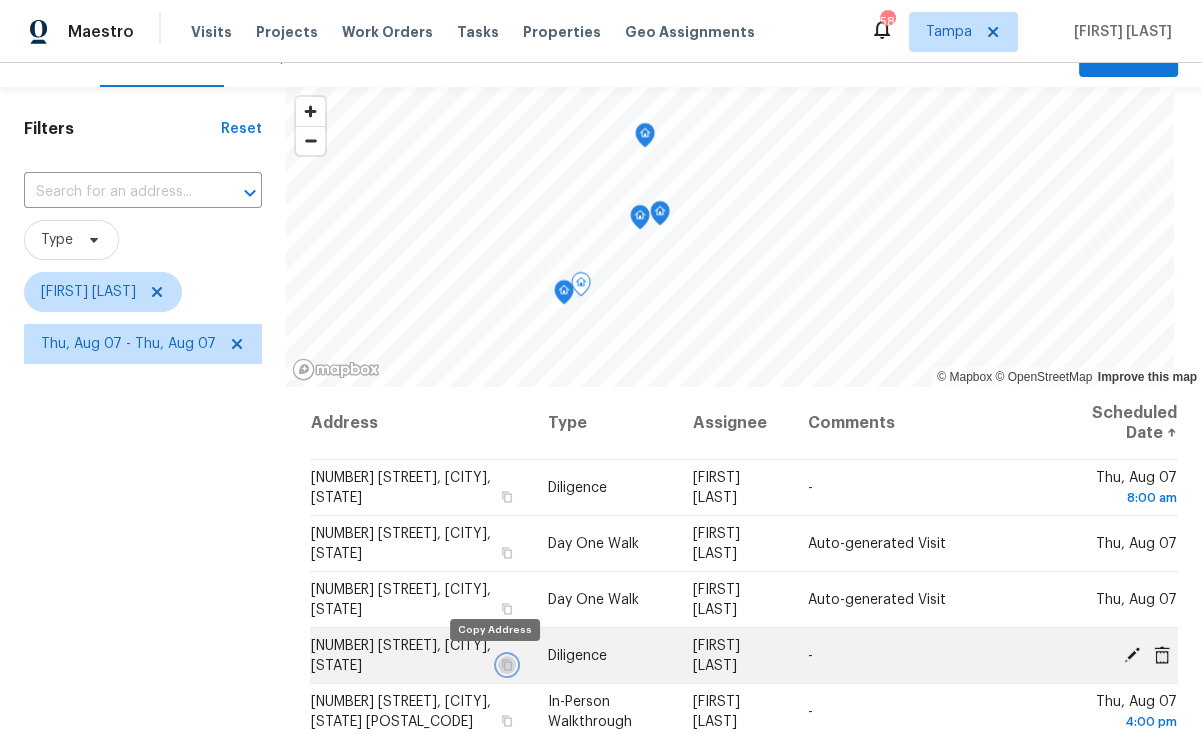 click 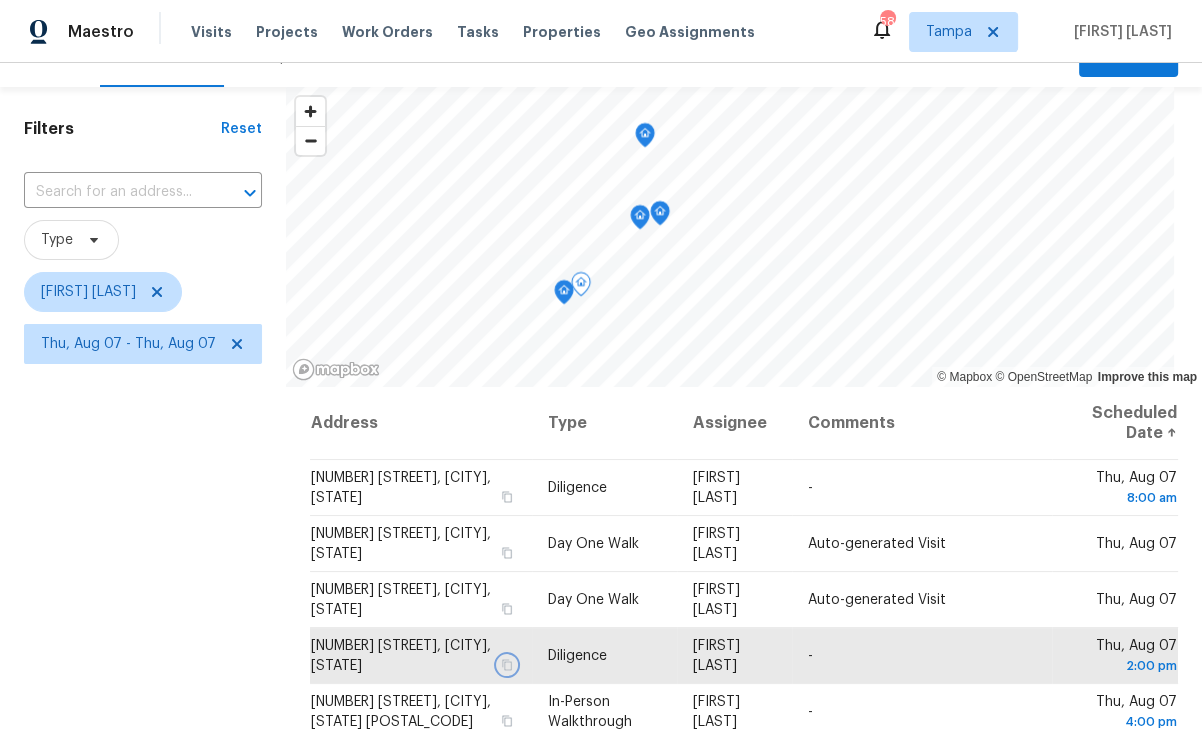click 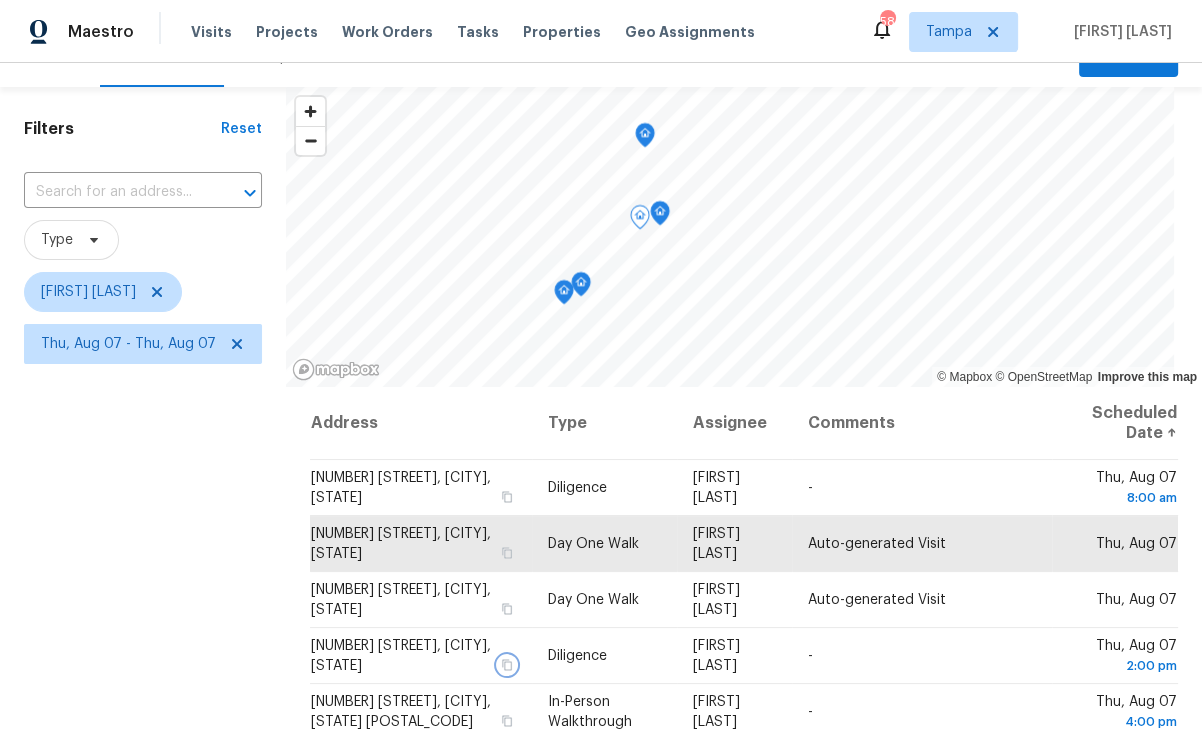 click 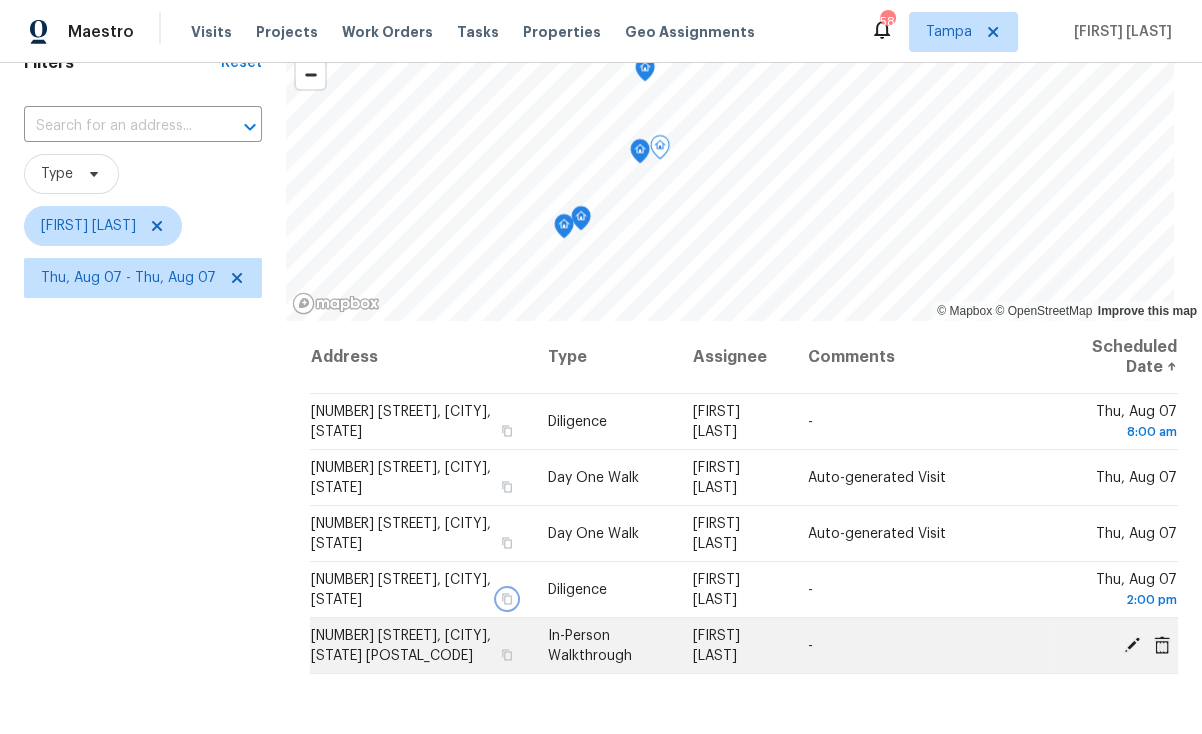 scroll, scrollTop: 110, scrollLeft: 0, axis: vertical 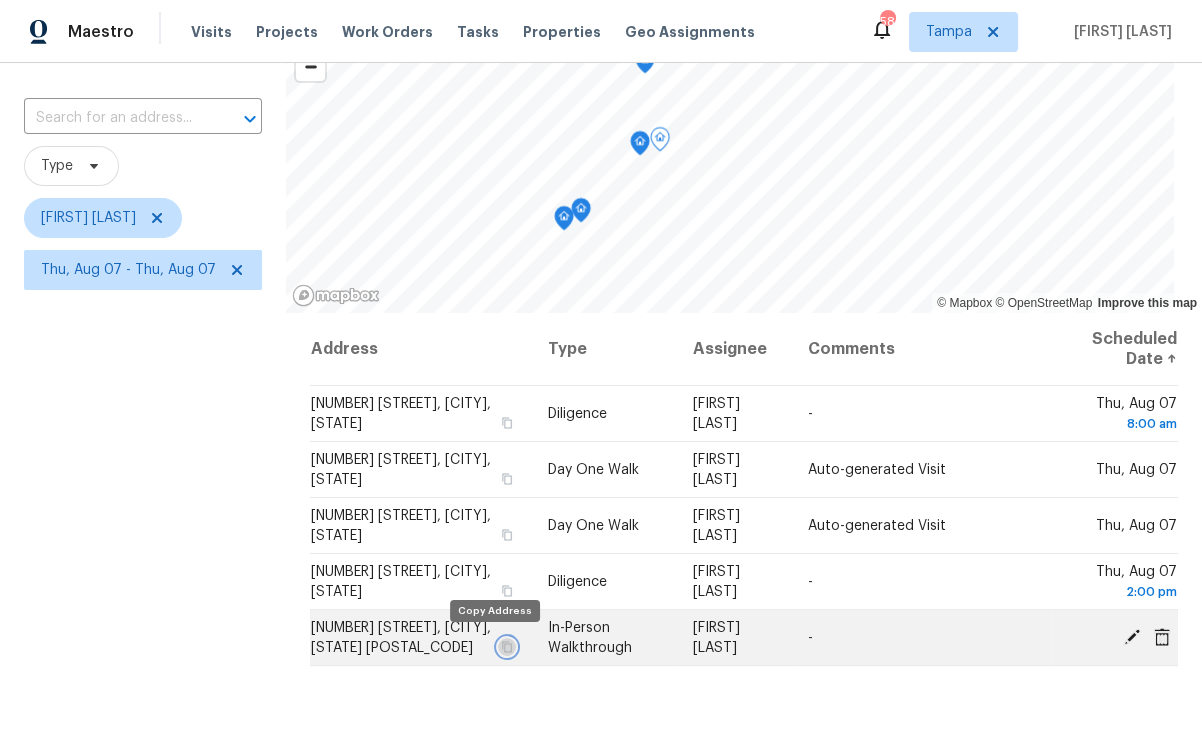 click 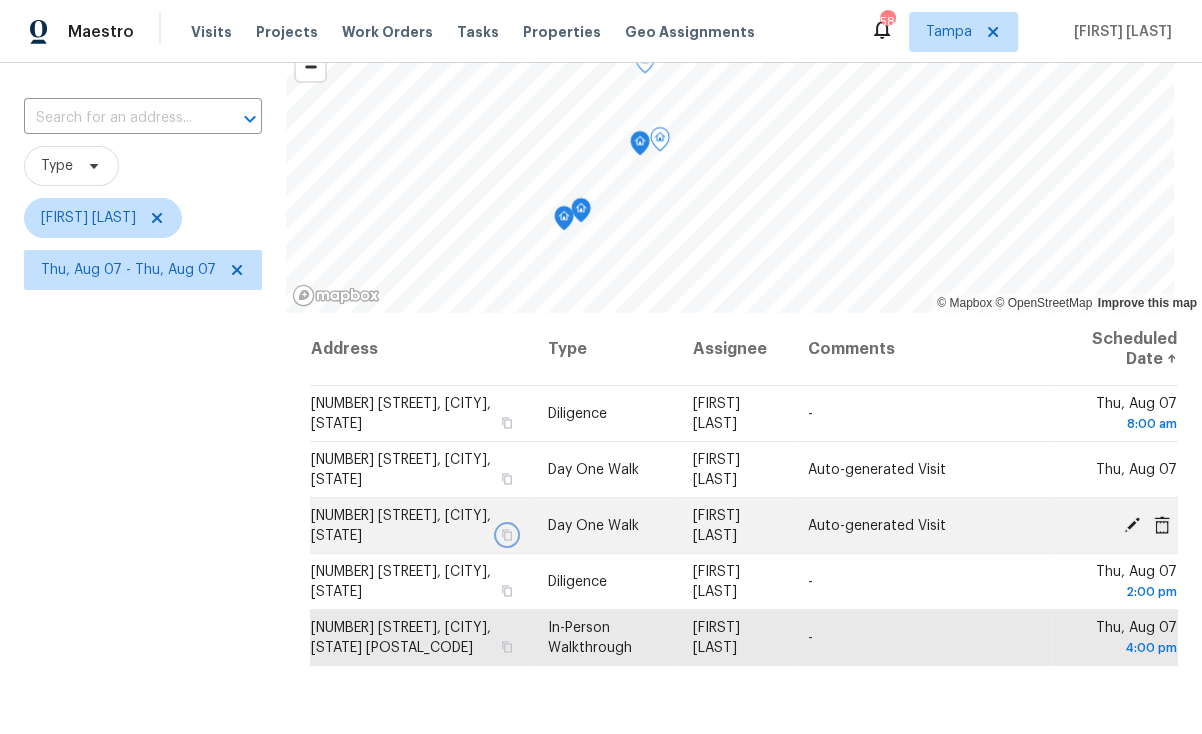 click at bounding box center (507, 535) 